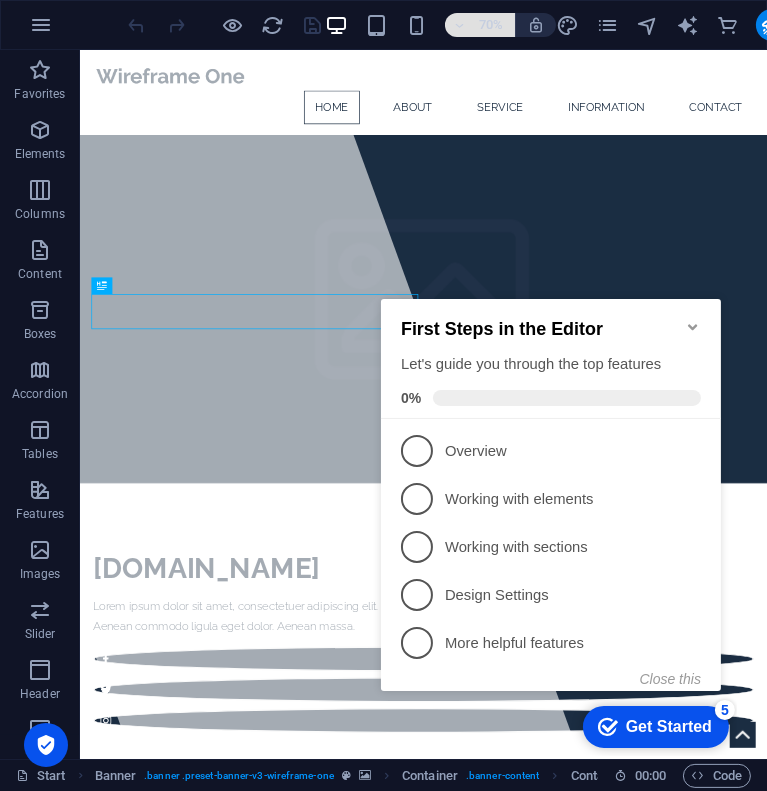 scroll, scrollTop: 0, scrollLeft: 0, axis: both 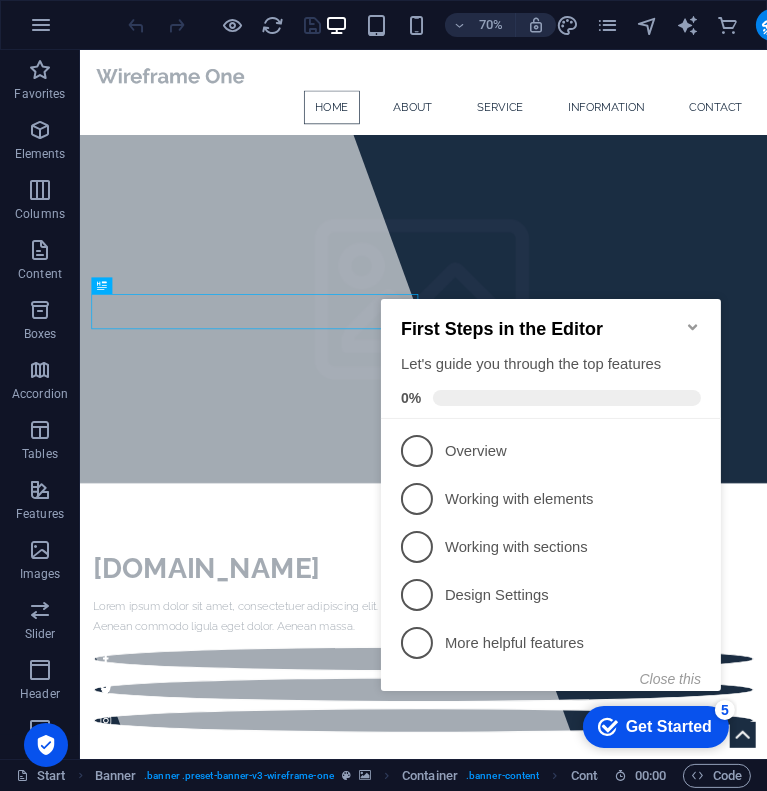 click 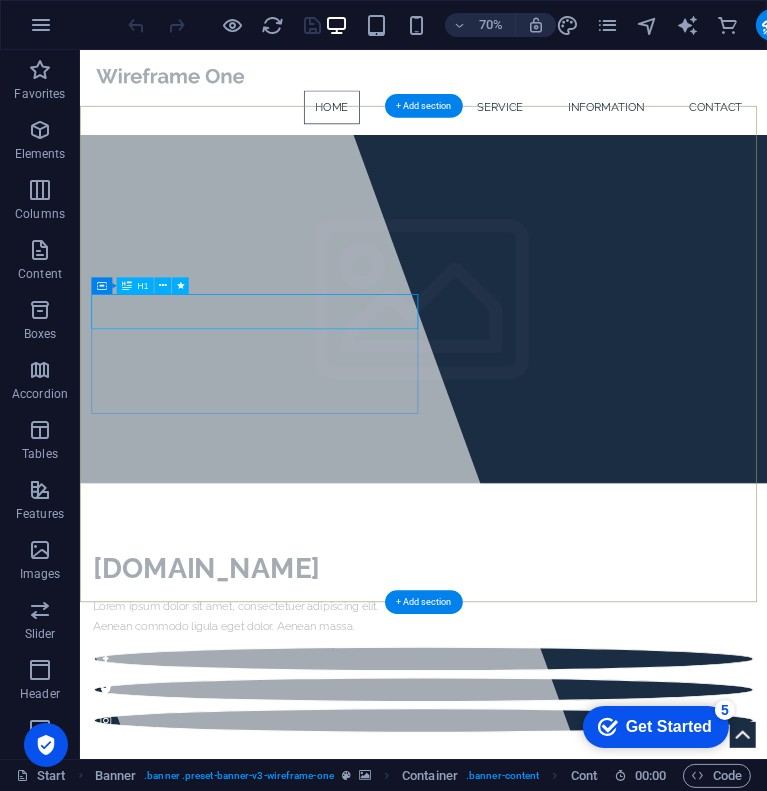click on "[DOMAIN_NAME]" at bounding box center (261, 789) 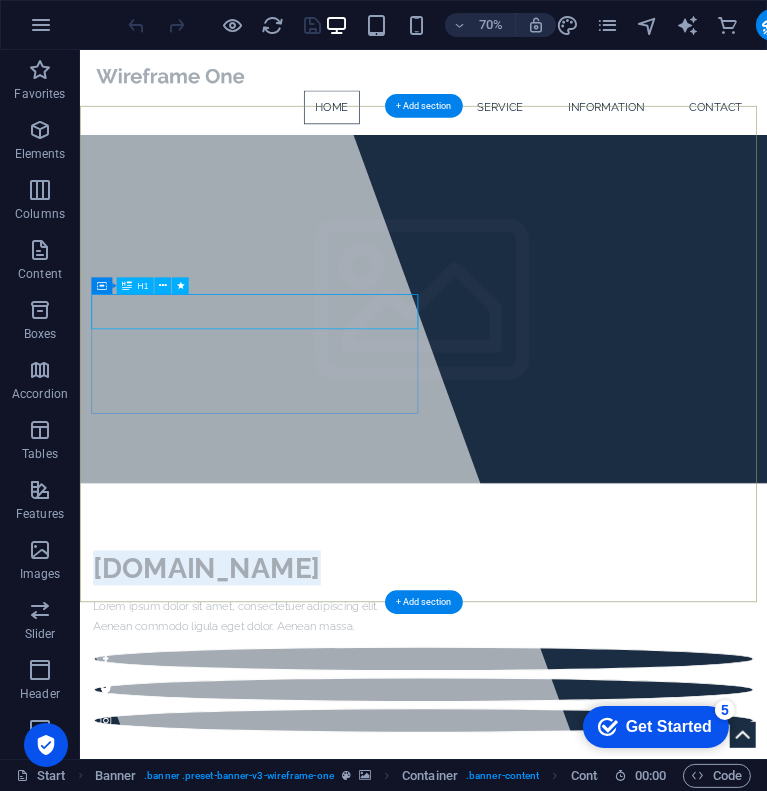 click on "[DOMAIN_NAME]" at bounding box center (261, 789) 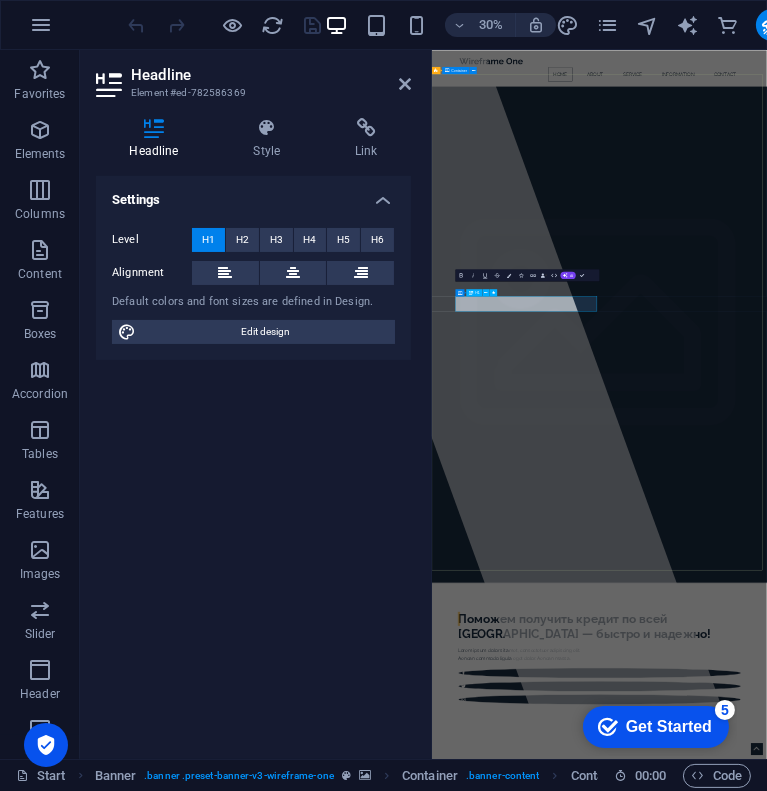 scroll, scrollTop: 0, scrollLeft: 2, axis: horizontal 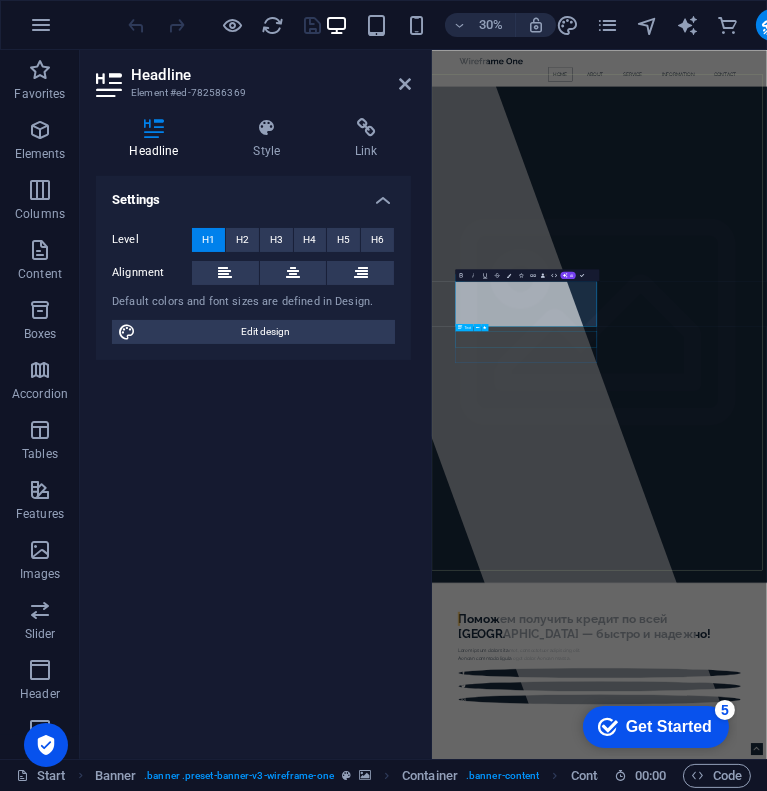 click on "Lorem ipsum dolor sit amet, consectetuer adipiscing elit. Aenean commodo ligula eget dolor. Aenean massa." at bounding box center [990, 2065] 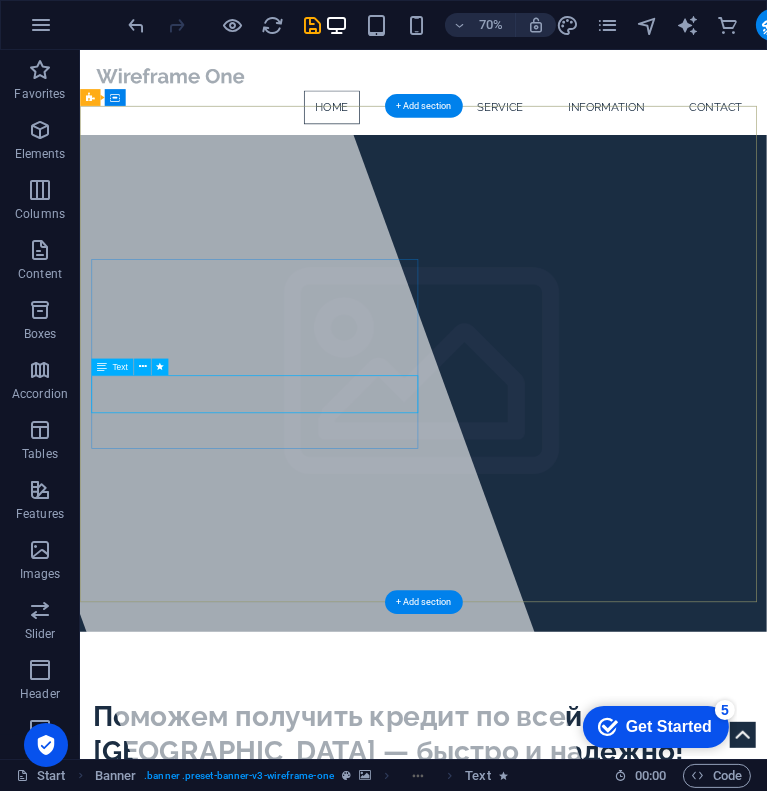 click on "Lorem ipsum dolor sit amet, consectetuer adipiscing elit. Aenean commodo ligula eget dolor. Aenean massa." at bounding box center (571, 1120) 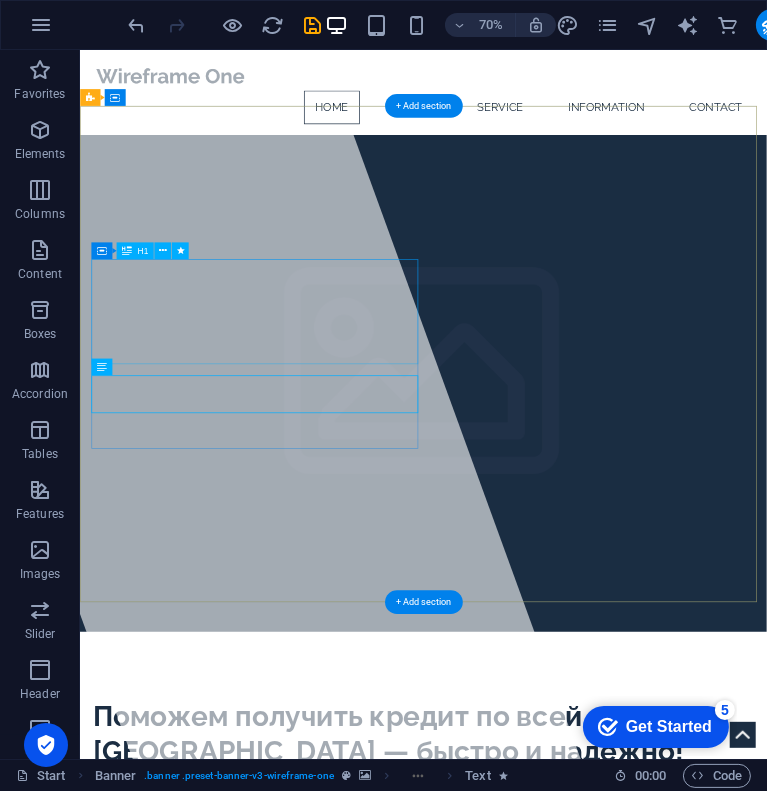 click on "Поможем получить кредит по всей [GEOGRAPHIC_DATA] — быстро и надежно!" at bounding box center [571, 1027] 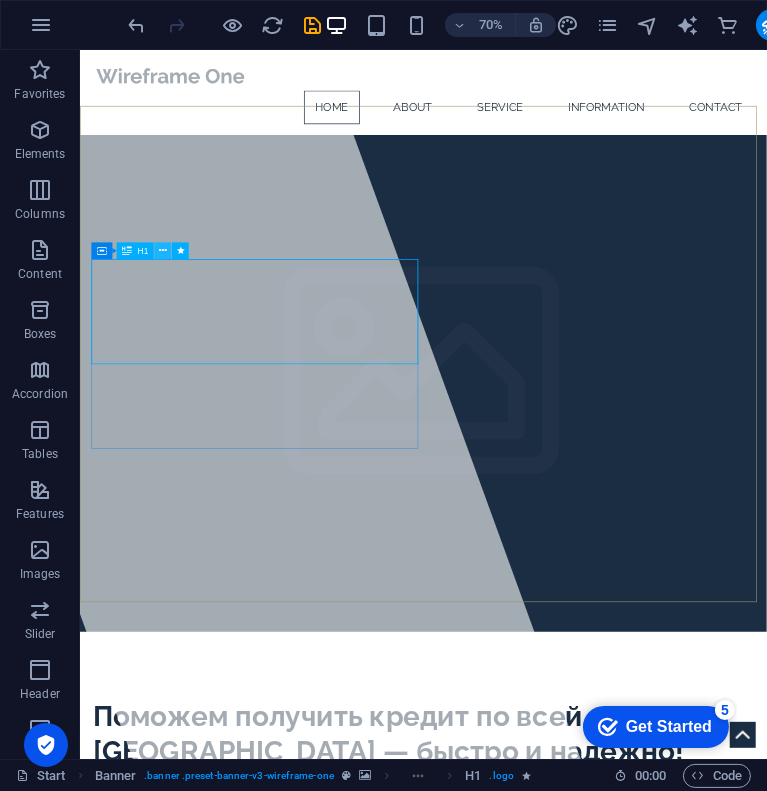 click at bounding box center (163, 250) 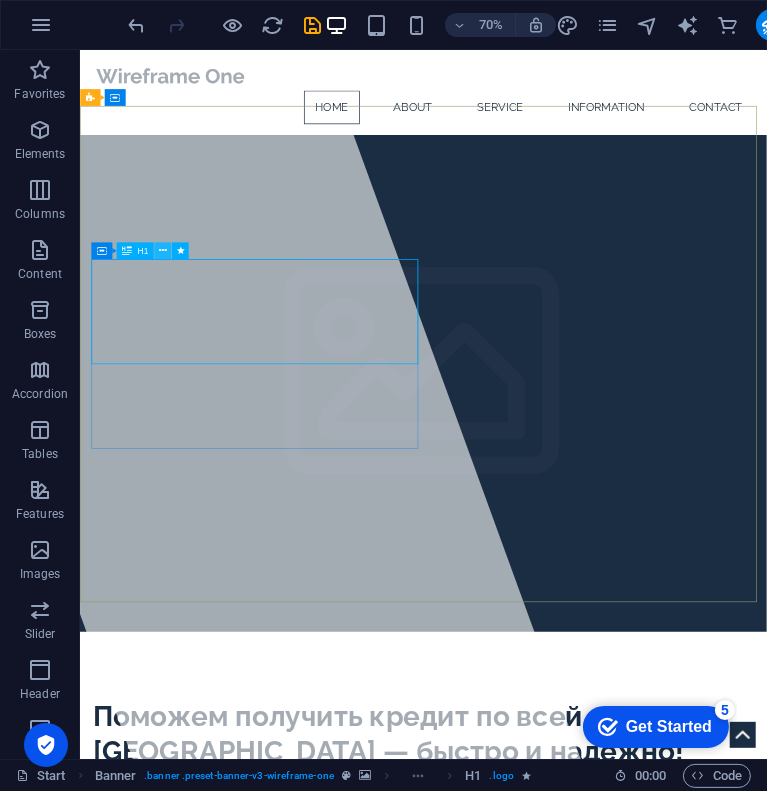 click at bounding box center (163, 250) 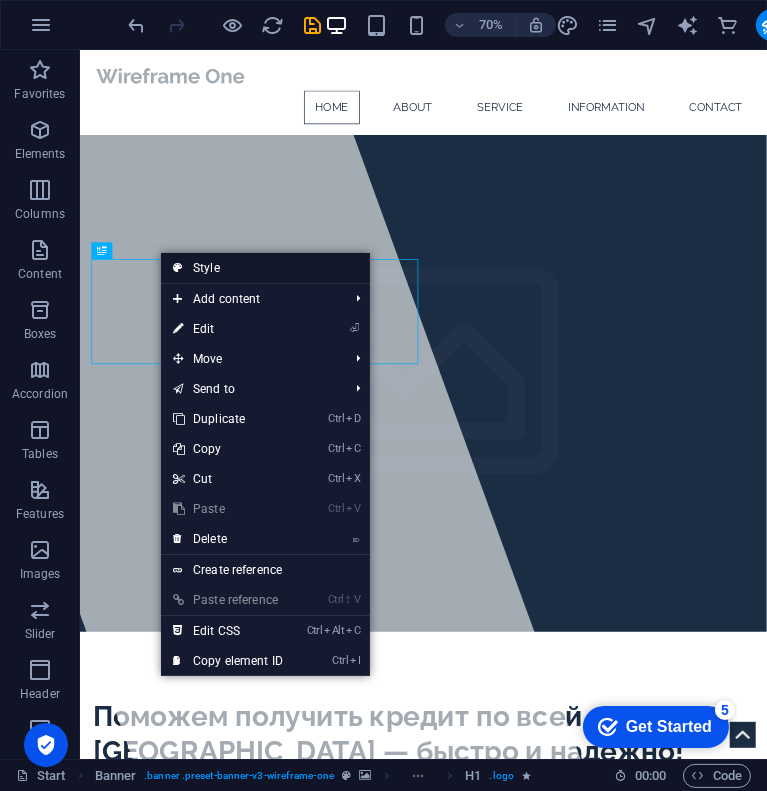 click on "Style" at bounding box center (265, 268) 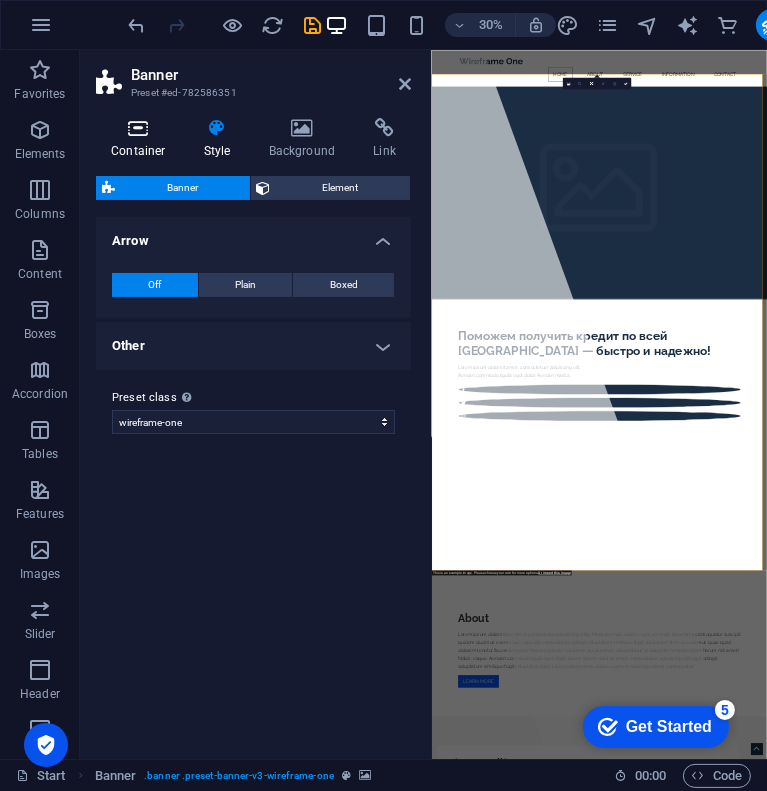 click at bounding box center [138, 128] 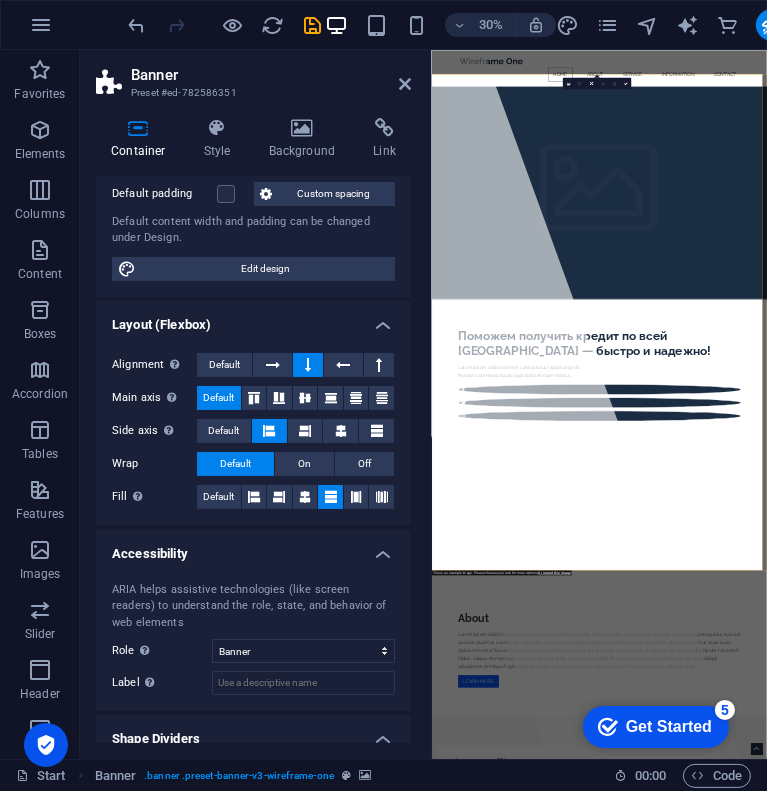 scroll, scrollTop: 180, scrollLeft: 0, axis: vertical 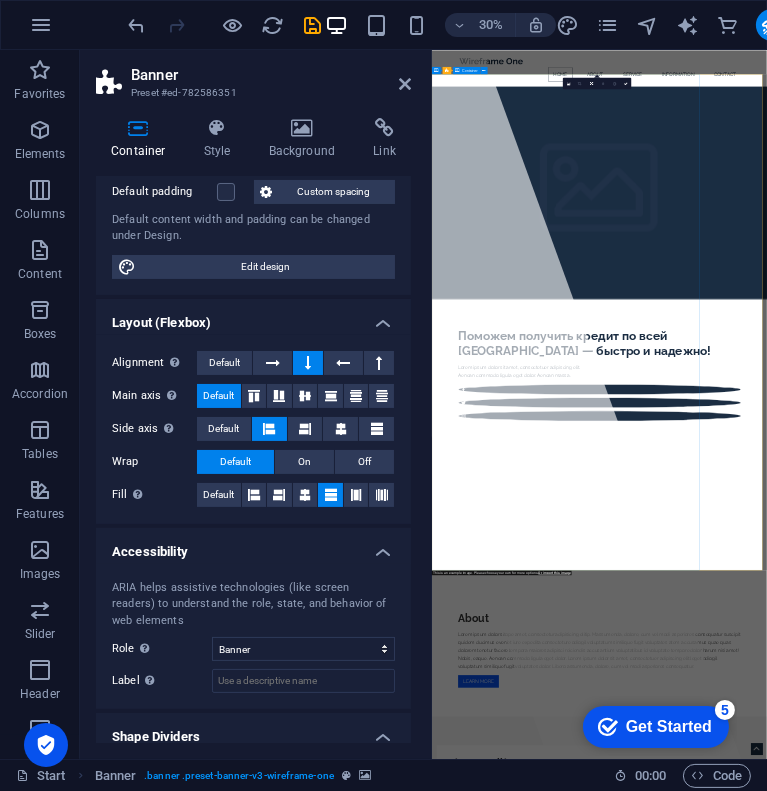 click at bounding box center [709, 1231] 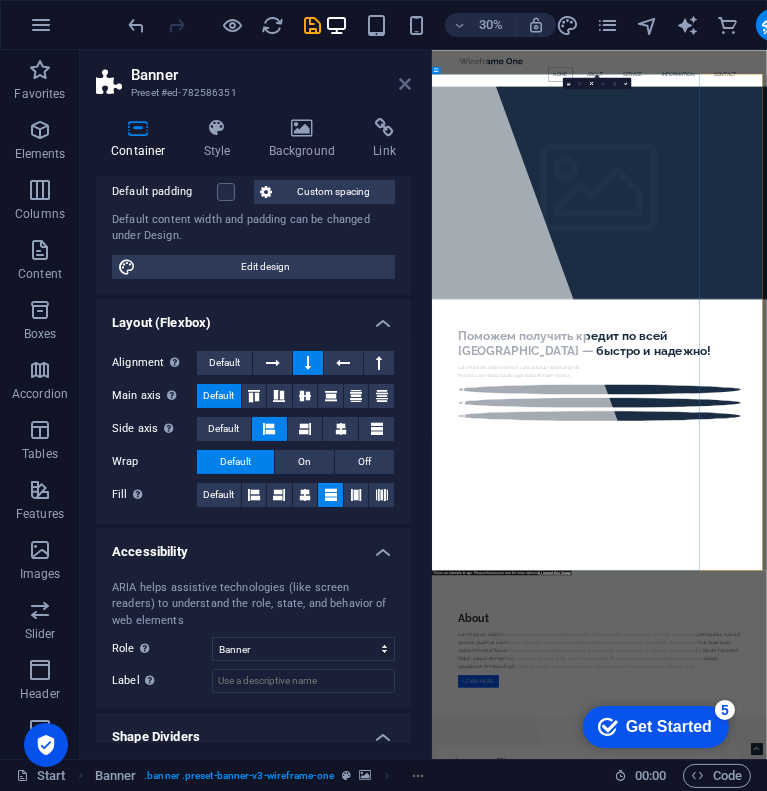 click at bounding box center [405, 84] 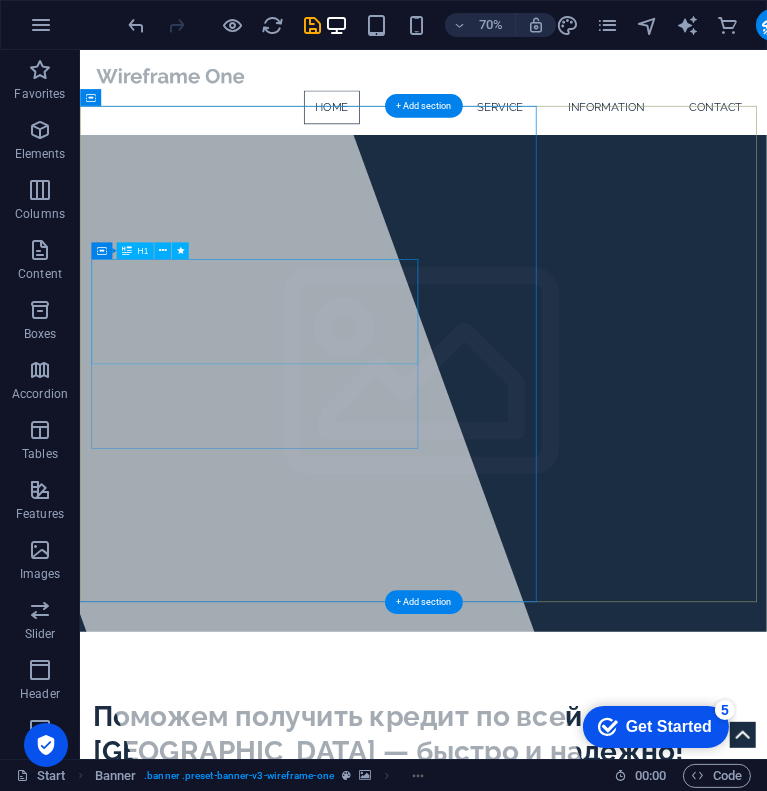 click on "Поможем получить кредит по всей [GEOGRAPHIC_DATA] — быстро и надежно!" at bounding box center [571, 1027] 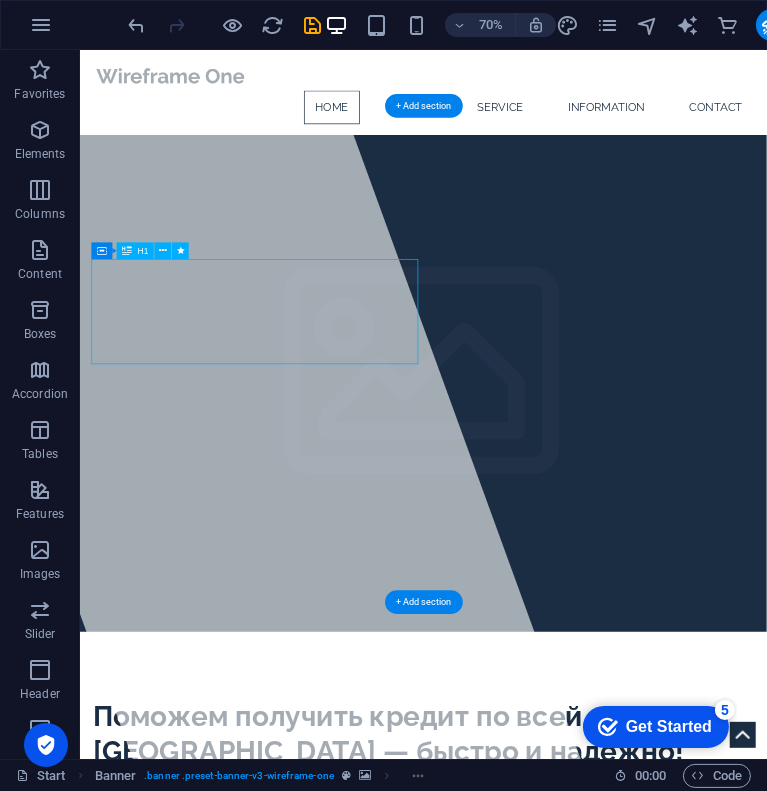 click on "Поможем получить кредит по всей [GEOGRAPHIC_DATA] — быстро и надежно!" at bounding box center [571, 1027] 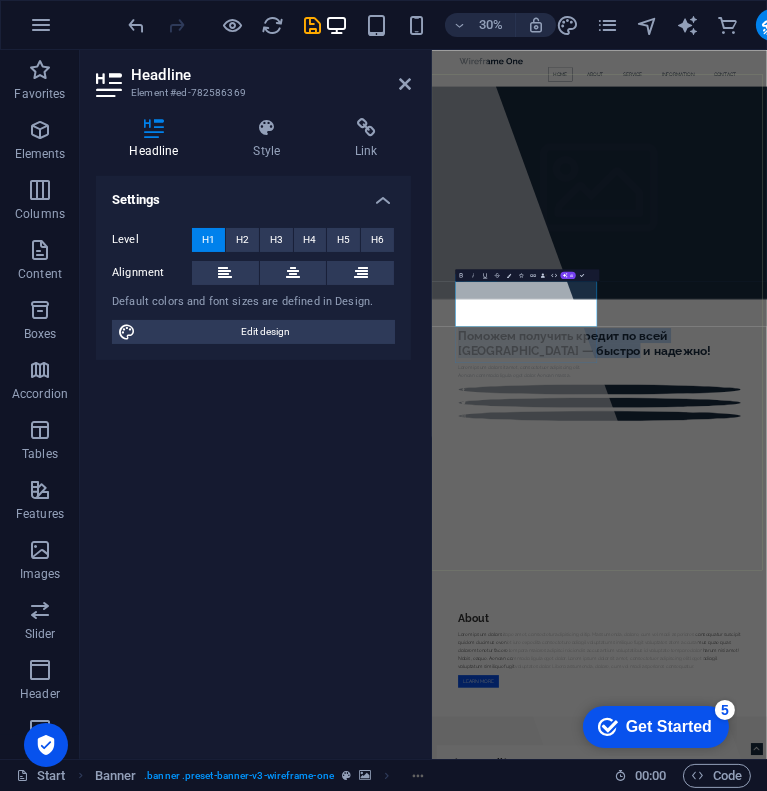 click on "Поможем получить кредит по всей [GEOGRAPHIC_DATA] — быстро и надежно!" at bounding box center (990, 1027) 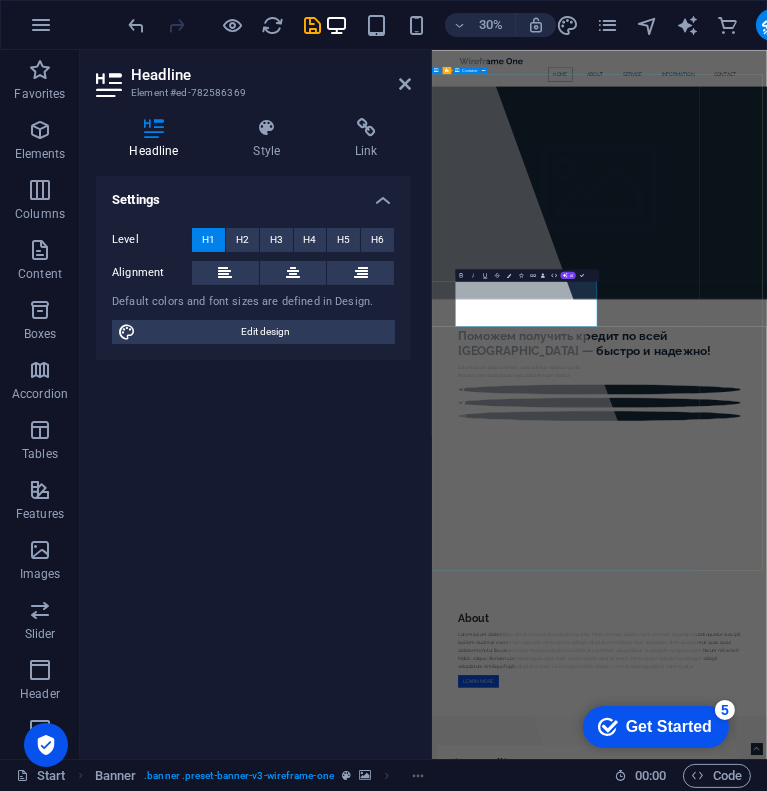 drag, startPoint x: 958, startPoint y: 942, endPoint x: 508, endPoint y: 943, distance: 450.0011 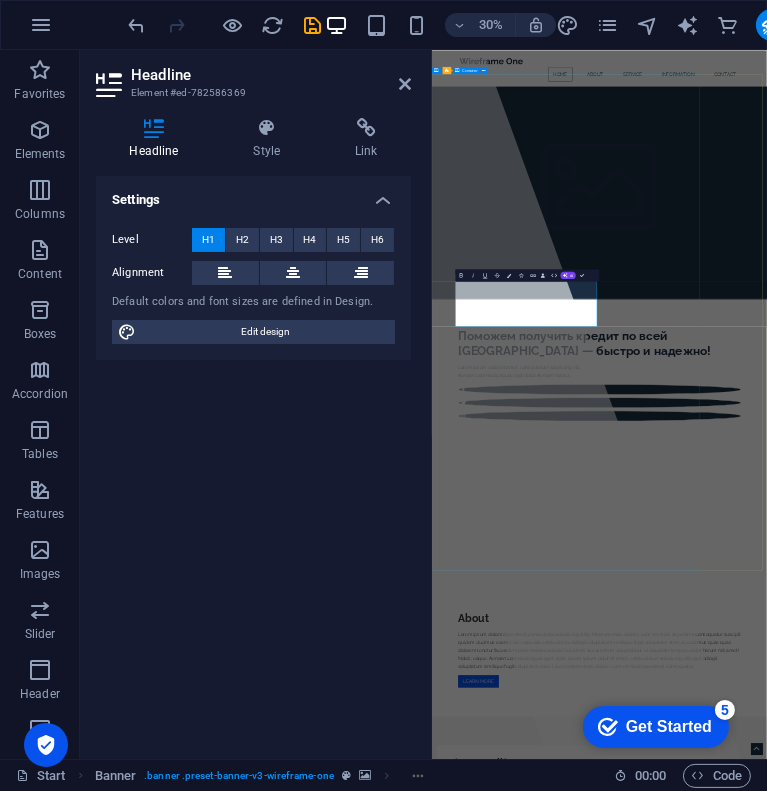 click on "Поможем получить кредит по всей [GEOGRAPHIC_DATA] — быстро и надежно! Lorem ipsum dolor sit amet, consectetuer adipiscing elit. Aenean commodo ligula eget dolor. Aenean massa." at bounding box center (990, 1132) 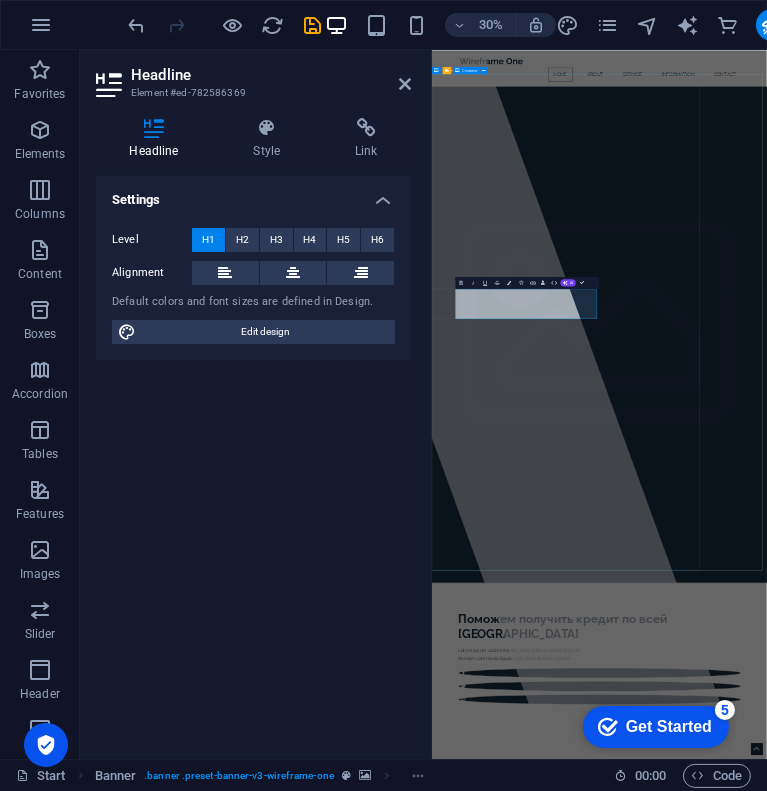 type 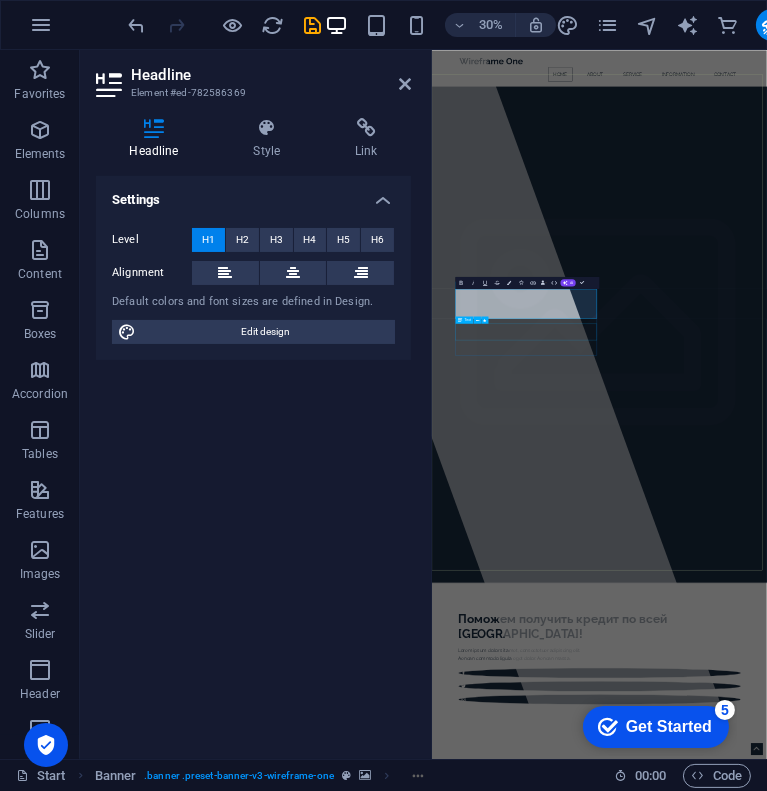 click on "Lorem ipsum dolor sit amet, consectetuer adipiscing elit. Aenean commodo ligula eget dolor. Aenean massa." at bounding box center [990, 2065] 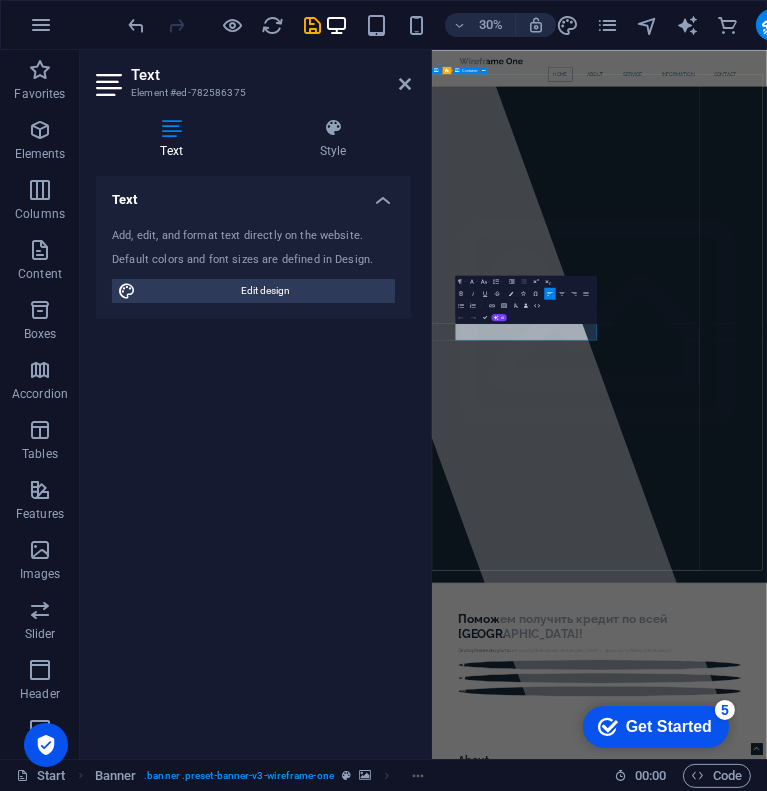scroll, scrollTop: 0, scrollLeft: 1, axis: horizontal 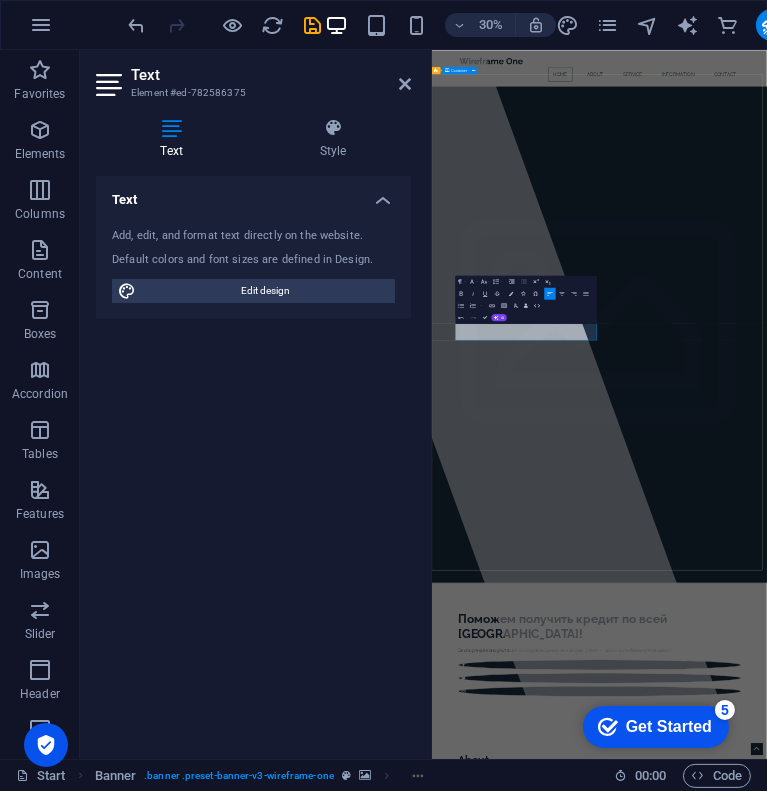 click on "Поможем получить кредит по всей [GEOGRAPHIC_DATA]! Экспертная консультация и сопровождение на каждом этапе — даже если банки отказывают. Экспертная консультация и сопровождение на каждом этапе — даже если банки отказывают." at bounding box center (989, 2063) 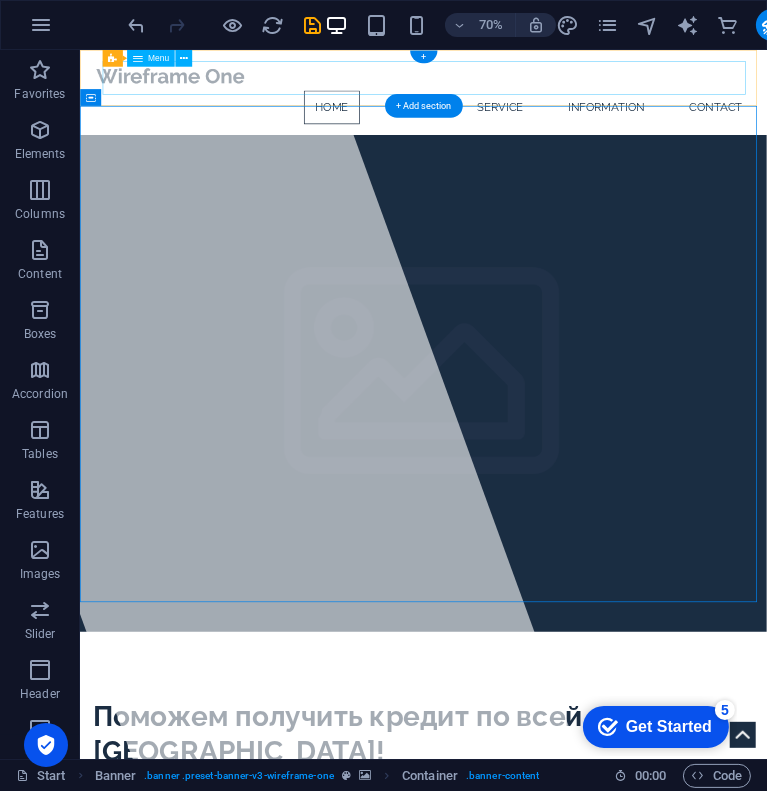click on "Home About Service Information Contact" at bounding box center [571, 132] 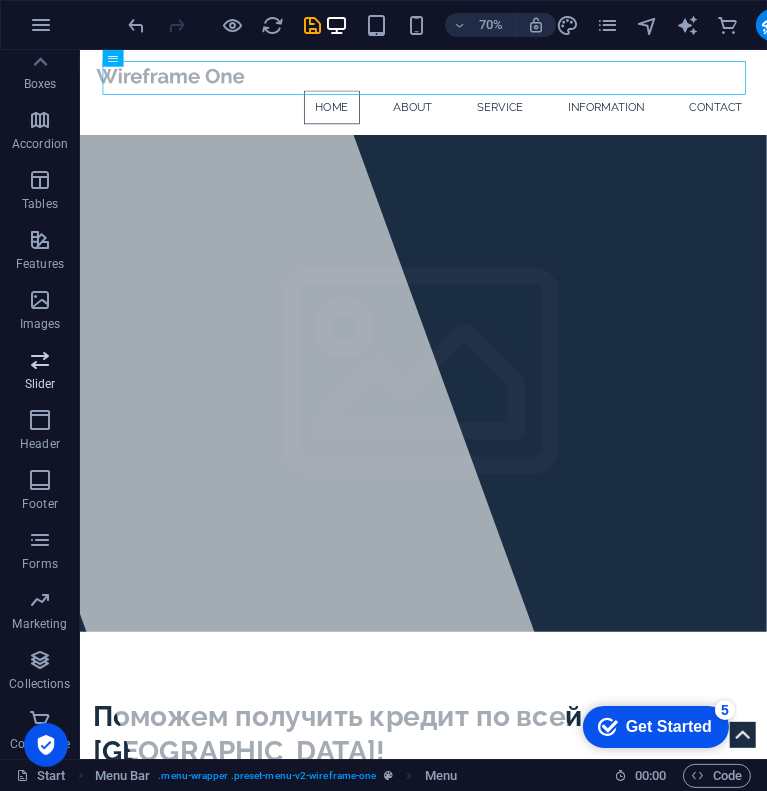scroll, scrollTop: 0, scrollLeft: 0, axis: both 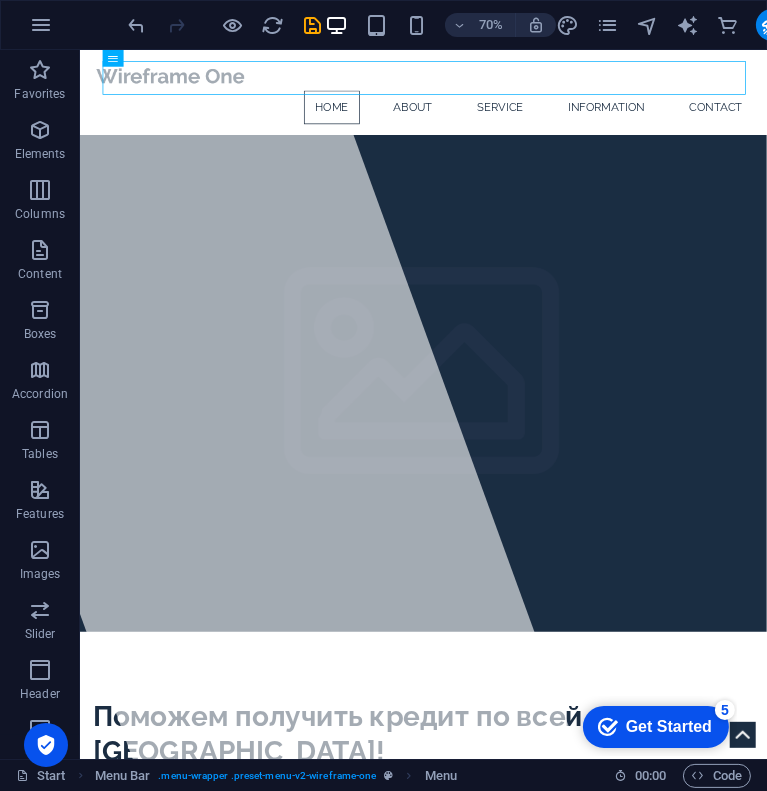 click on "Get Started" at bounding box center [668, 726] 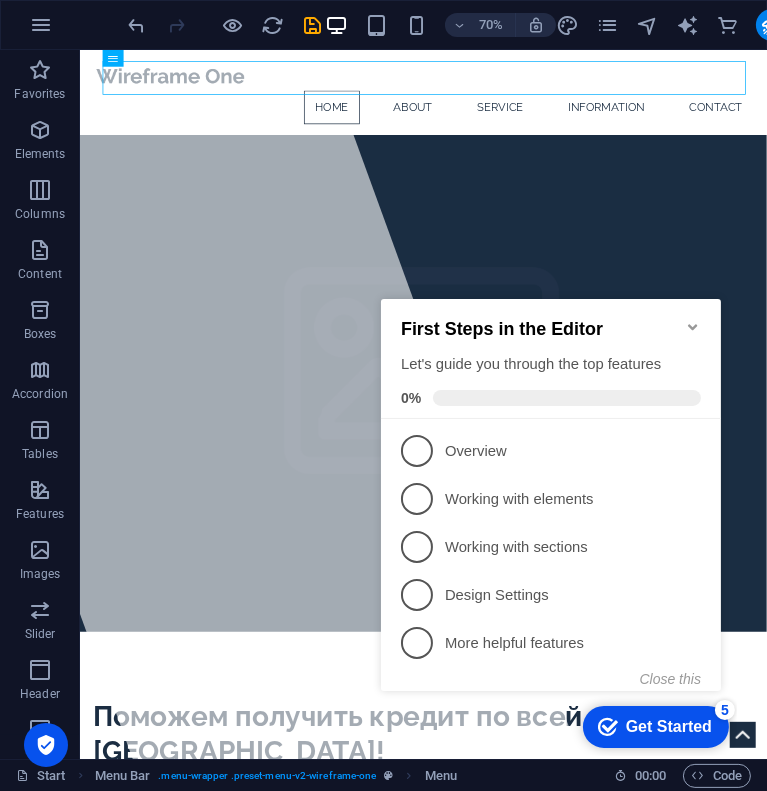 click 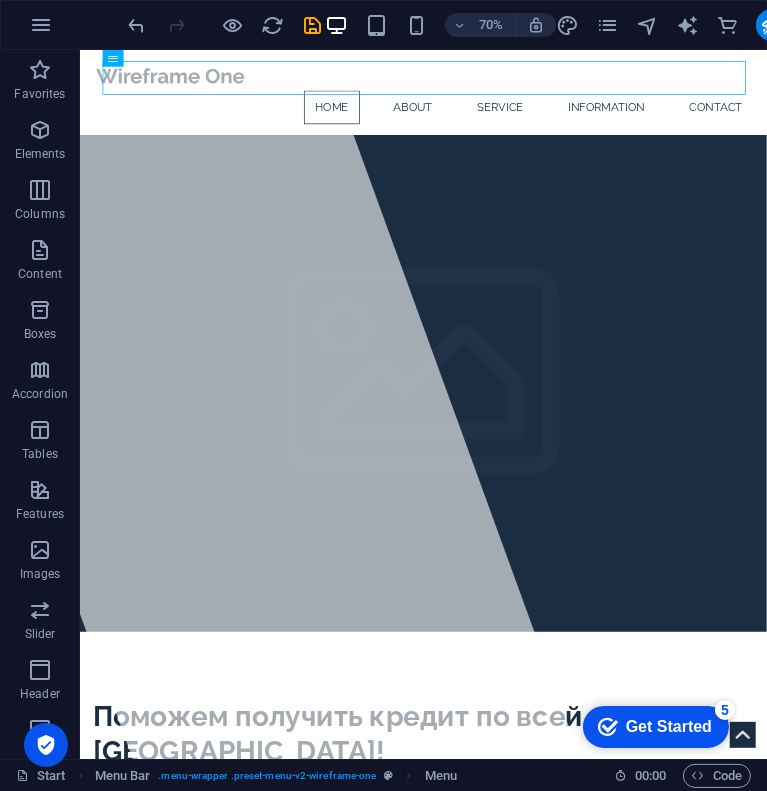 click on "Get Started" at bounding box center (668, 726) 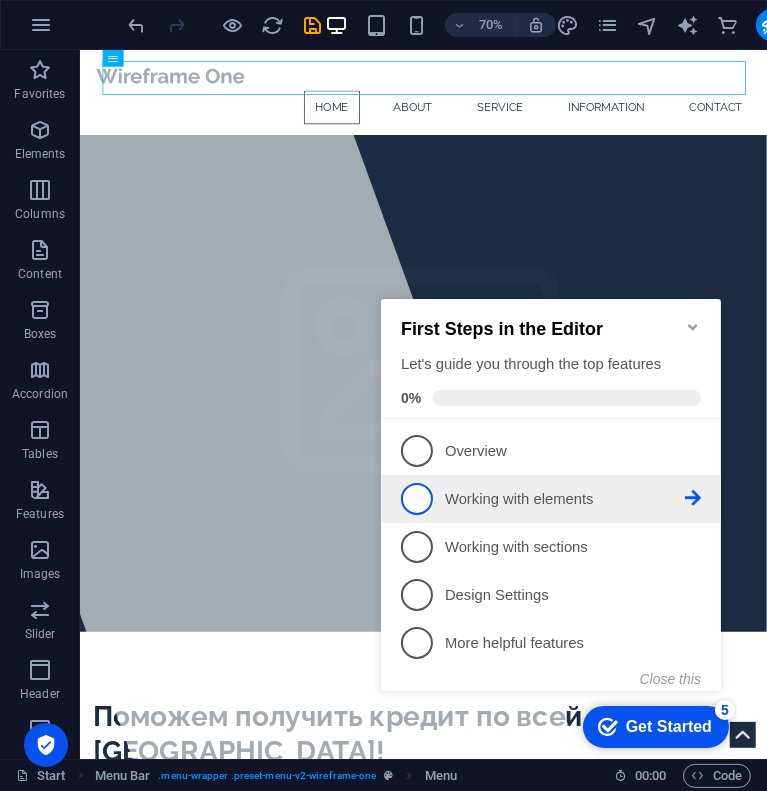 click on "Working with elements  - incomplete" at bounding box center (564, 498) 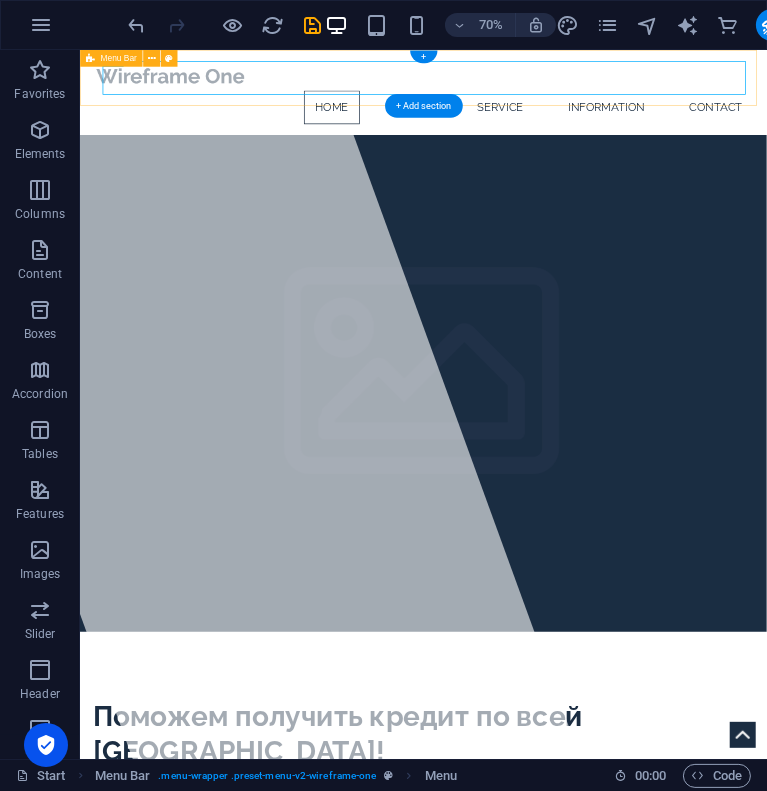 scroll, scrollTop: 0, scrollLeft: 0, axis: both 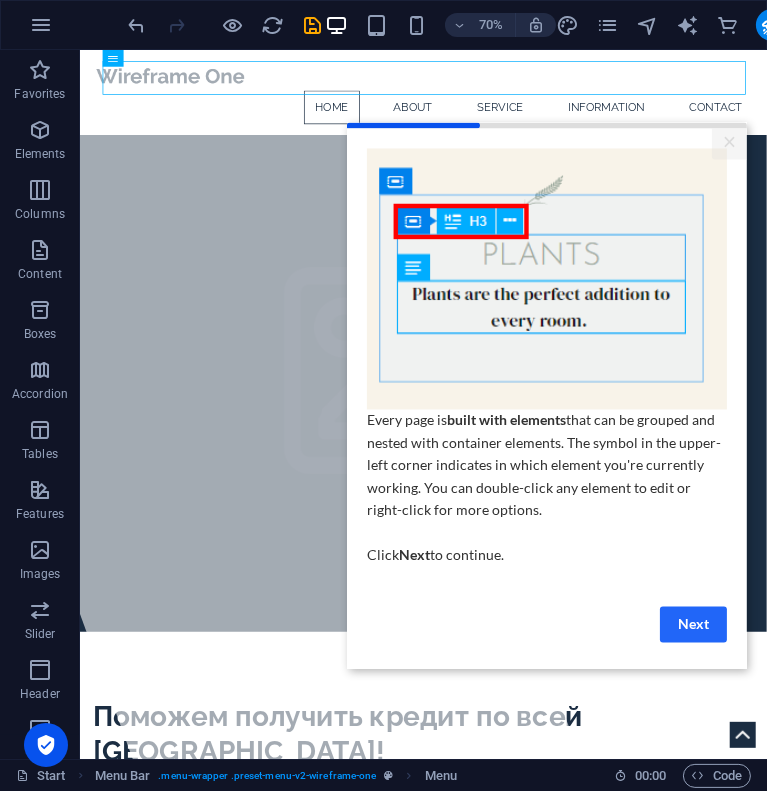 click on "Next" at bounding box center [692, 623] 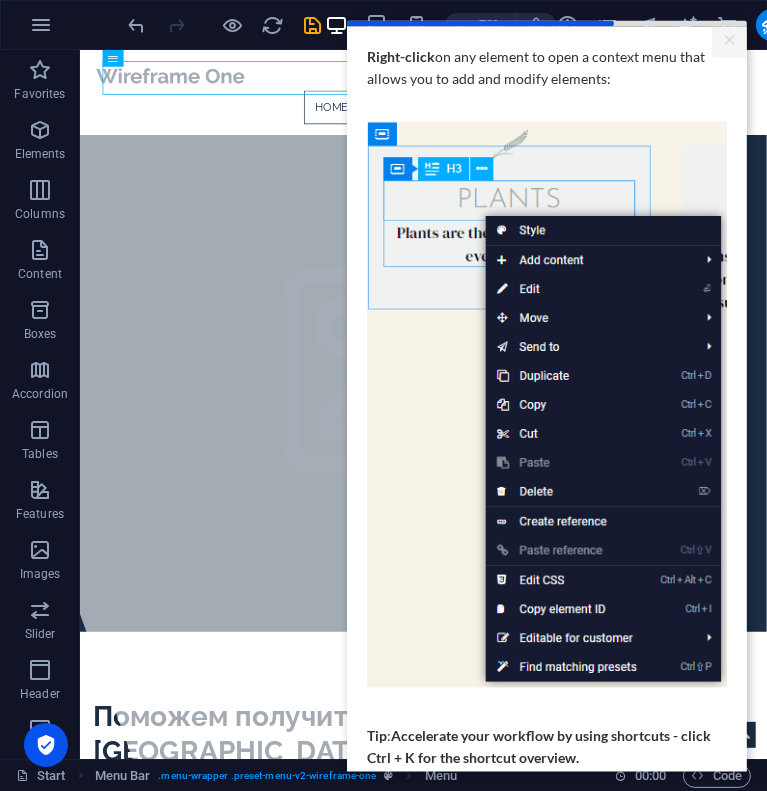 scroll, scrollTop: 115, scrollLeft: 0, axis: vertical 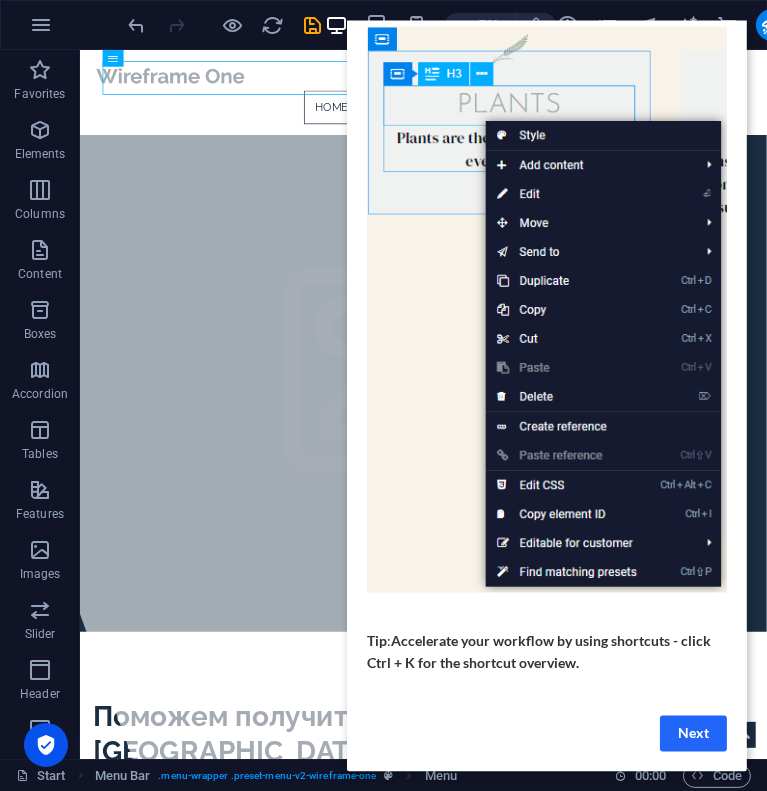 click on "Next" at bounding box center [692, 733] 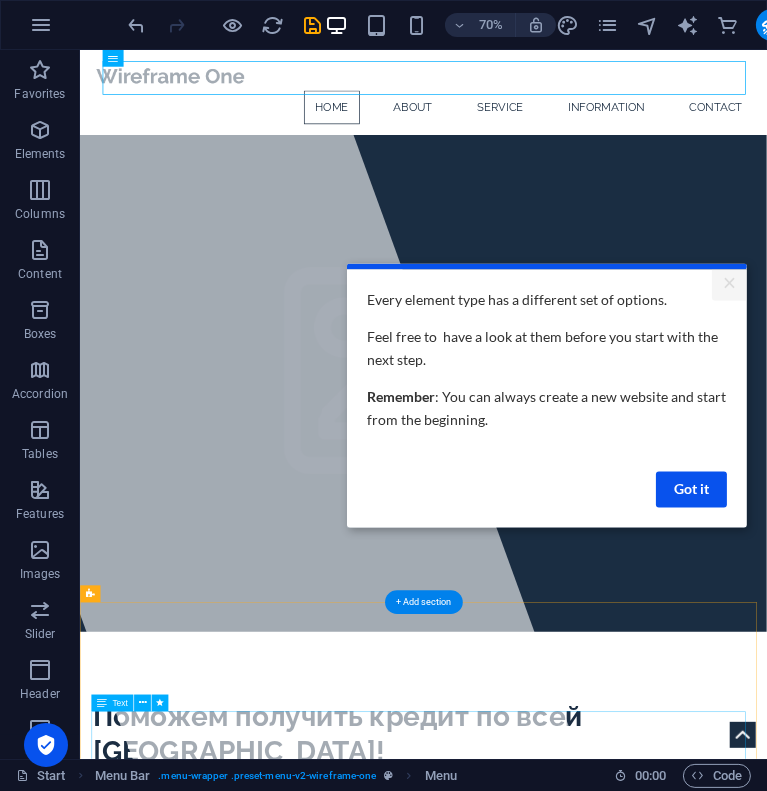 click on "Lorem ipsum dolor sitope amet, consectetur adipisicing elitip. Massumenda, dolore, cum vel modi asperiores consequatur suscipit quidem ducimus eveniet iure expedita consecteture odiogil voluptatum similique fugit voluptates atem accusamus quae quas dolorem tenetur facere tempora maiores adipisci reiciendis accusantium voluptatibus id voluptate tempore dolor harum nisi amet! Nobis, eaque. Aenean commodo ligula eget dolor. Lorem ipsum dolor sit amet, consectetuer adipiscing elit leget odiogil voluptatum similique fugit voluptates dolor. Libero assumenda, dolore, cum vel modi asperiores consequatur." at bounding box center (571, 1581) 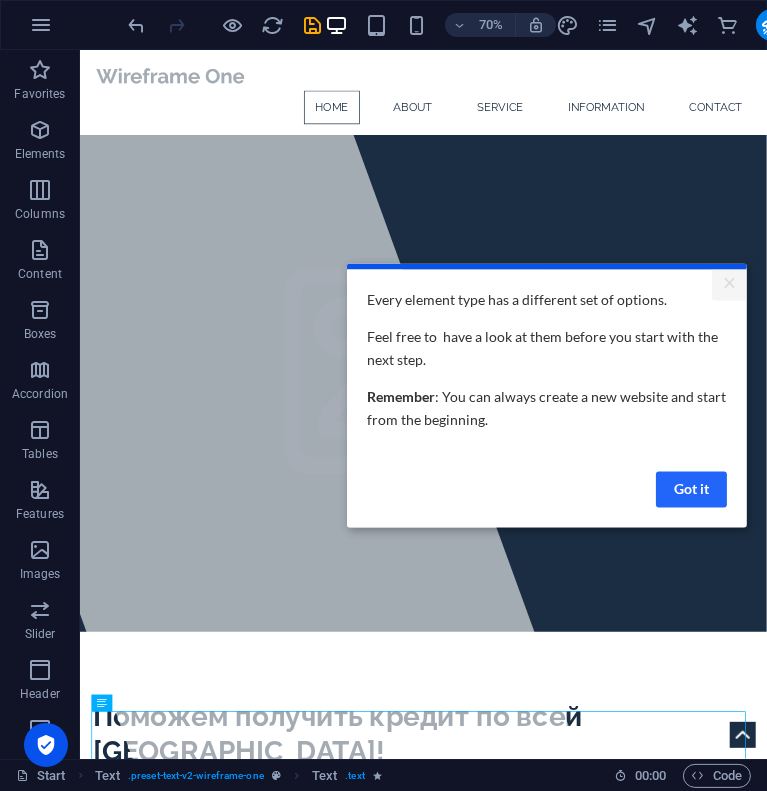 click on "Got it" at bounding box center (690, 488) 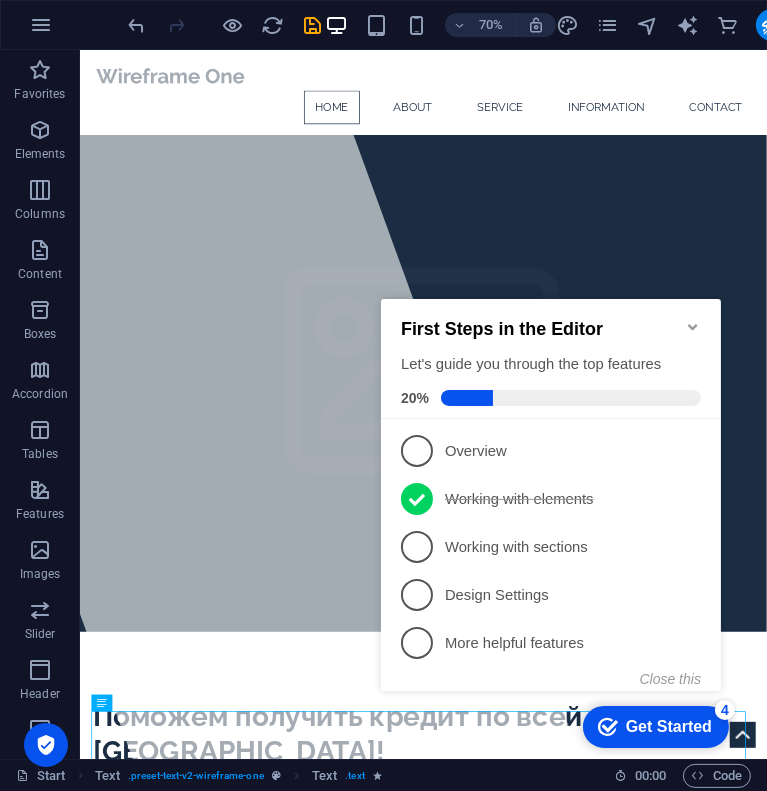 scroll, scrollTop: 0, scrollLeft: 0, axis: both 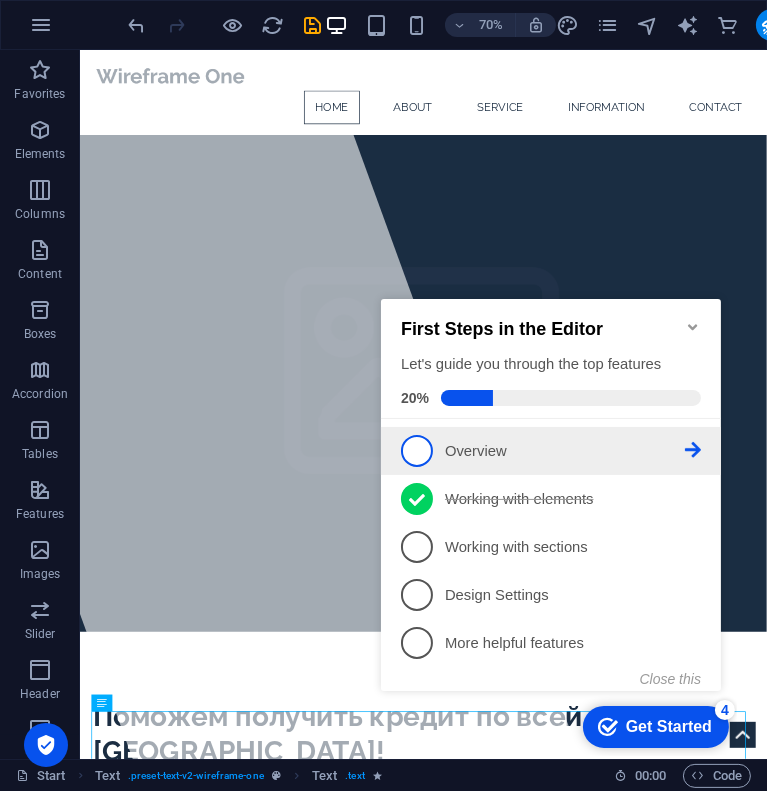 click on "1 Overview  - incomplete" at bounding box center [550, 450] 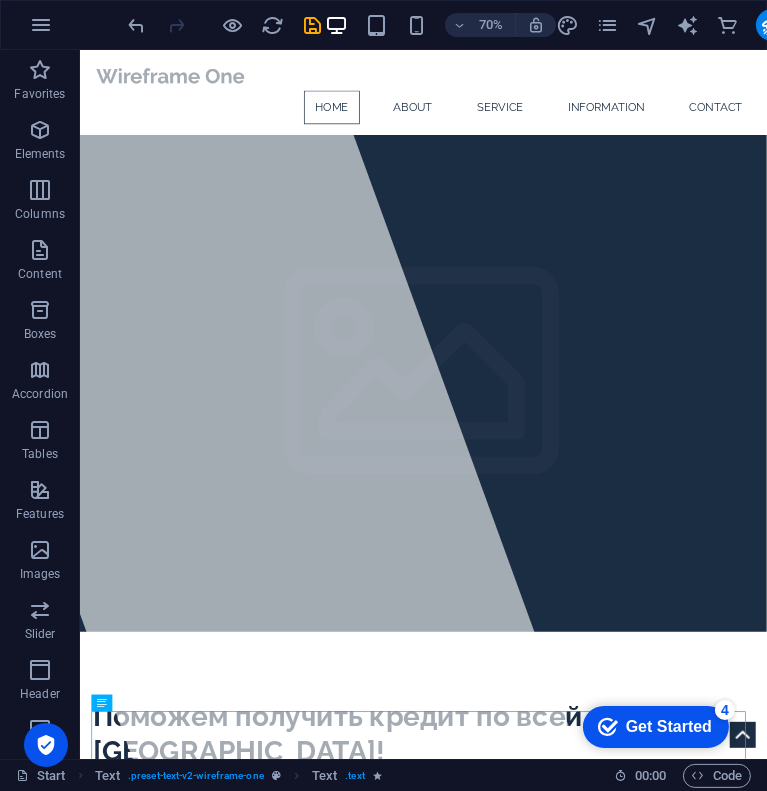 scroll, scrollTop: 0, scrollLeft: 0, axis: both 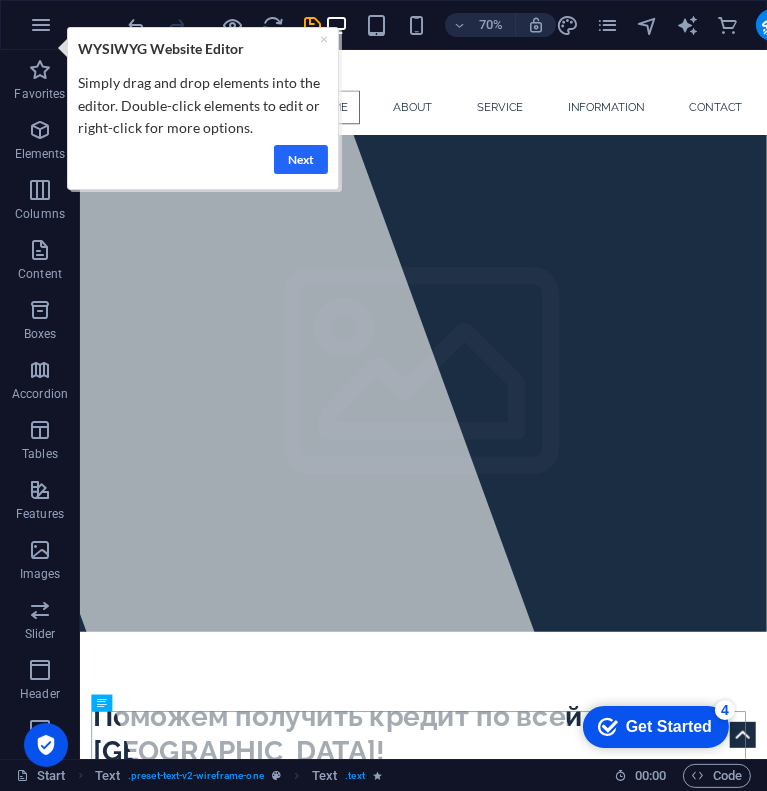 click on "Next" at bounding box center [300, 158] 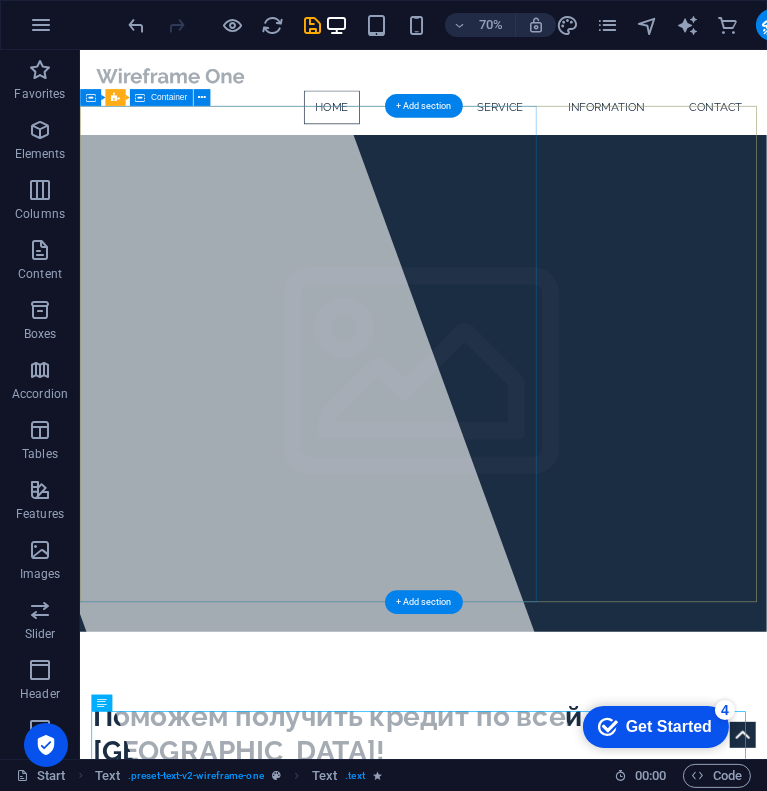 scroll, scrollTop: 0, scrollLeft: 0, axis: both 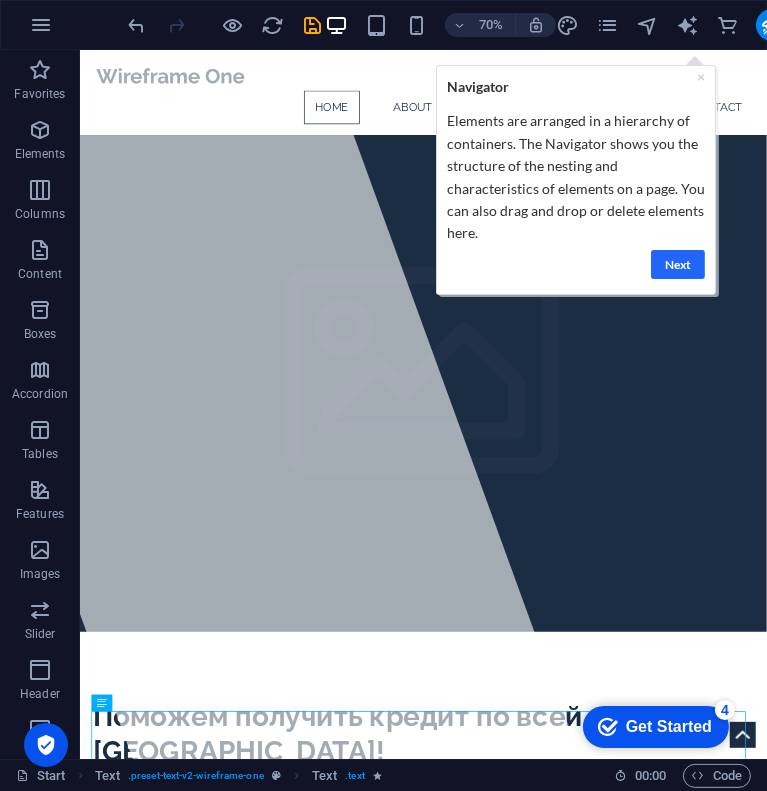 click on "Next" at bounding box center [677, 263] 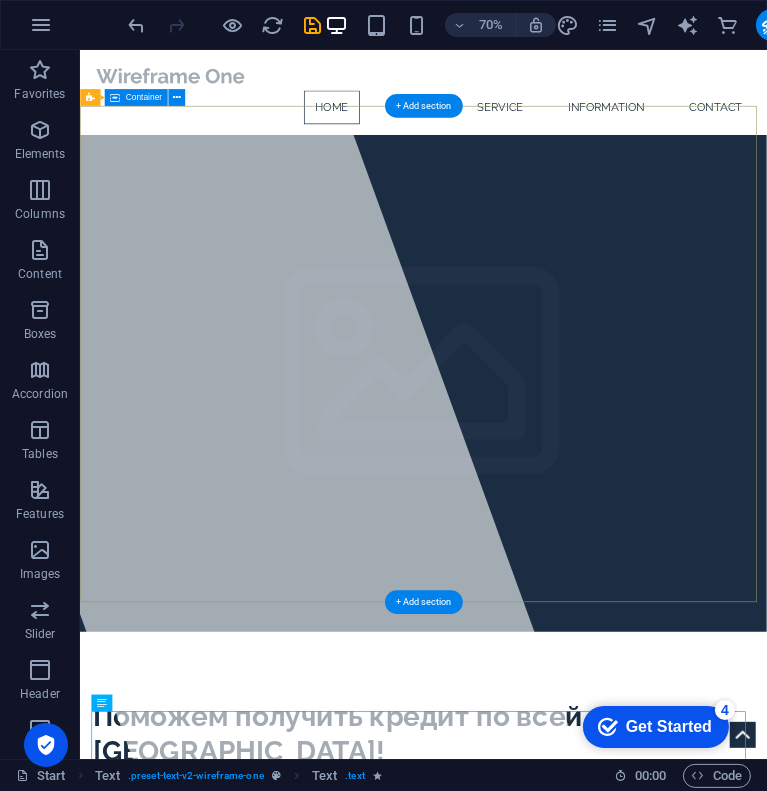 scroll, scrollTop: 0, scrollLeft: 0, axis: both 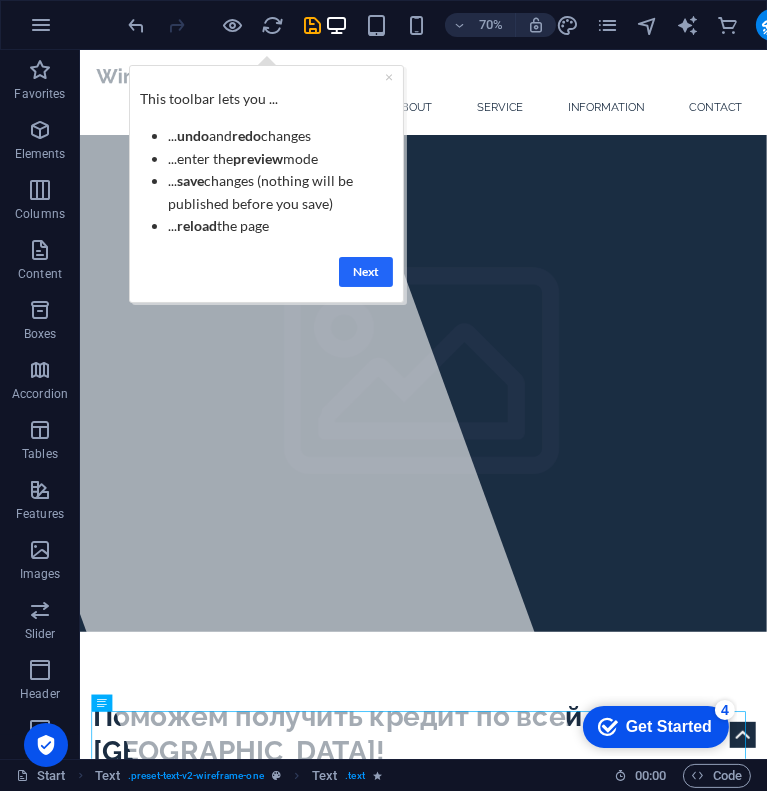 click on "Next" at bounding box center (366, 270) 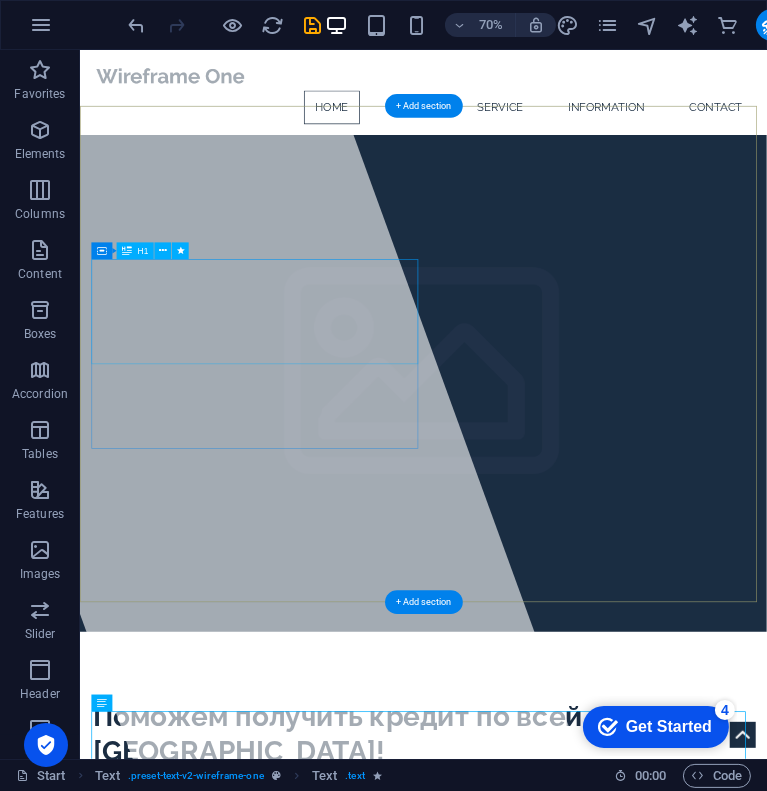 scroll, scrollTop: 0, scrollLeft: 0, axis: both 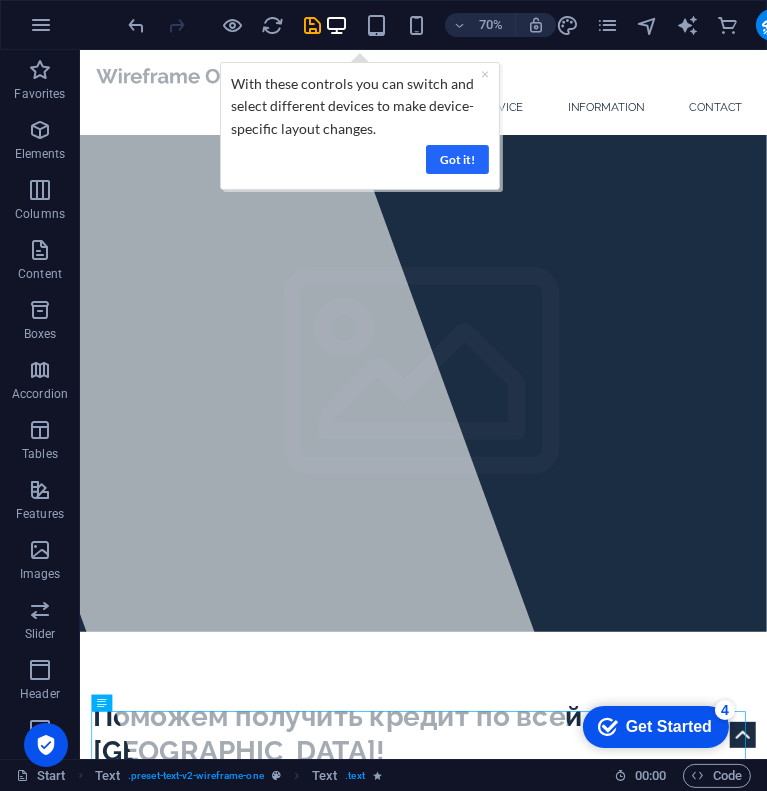 click on "Got it!" at bounding box center [457, 158] 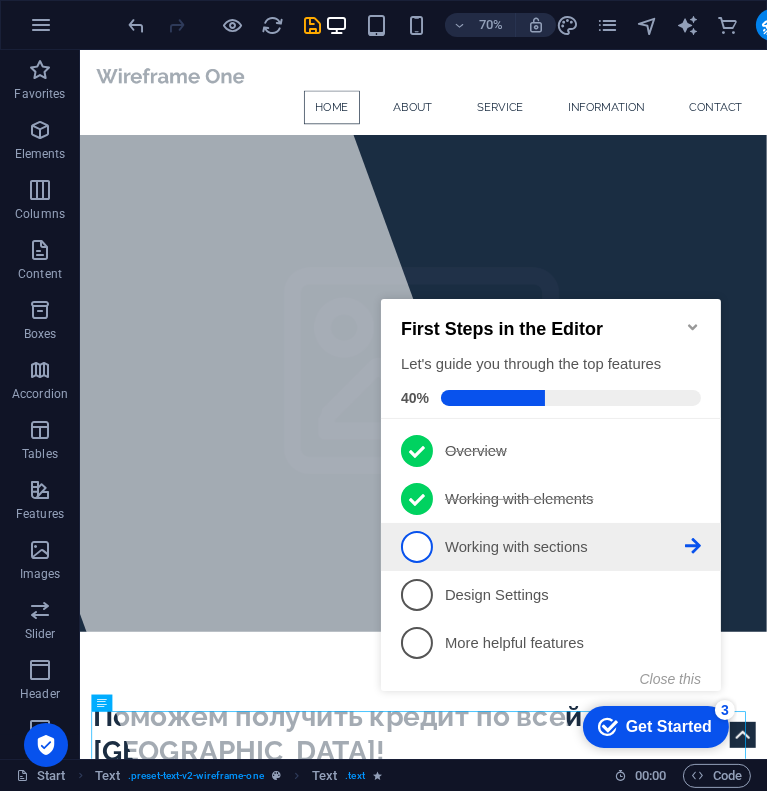 click on "3 Working with sections  - incomplete" at bounding box center [550, 546] 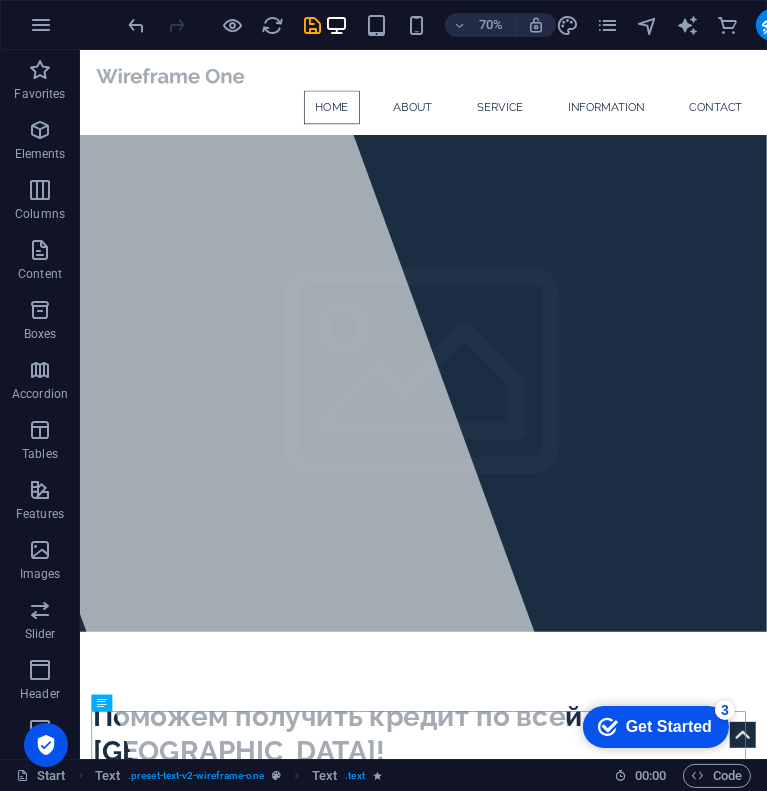 scroll, scrollTop: 0, scrollLeft: 0, axis: both 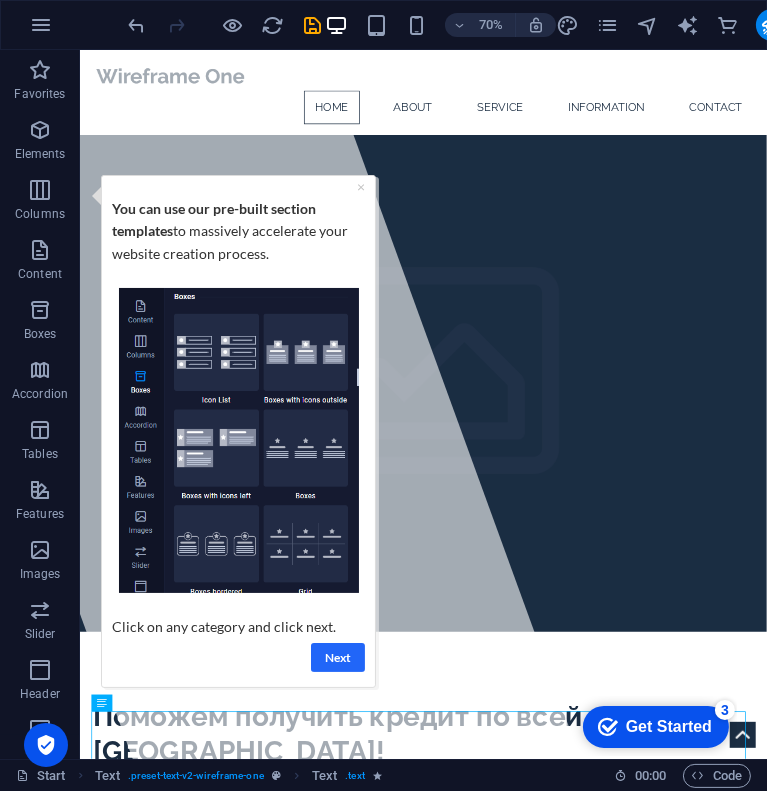 click on "Next" at bounding box center [337, 656] 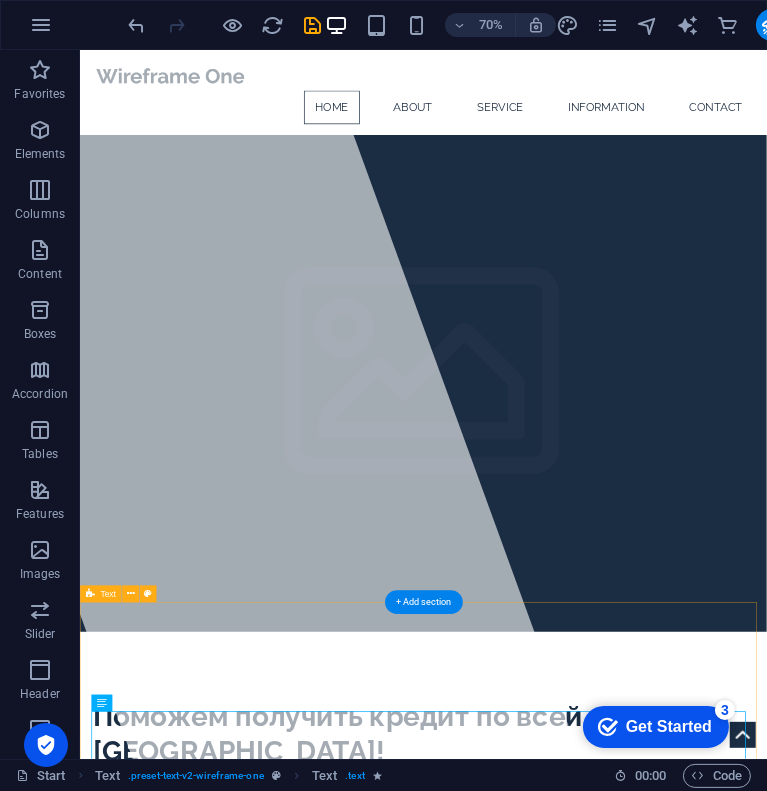 scroll, scrollTop: 0, scrollLeft: 0, axis: both 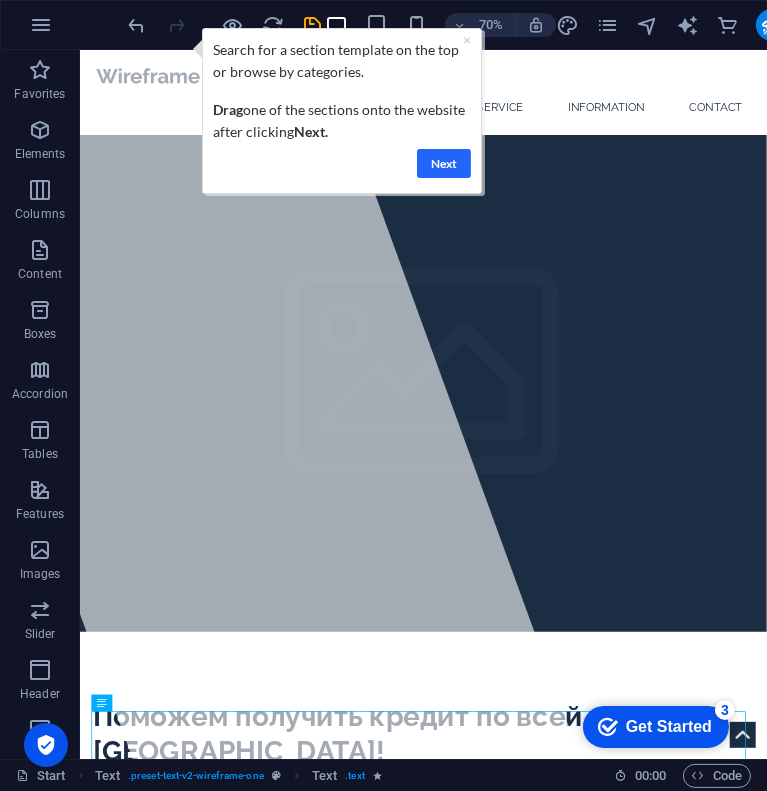 click on "Next" at bounding box center [444, 162] 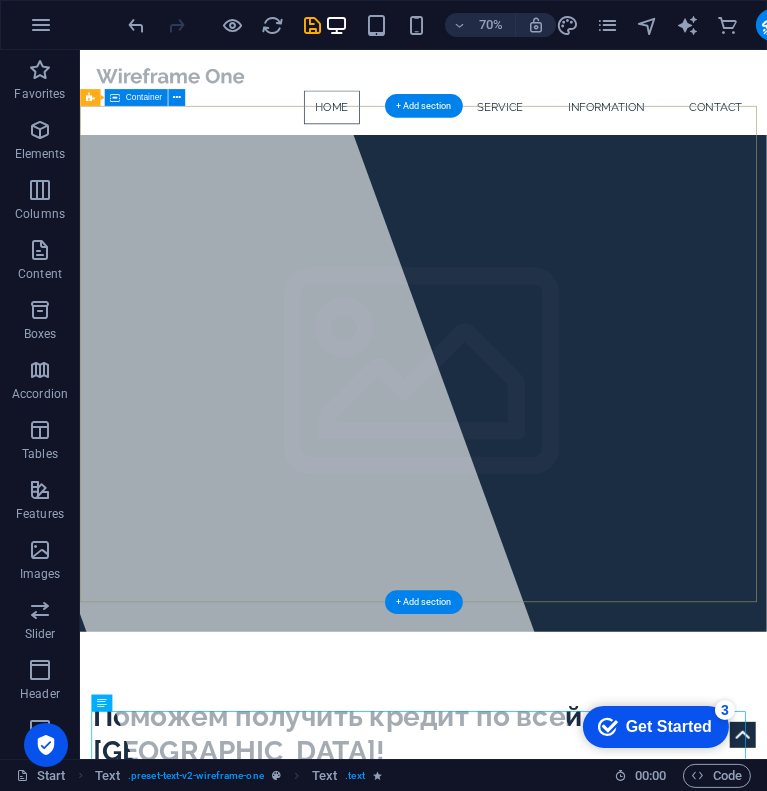 scroll, scrollTop: 0, scrollLeft: 0, axis: both 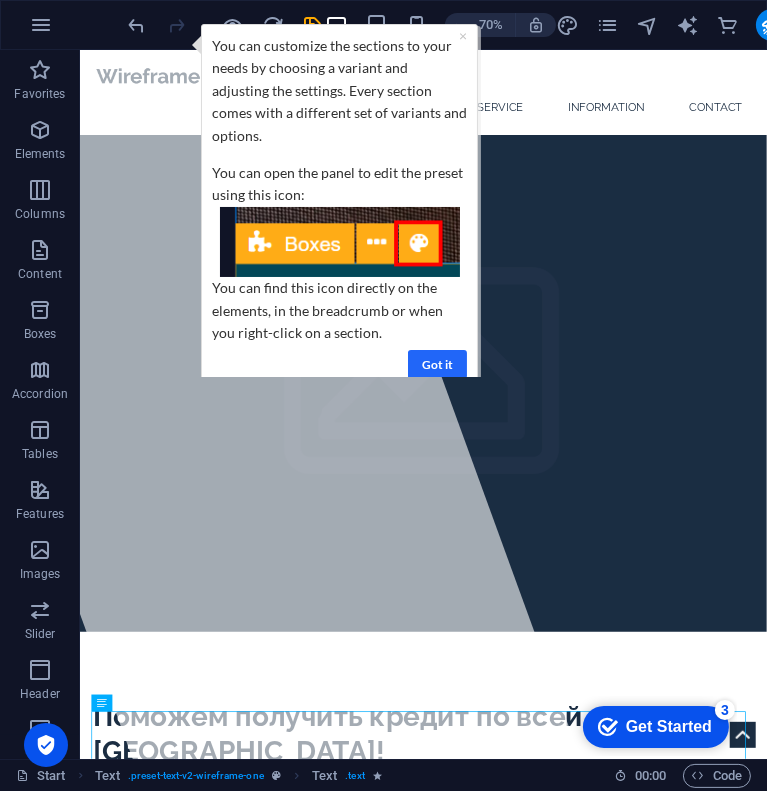 click on "Got it" at bounding box center (437, 363) 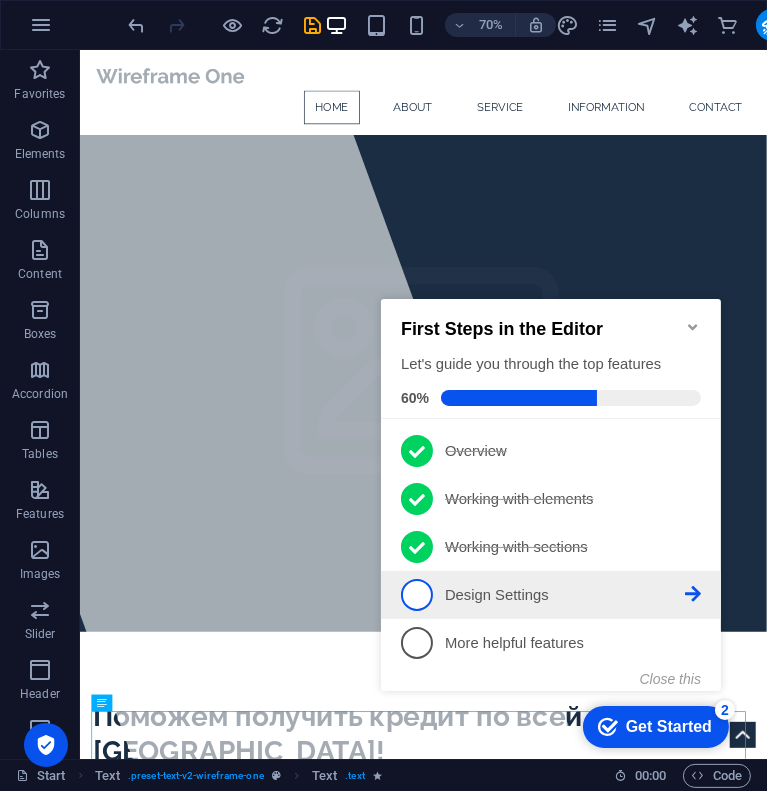 click on "Design Settings  - incomplete" at bounding box center [564, 594] 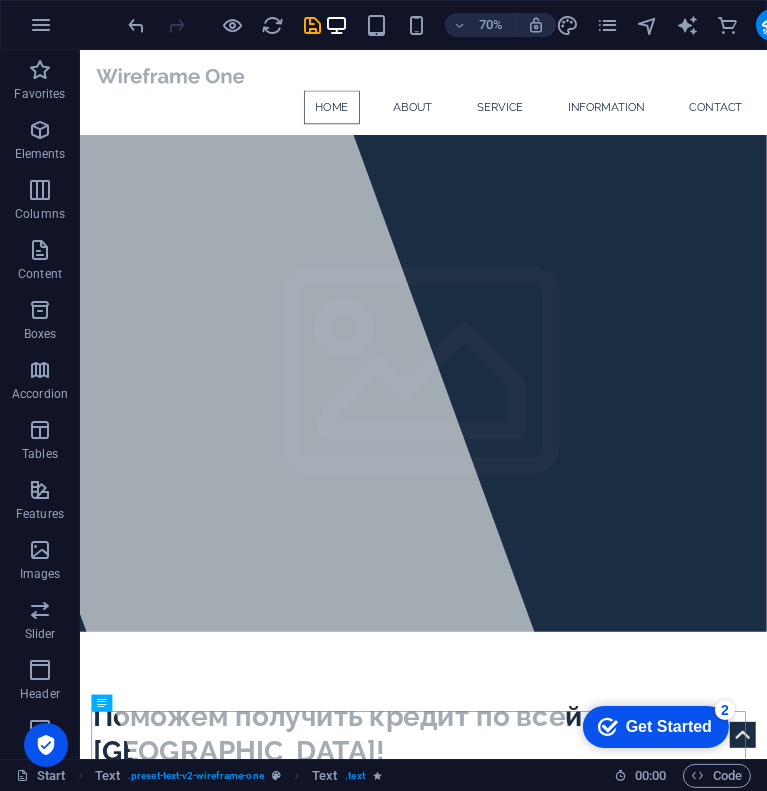 scroll, scrollTop: 0, scrollLeft: 0, axis: both 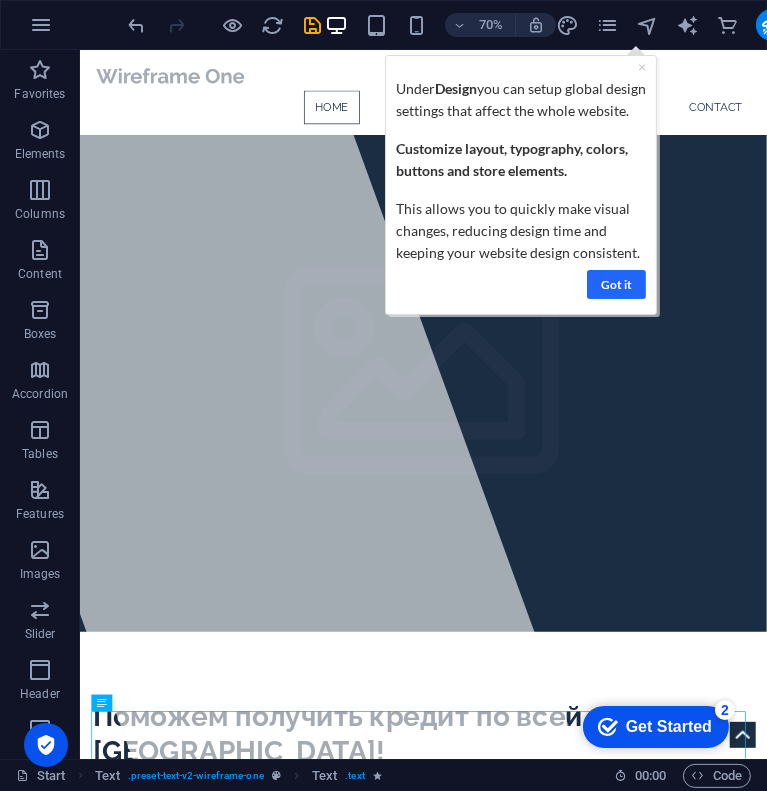 click on "Got it" at bounding box center (615, 283) 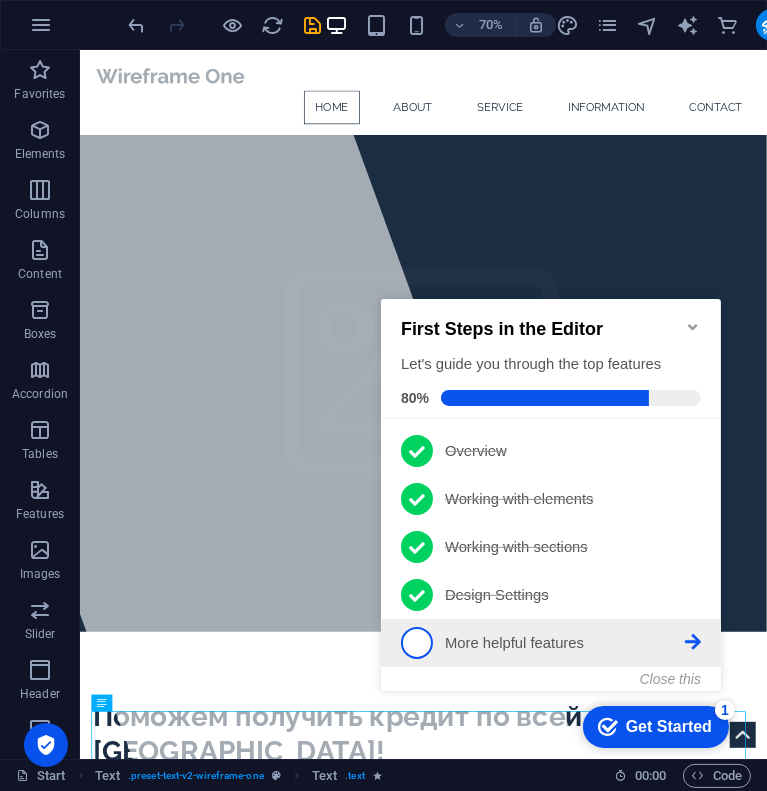 click on "5 More helpful features  - incomplete" at bounding box center (550, 642) 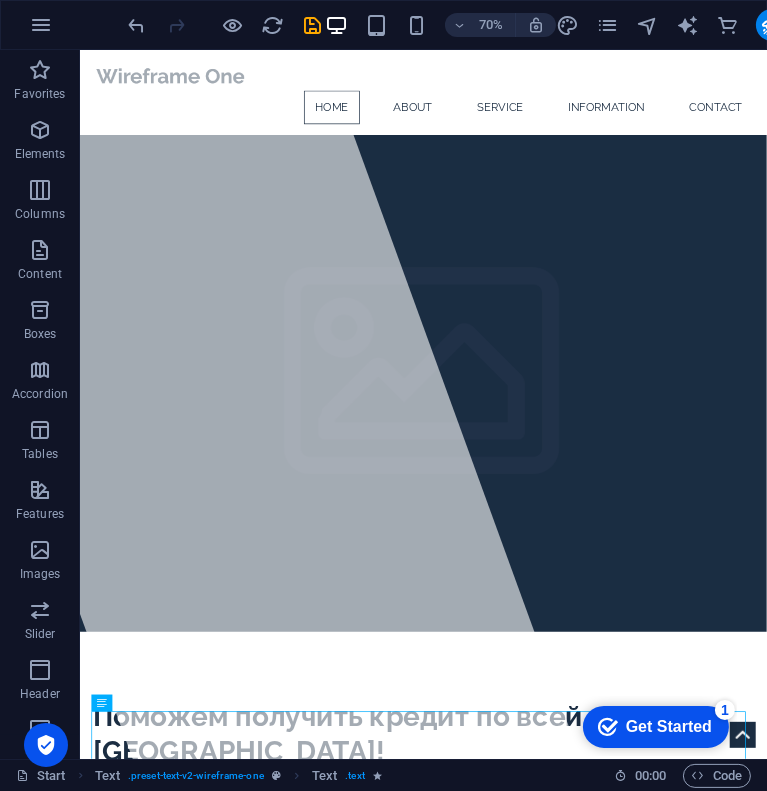 scroll, scrollTop: 0, scrollLeft: 0, axis: both 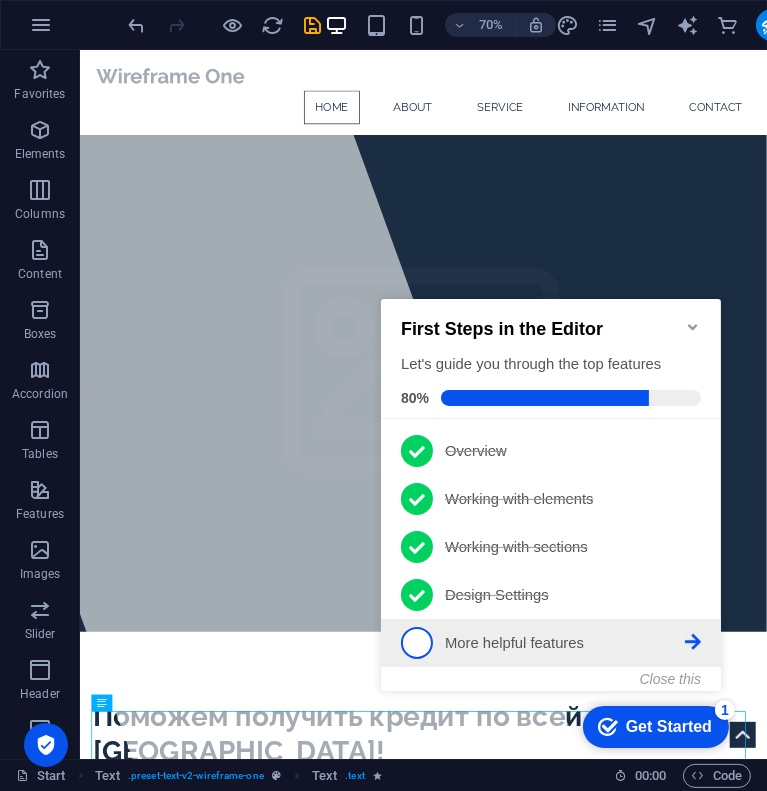 click on "5 More helpful features  - incomplete" at bounding box center (550, 642) 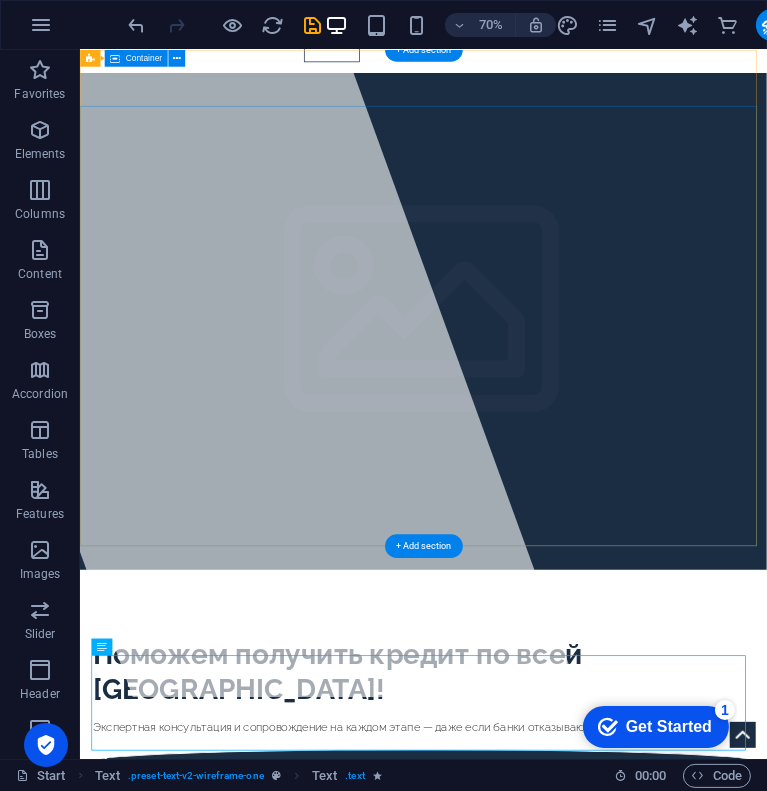 scroll, scrollTop: 0, scrollLeft: 0, axis: both 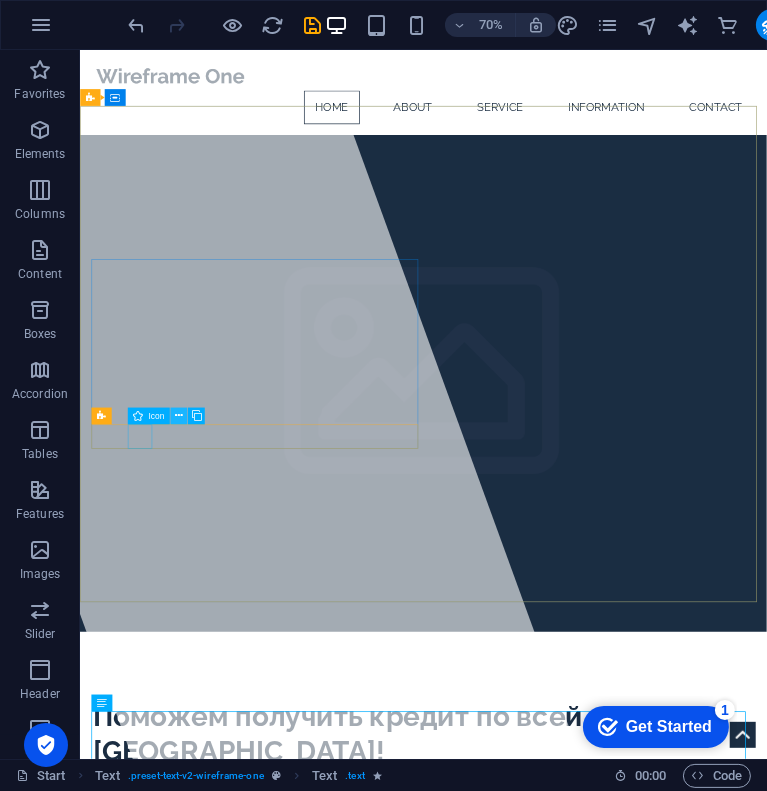 click at bounding box center [179, 416] 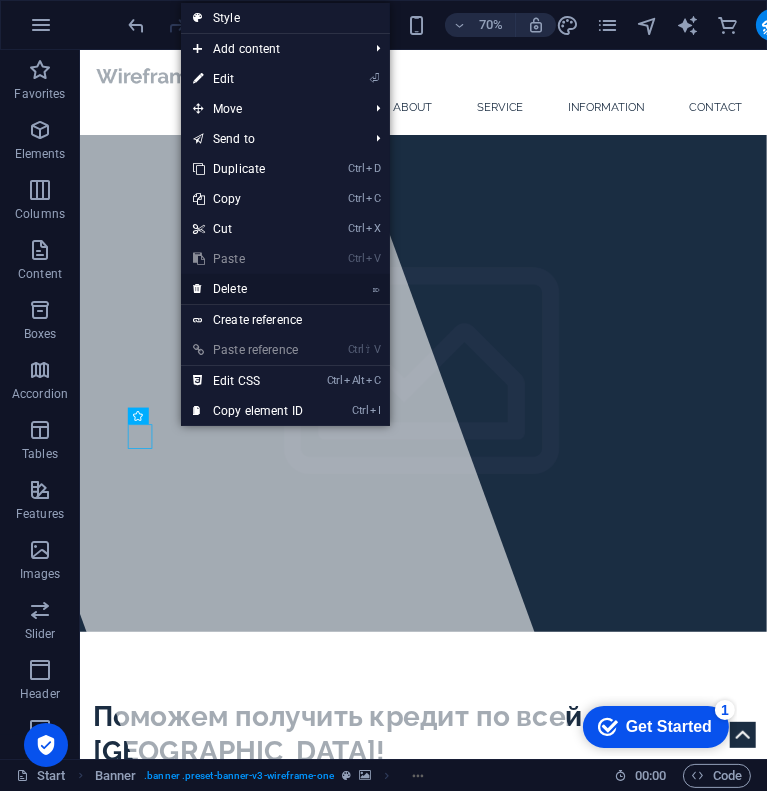 click on "⌦  Delete" at bounding box center [248, 289] 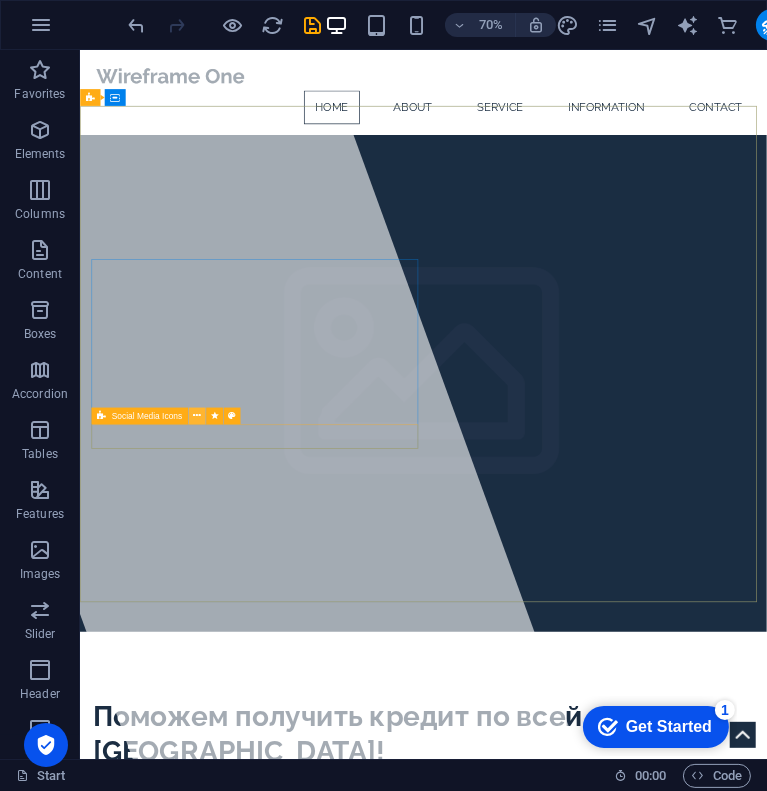 click at bounding box center (197, 416) 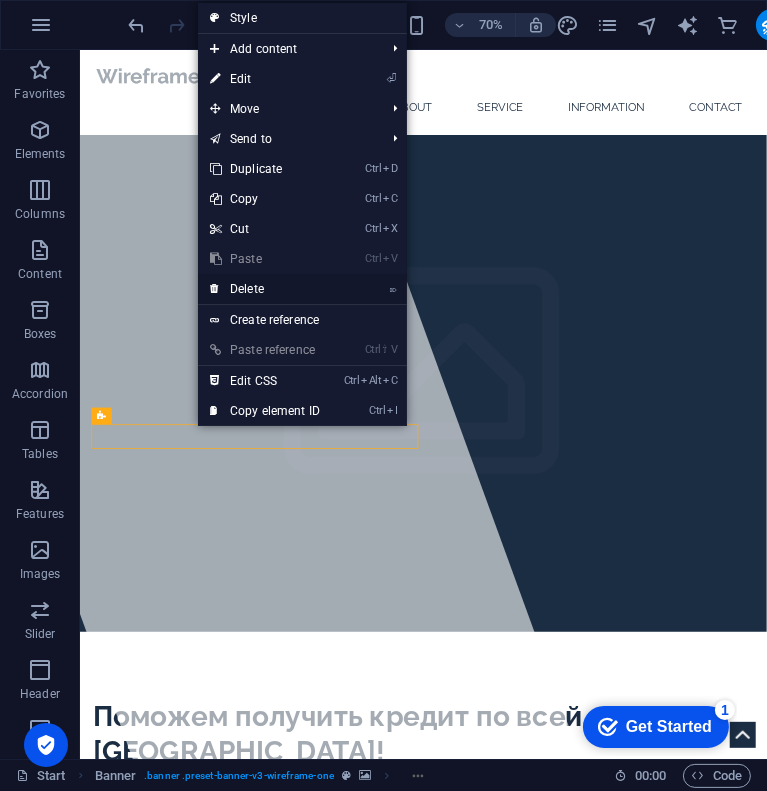 click on "⌦  Delete" at bounding box center [265, 289] 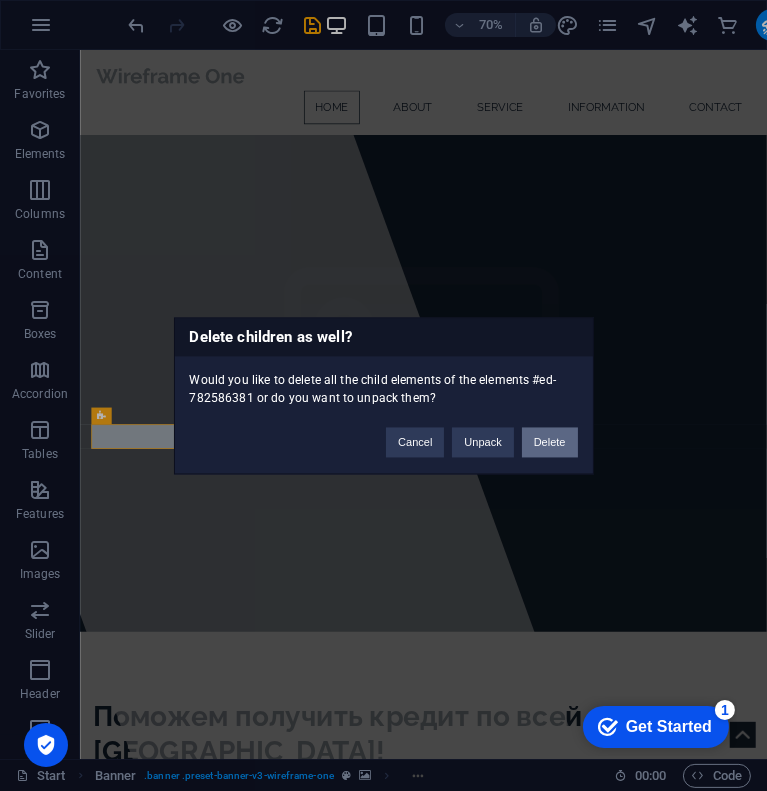 click on "Delete" at bounding box center (550, 442) 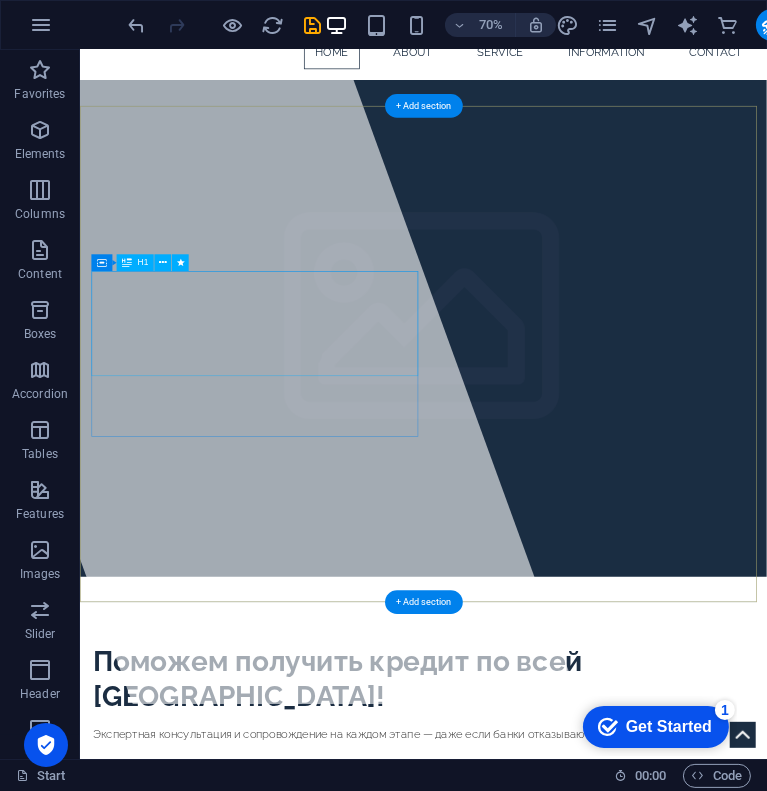 scroll, scrollTop: 0, scrollLeft: 0, axis: both 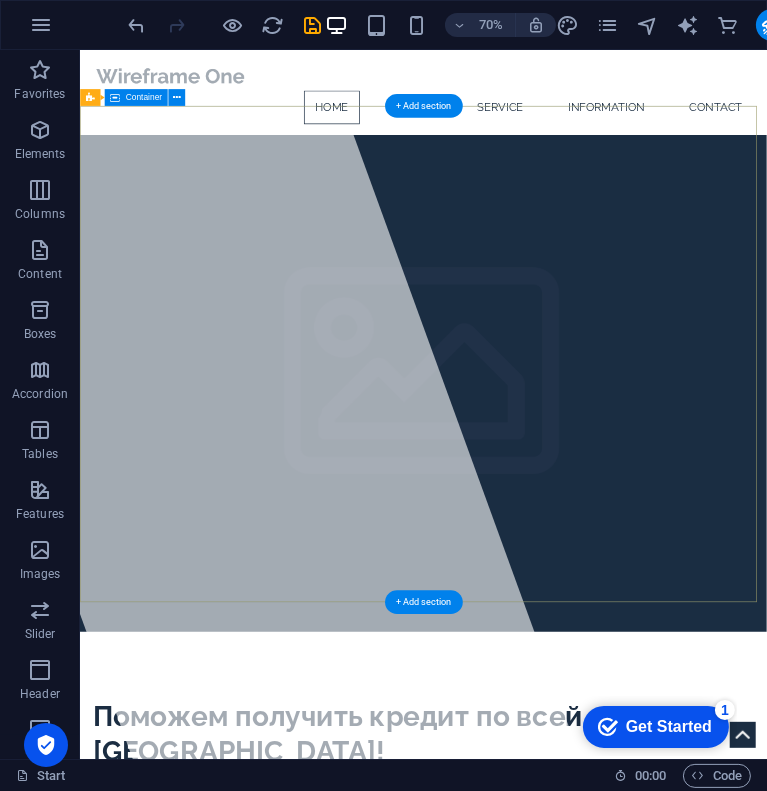 click on "Поможем получить кредит по всей [GEOGRAPHIC_DATA]! Экспертная консультация и сопровождение на каждом этапе — даже если банки отказывают." at bounding box center (570, 1056) 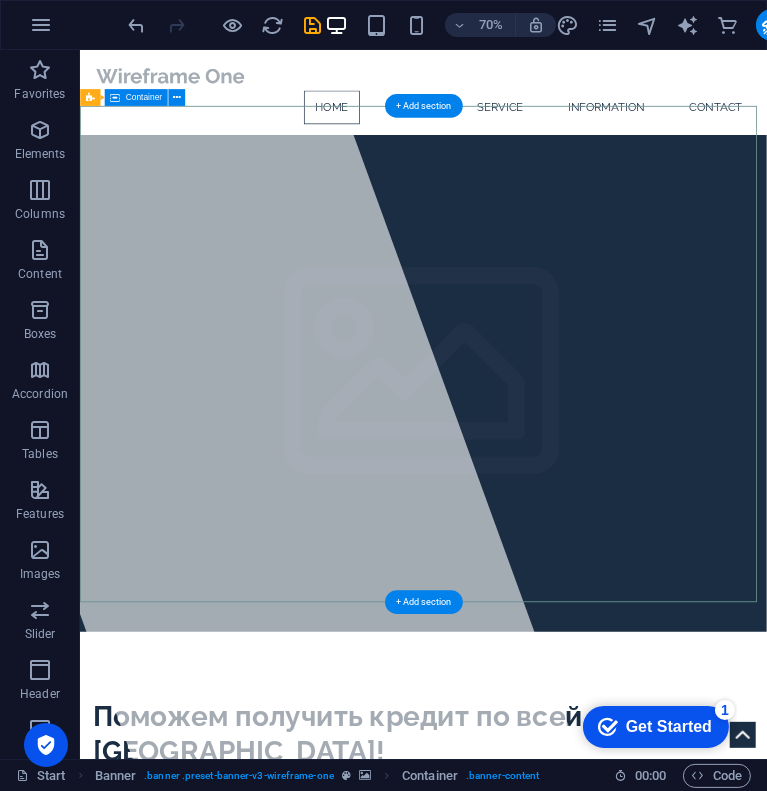 click on "Поможем получить кредит по всей [GEOGRAPHIC_DATA]! Экспертная консультация и сопровождение на каждом этапе — даже если банки отказывают." at bounding box center [570, 1056] 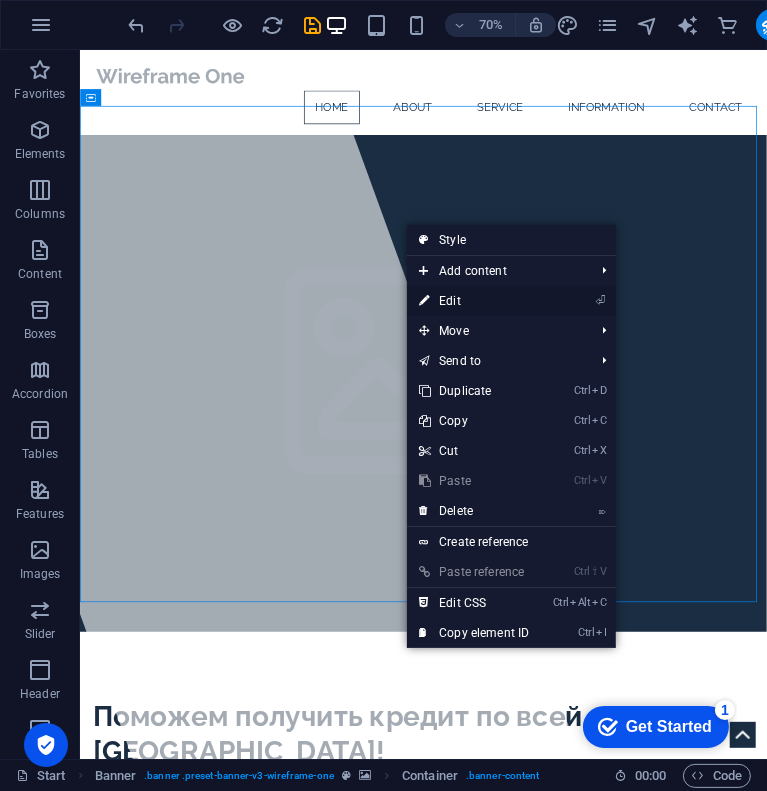 click on "⏎  Edit" at bounding box center (474, 301) 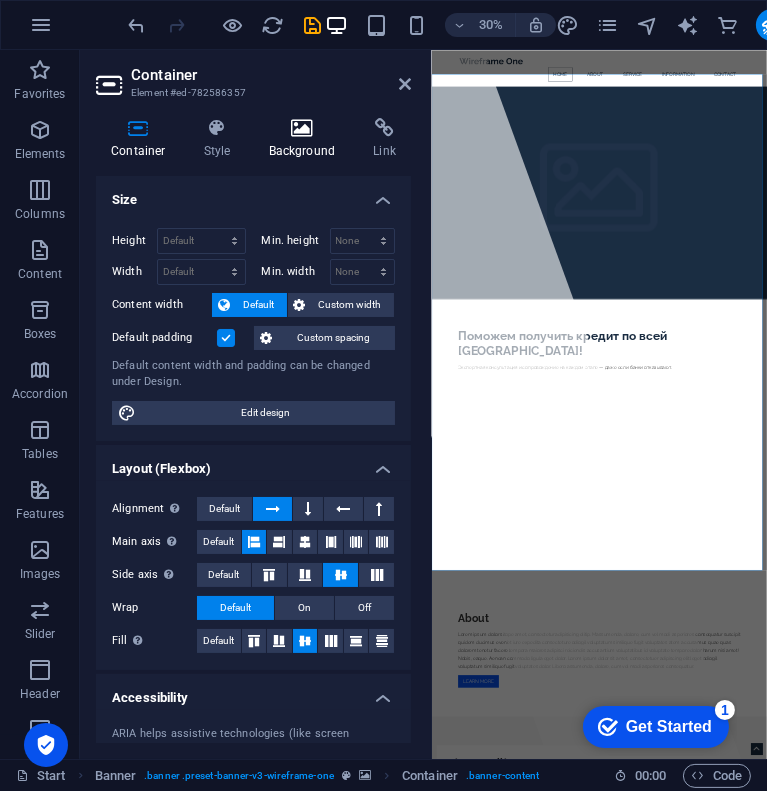 click at bounding box center (302, 128) 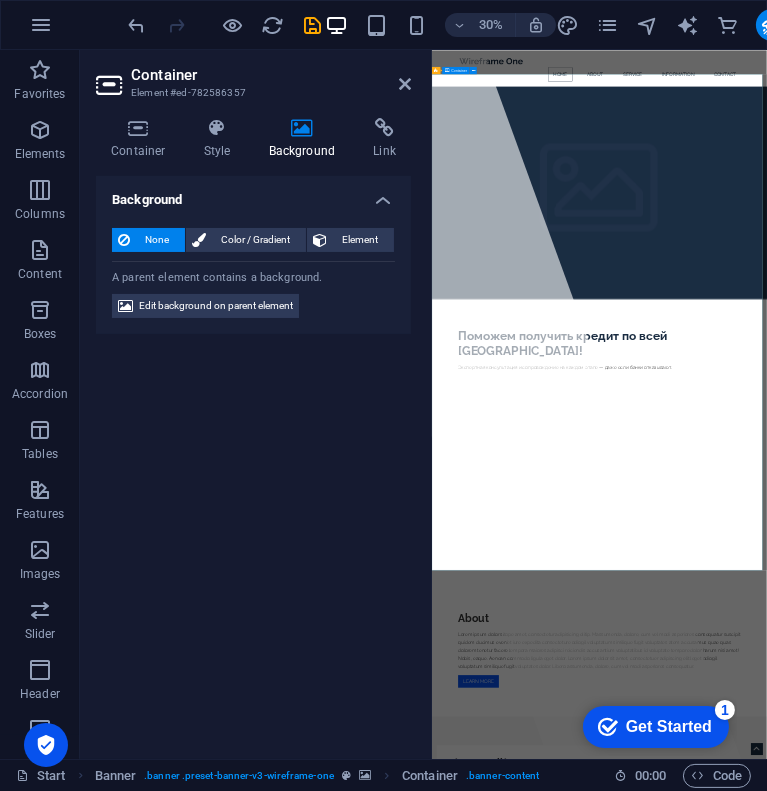 click on "Поможем получить кредит по всей [GEOGRAPHIC_DATA]! Экспертная консультация и сопровождение на каждом этапе — даже если банки отказывают." at bounding box center (989, 1056) 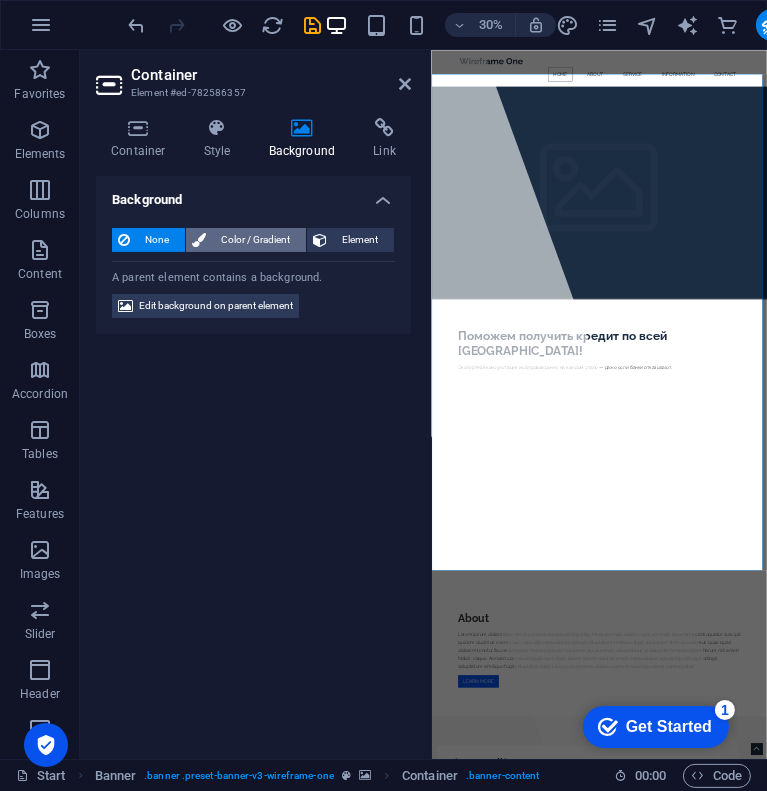 click on "Color / Gradient" at bounding box center [256, 240] 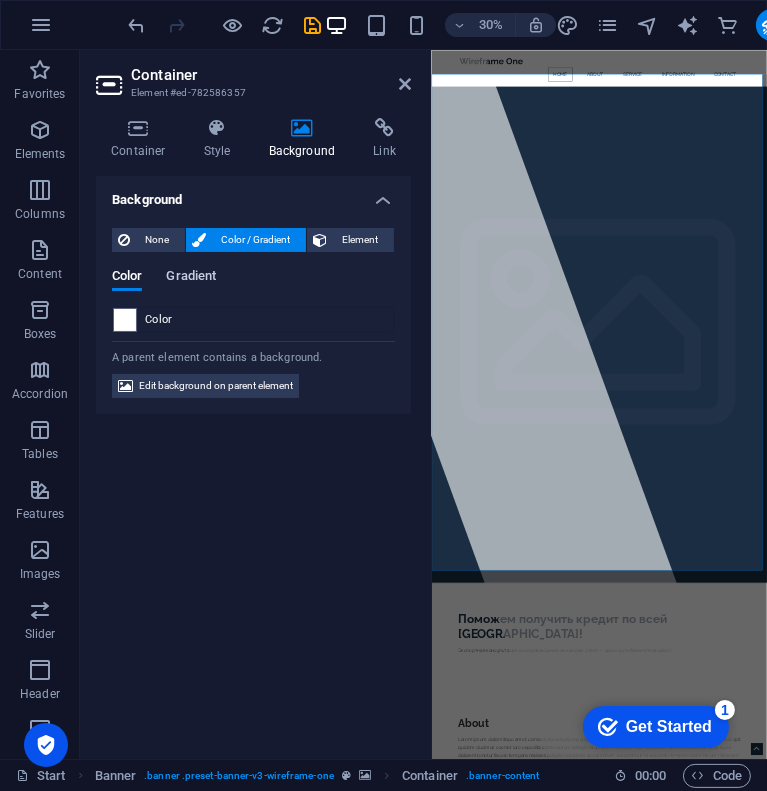 click on "Gradient" at bounding box center (191, 278) 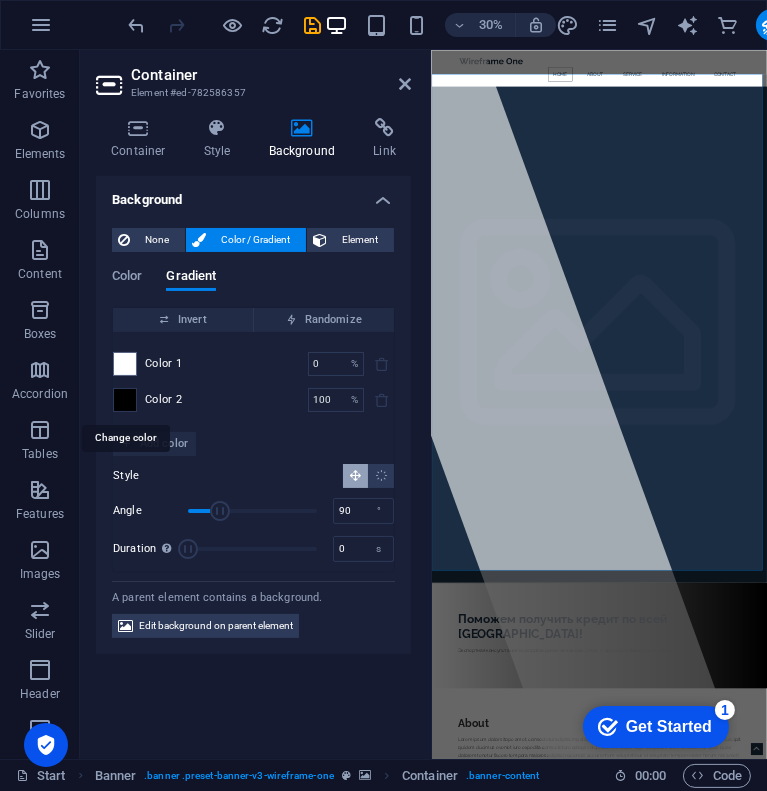 click at bounding box center [125, 400] 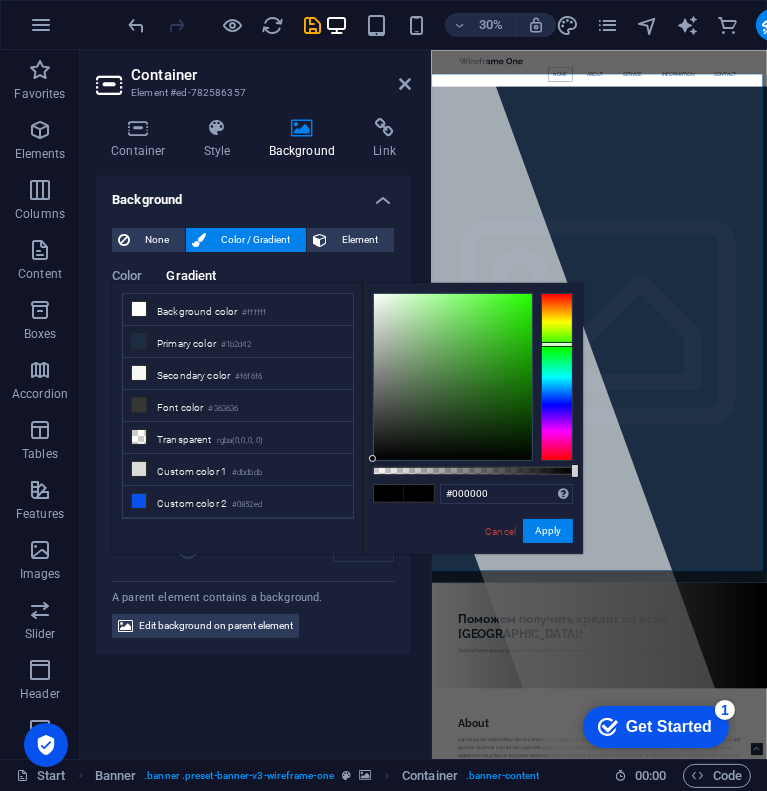 click at bounding box center [557, 377] 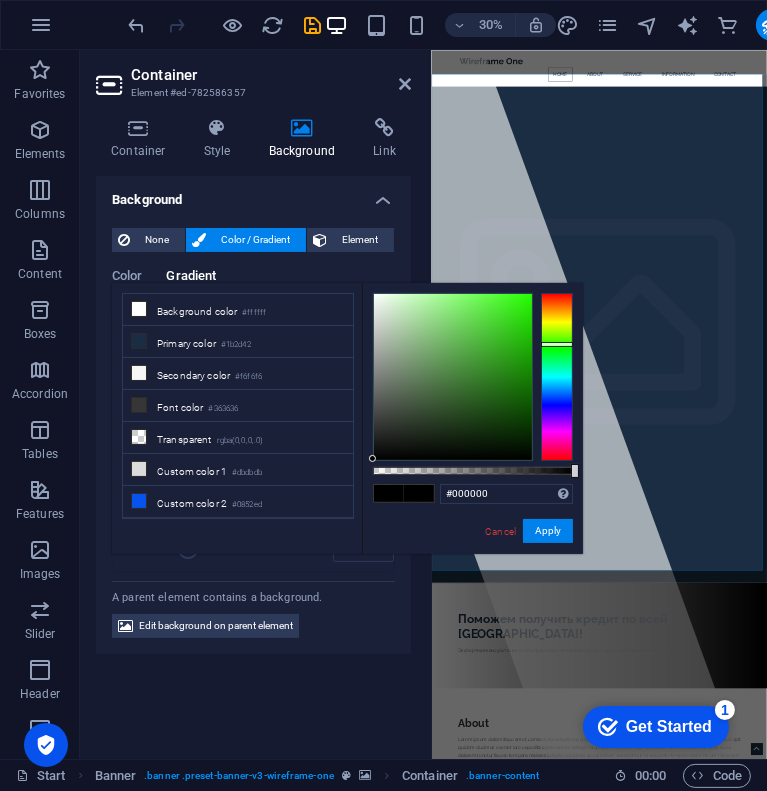 type on "#3fe024" 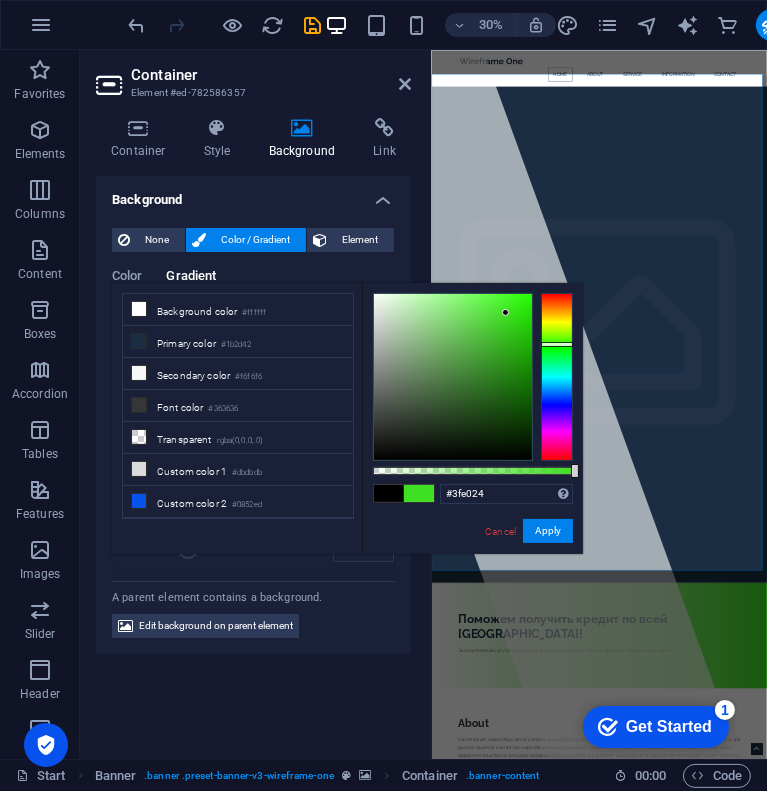 click at bounding box center [453, 377] 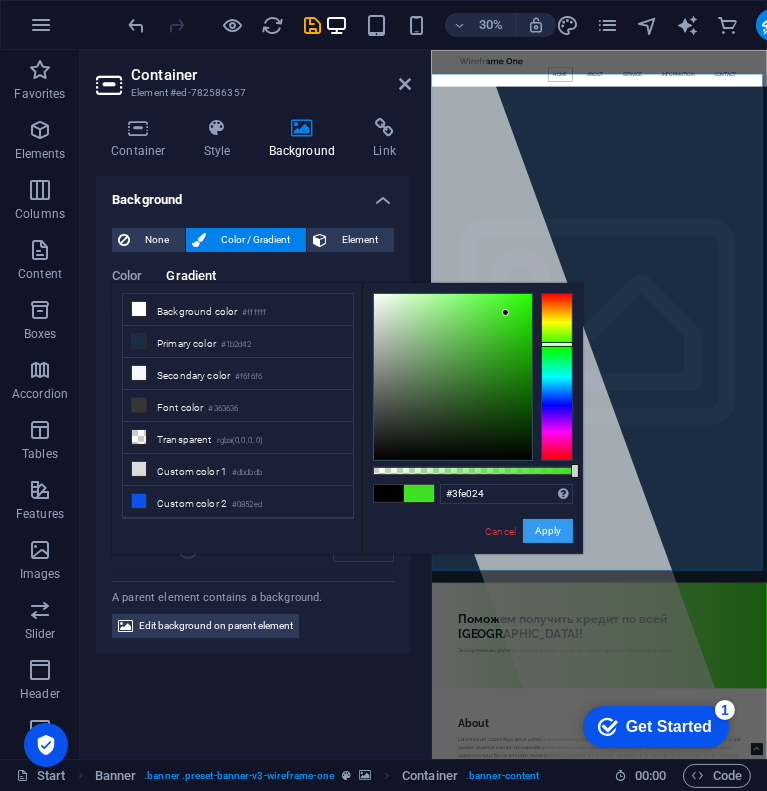 click on "Apply" at bounding box center [548, 531] 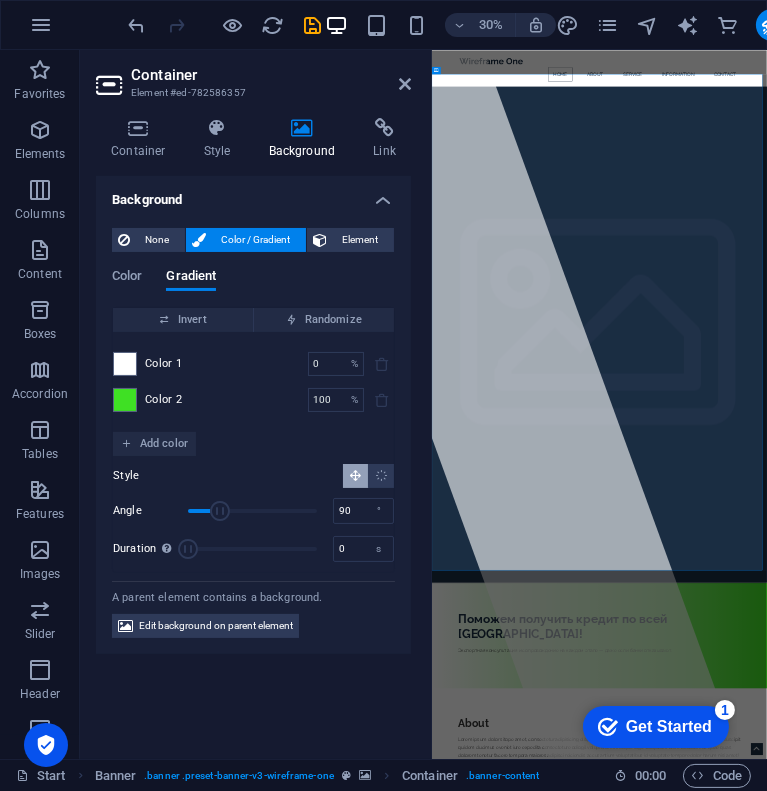 click on "Background" at bounding box center [253, 194] 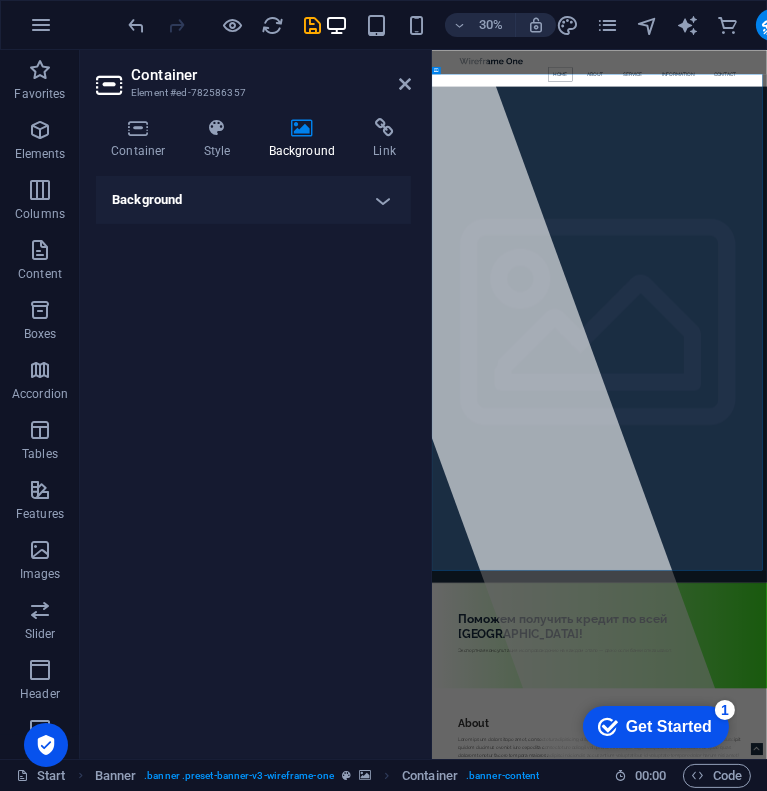 click on "Container" at bounding box center (271, 75) 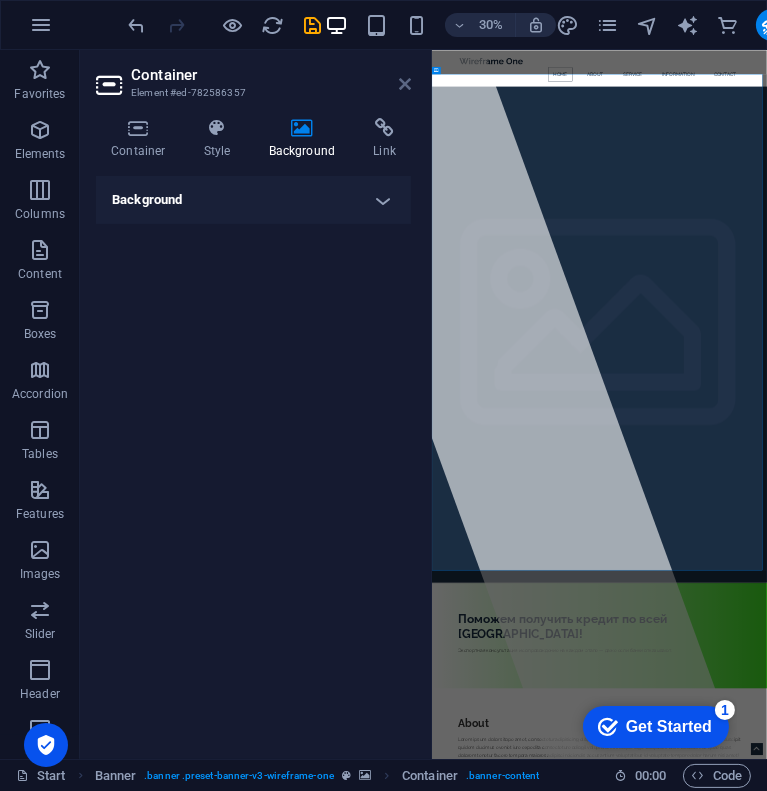 click at bounding box center [405, 84] 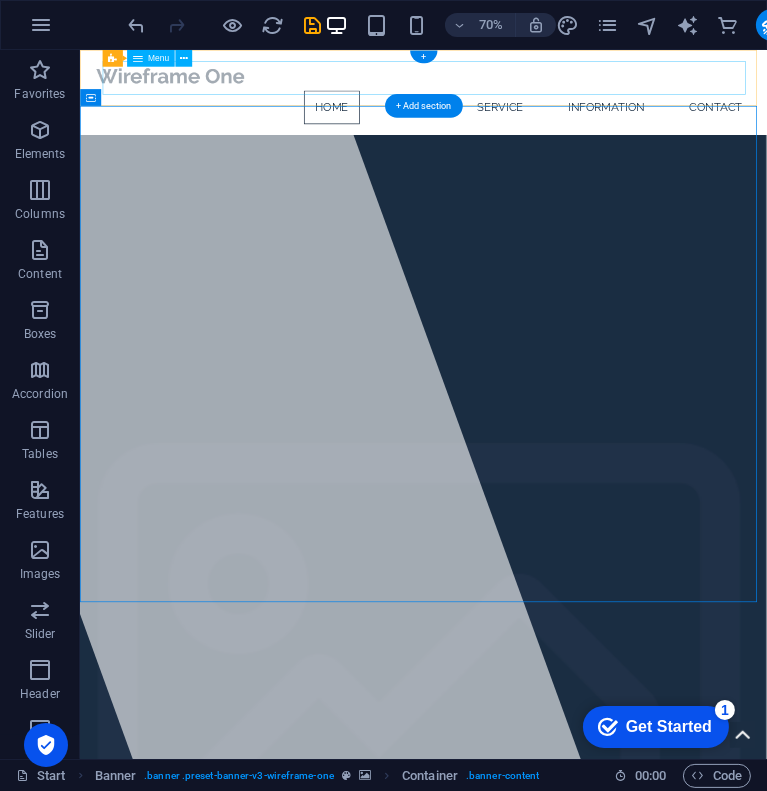 click on "Home About Service Information Contact" at bounding box center [571, 132] 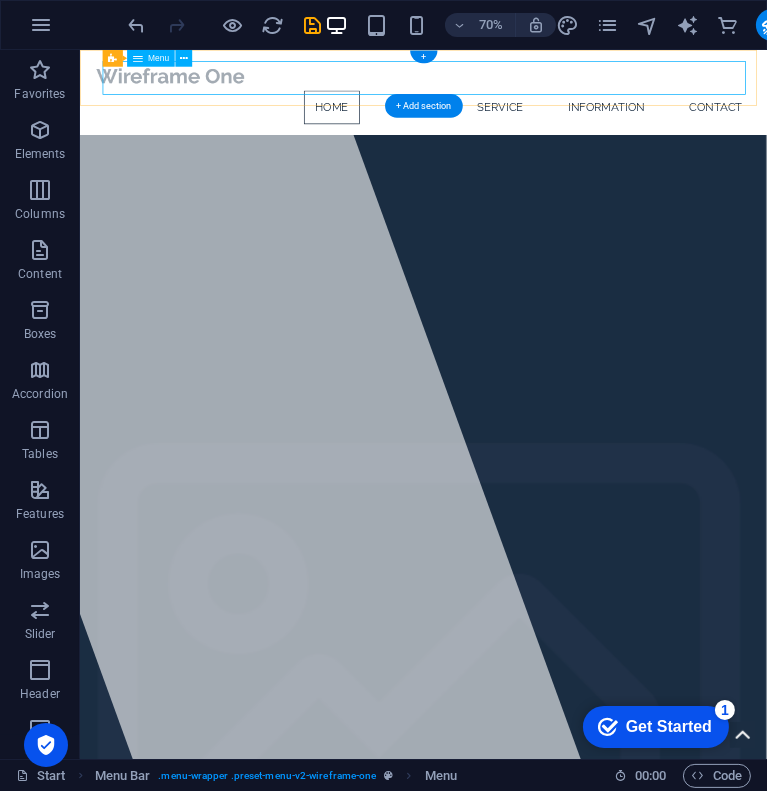 click on "Home About Service Information Contact" at bounding box center [571, 132] 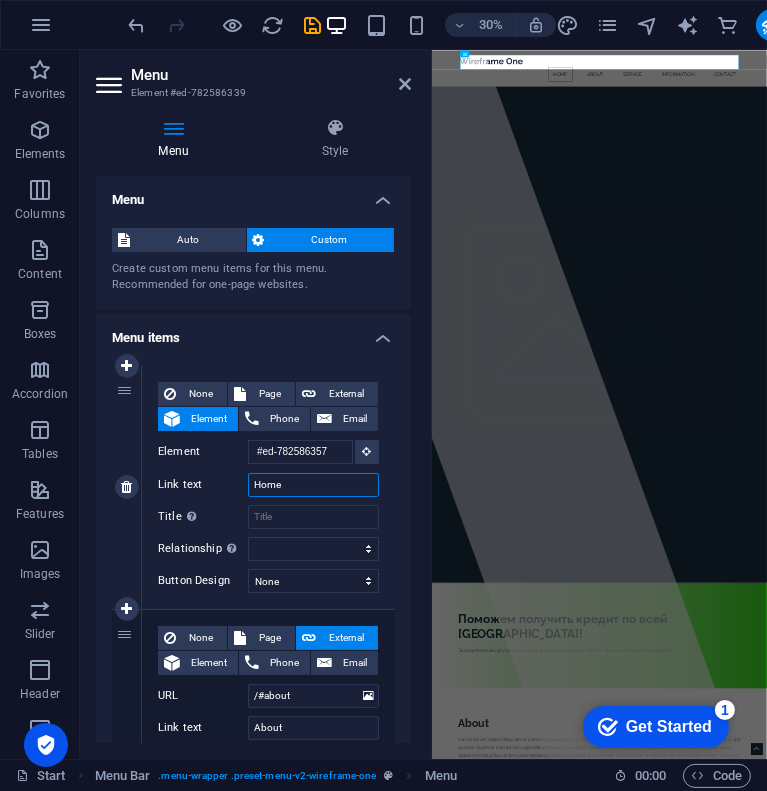 click on "Home" at bounding box center (313, 485) 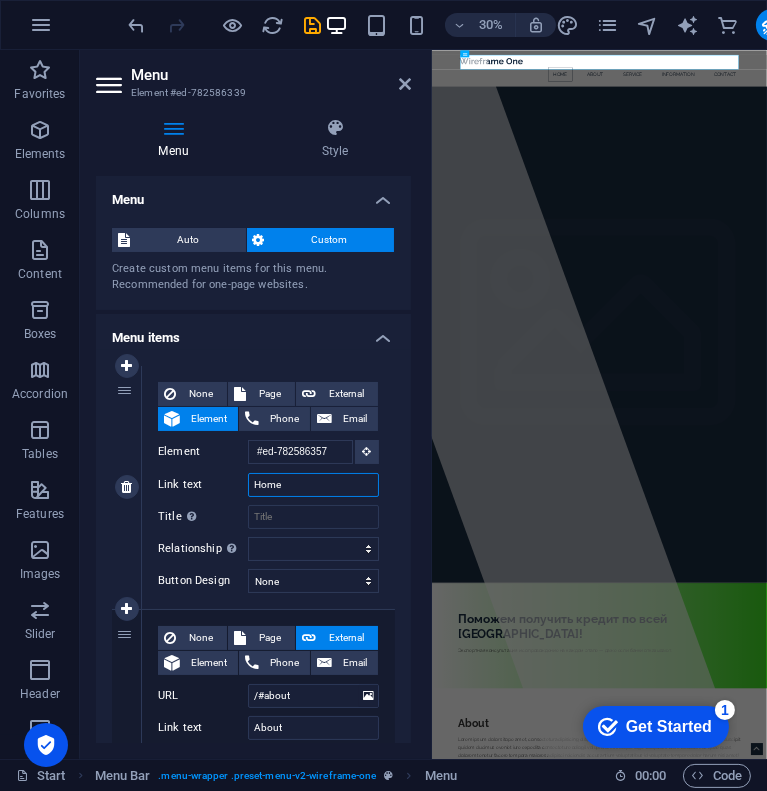 click on "Home" at bounding box center (313, 485) 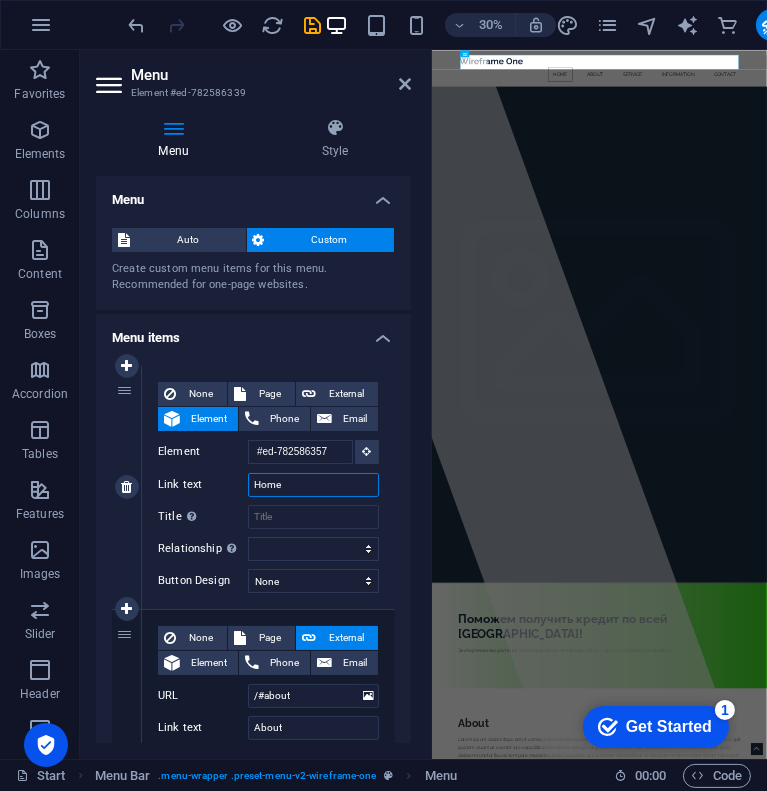 type on "Д" 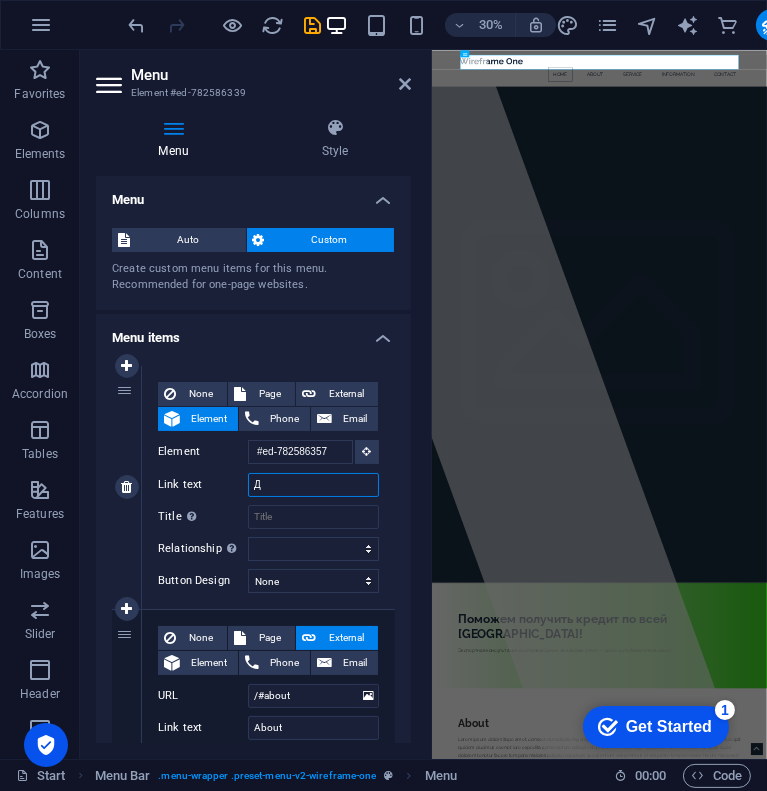 select 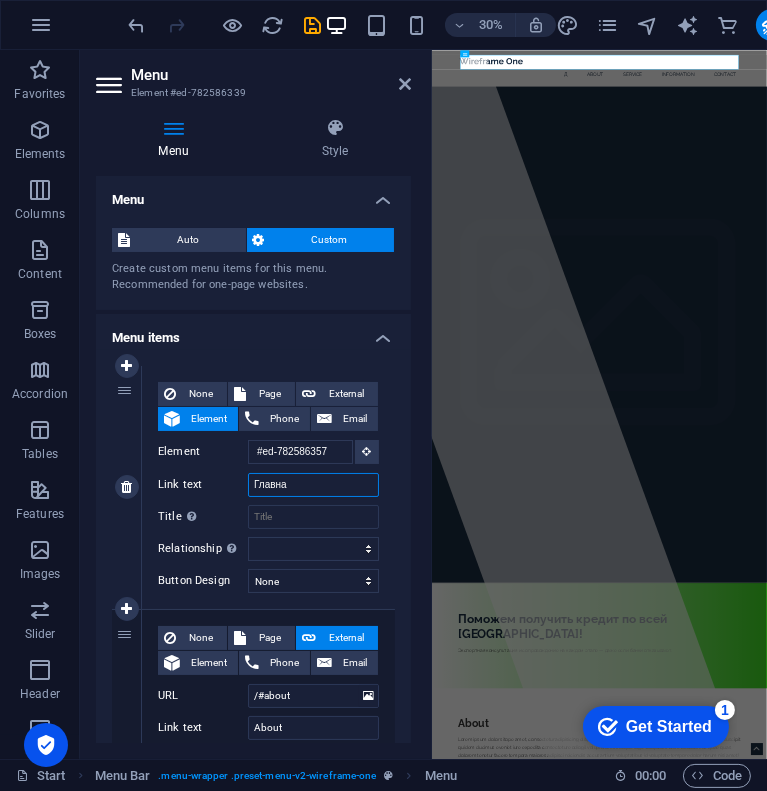 type on "Главная" 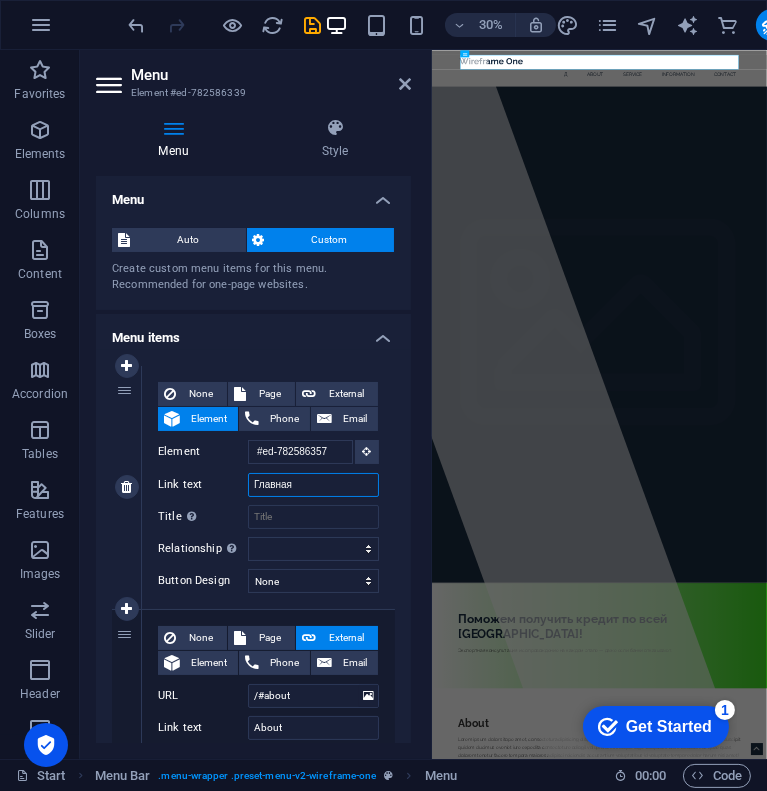 select 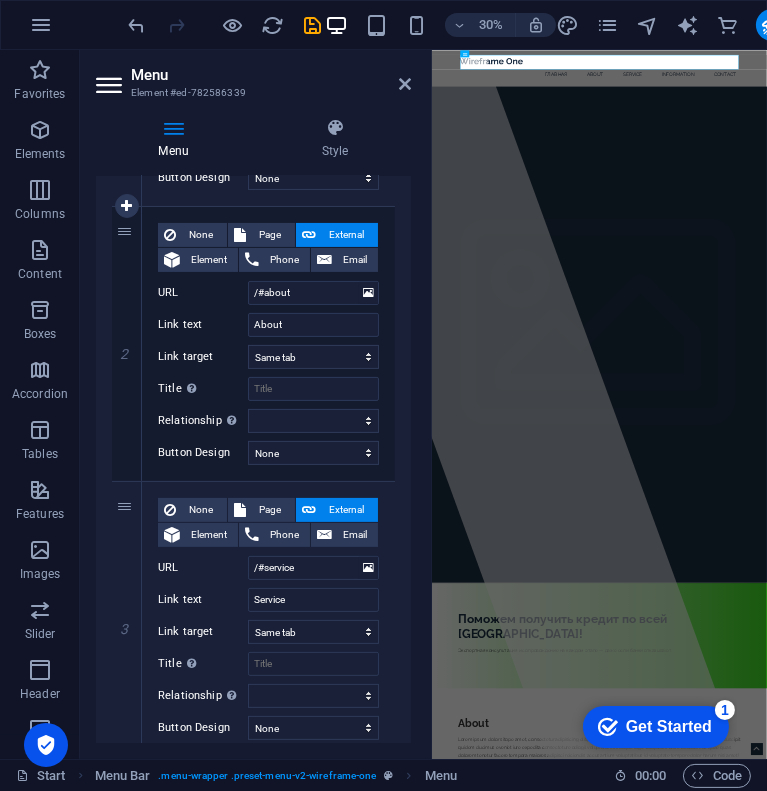 scroll, scrollTop: 418, scrollLeft: 0, axis: vertical 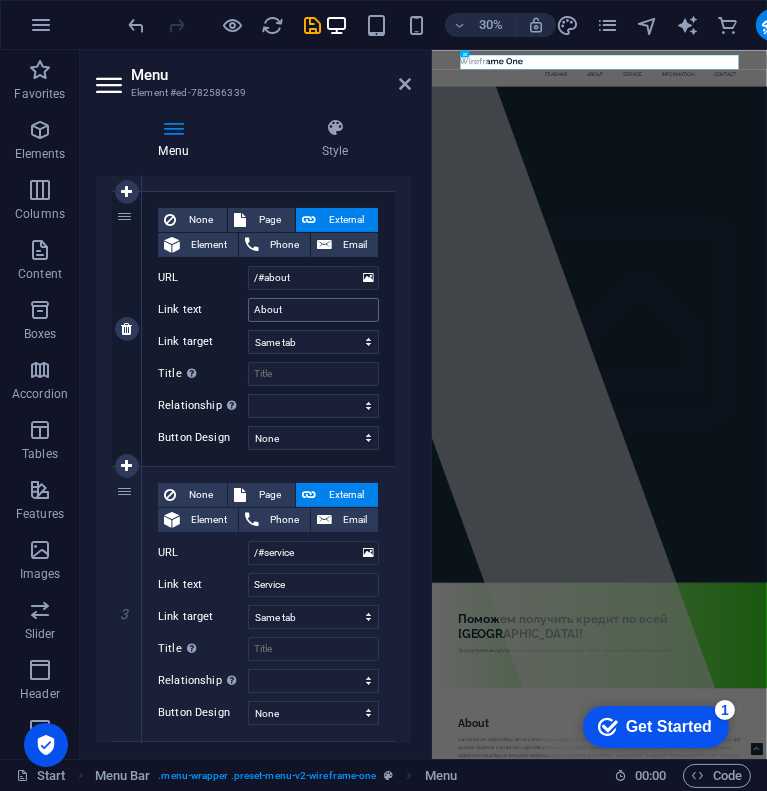 type on "Главная" 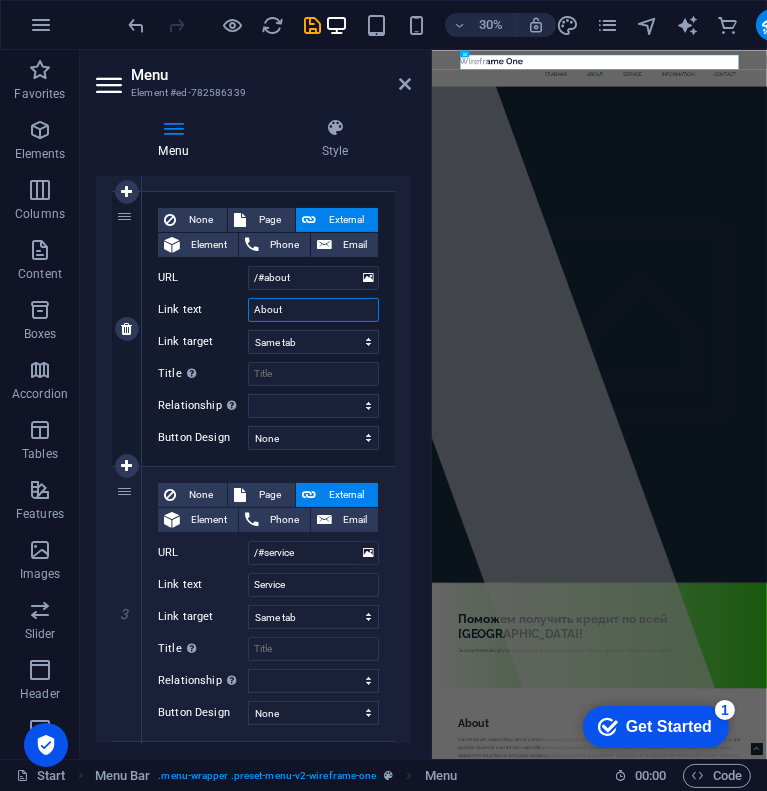 click on "About" at bounding box center (313, 310) 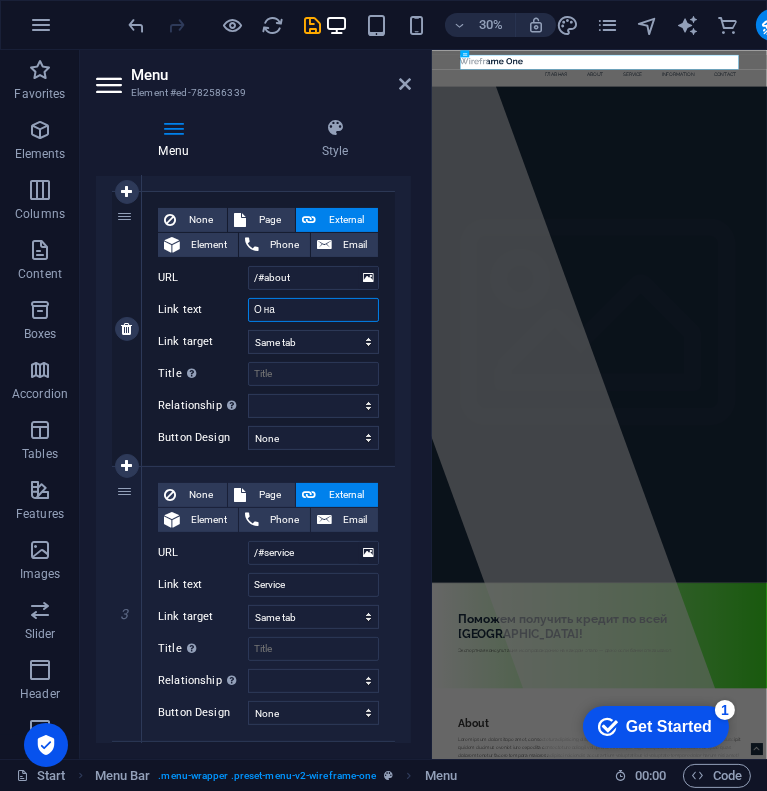 type on "О нас" 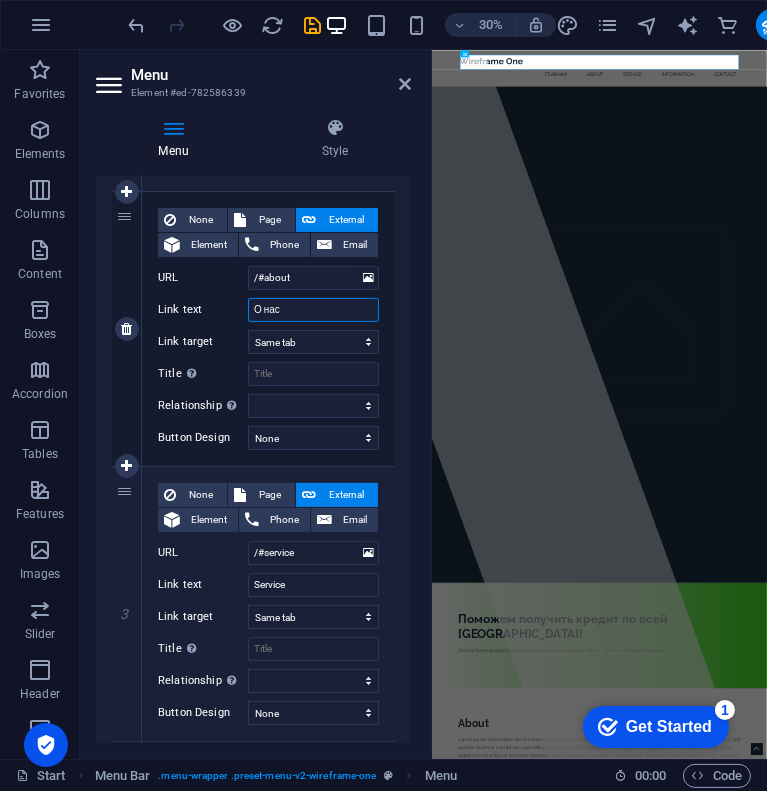 select 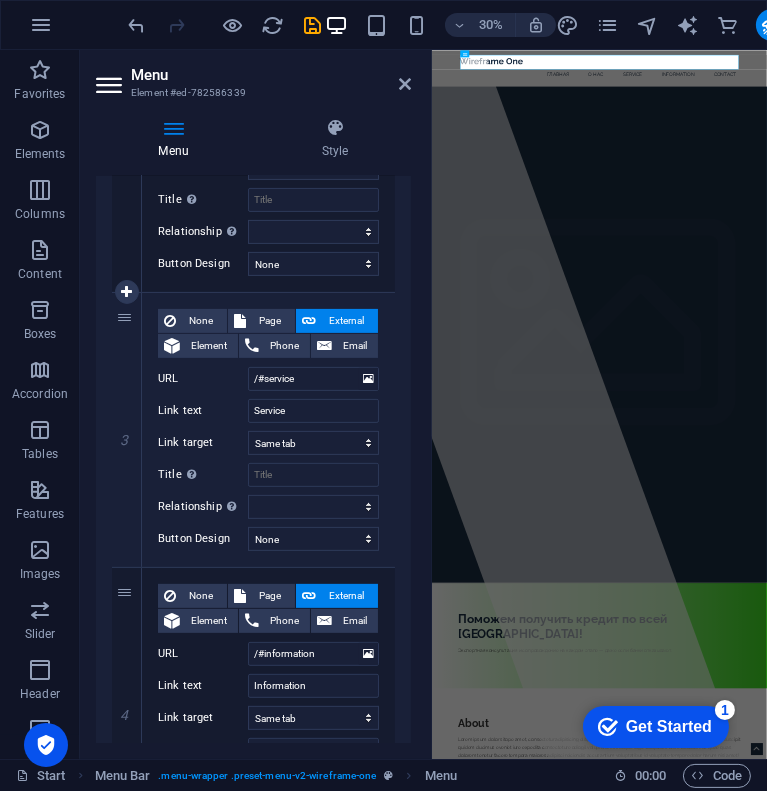 scroll, scrollTop: 594, scrollLeft: 0, axis: vertical 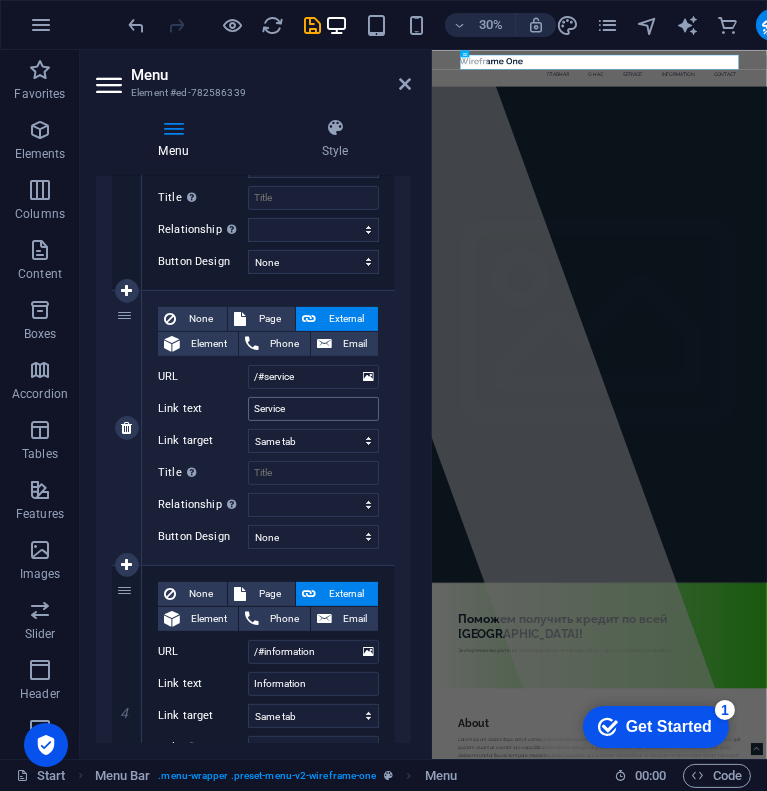 type on "О нас" 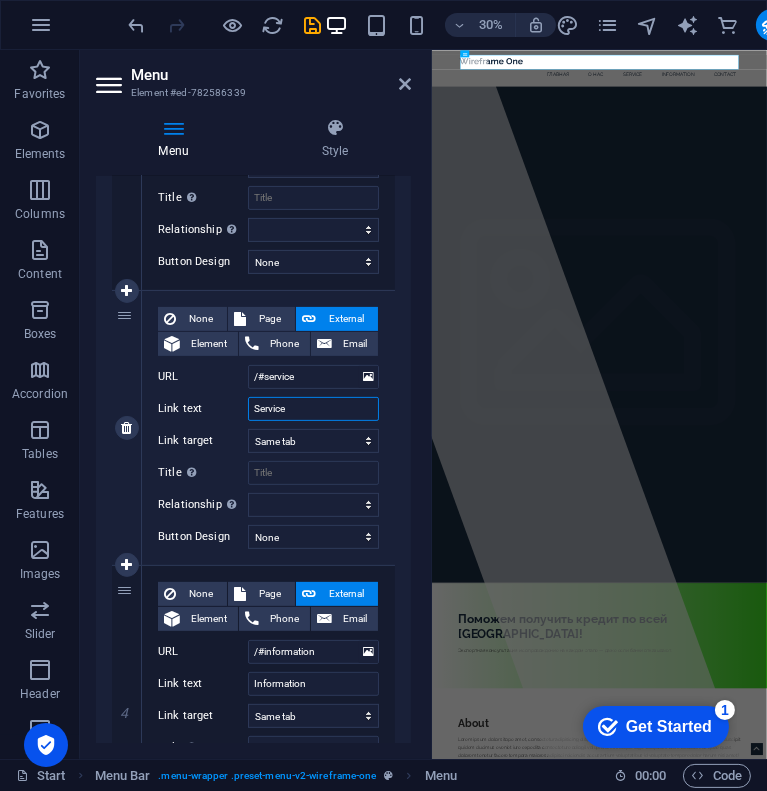 click on "Service" at bounding box center (313, 409) 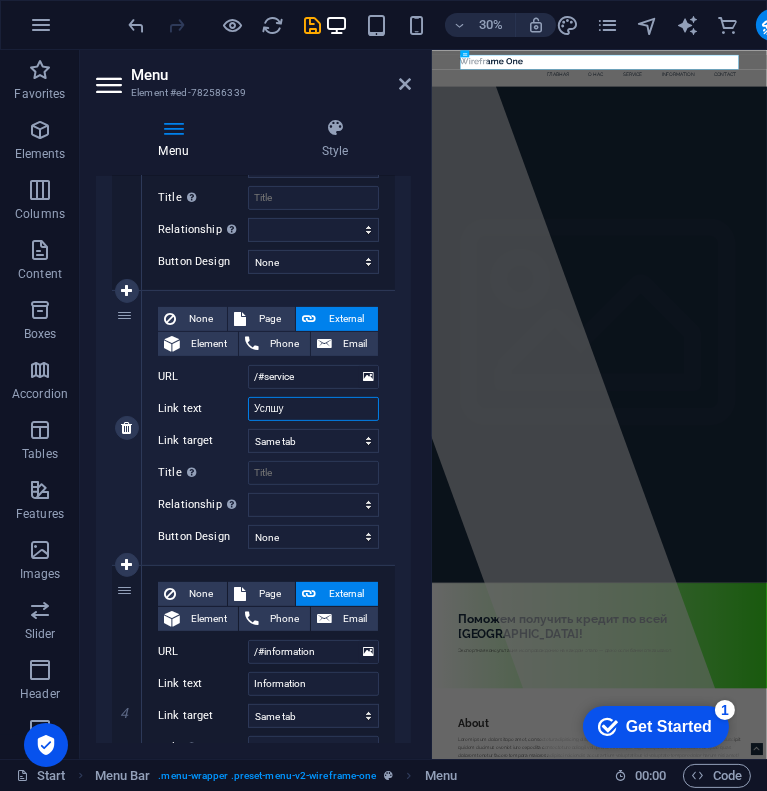 type on "Услш" 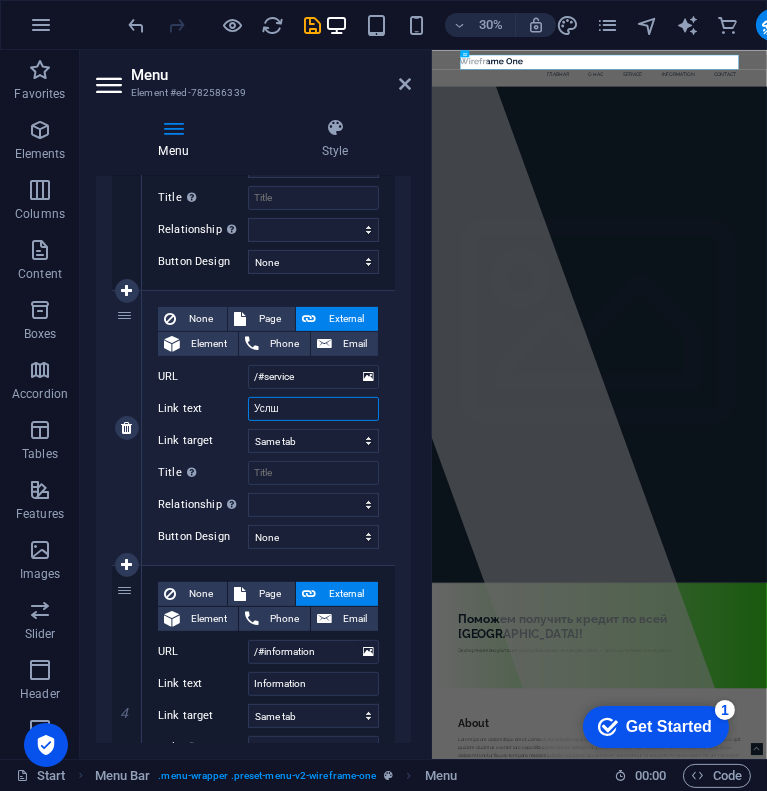 select 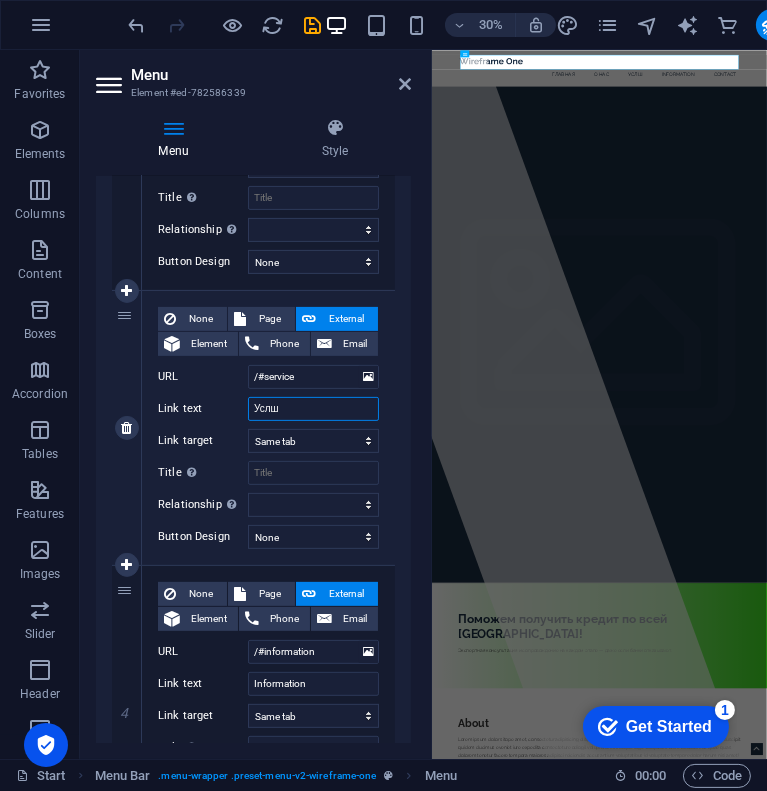 type on "Услшу" 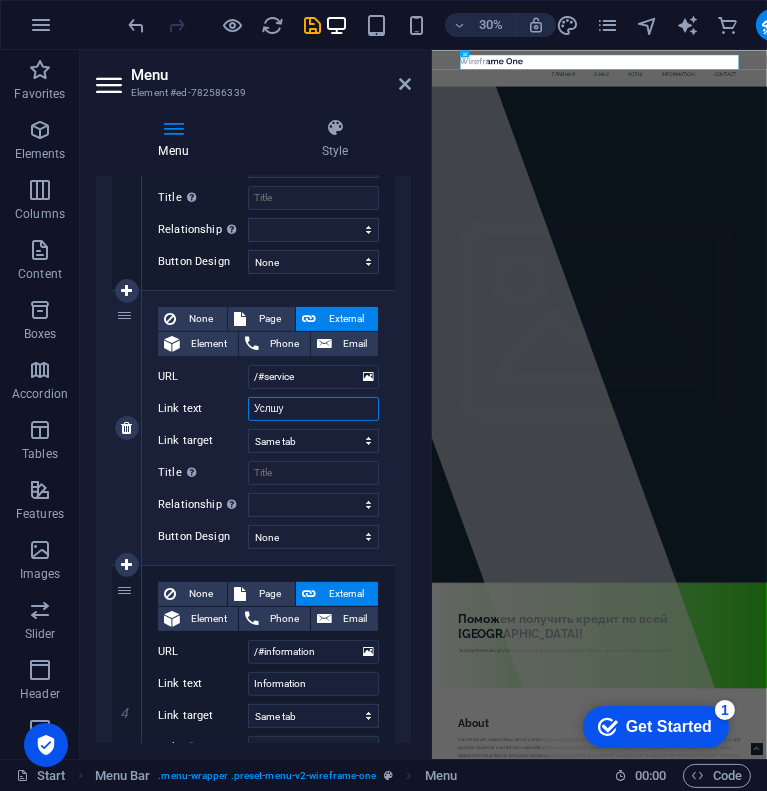 select 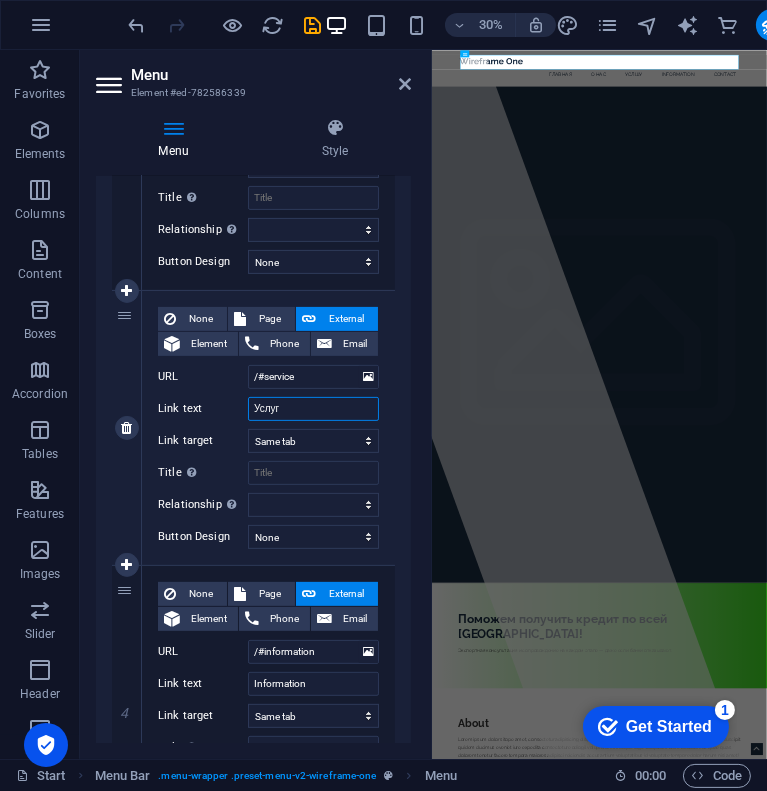 type on "Услуги" 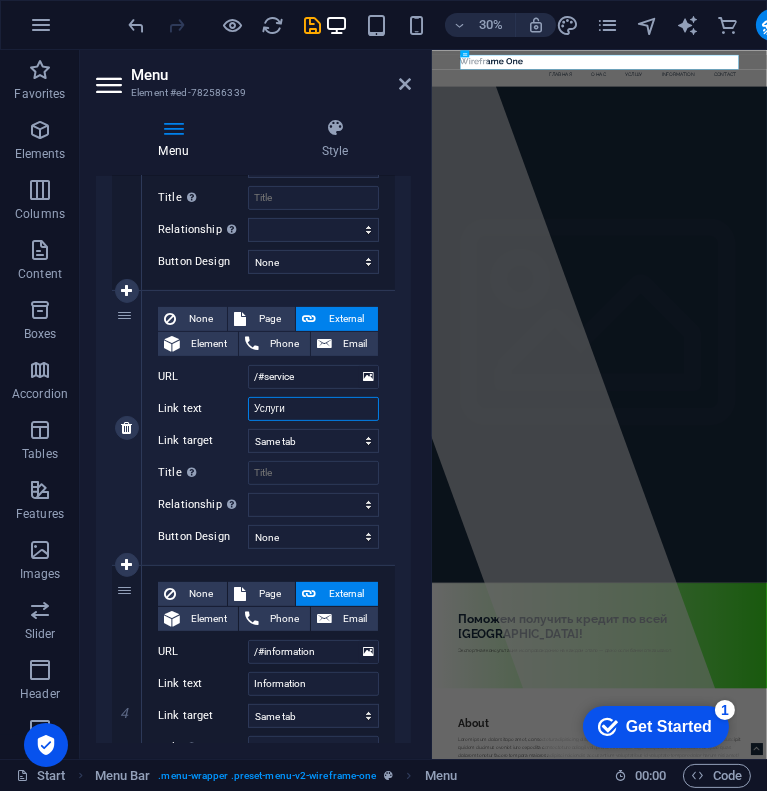 select 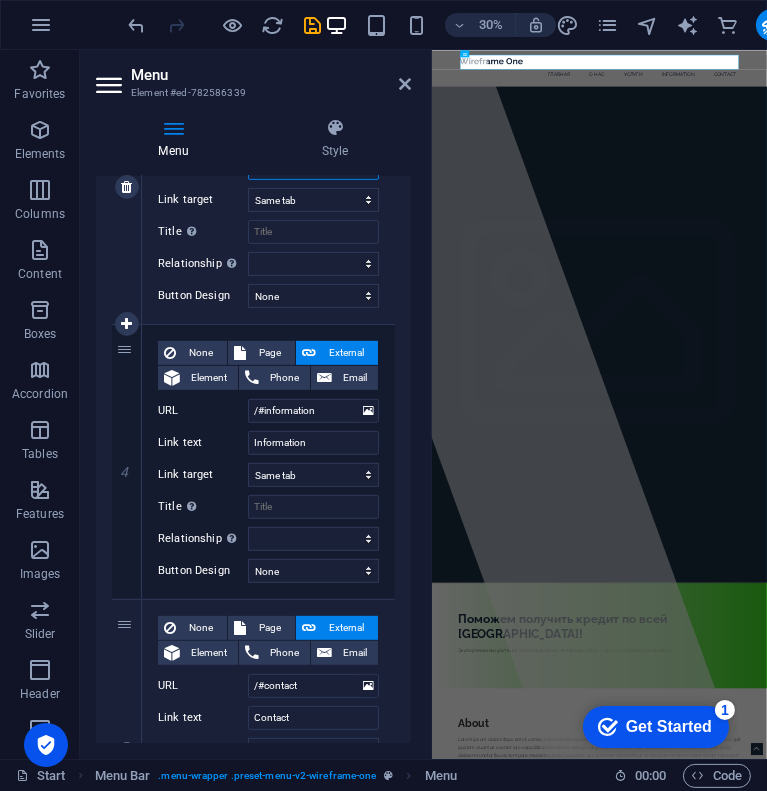 scroll, scrollTop: 840, scrollLeft: 0, axis: vertical 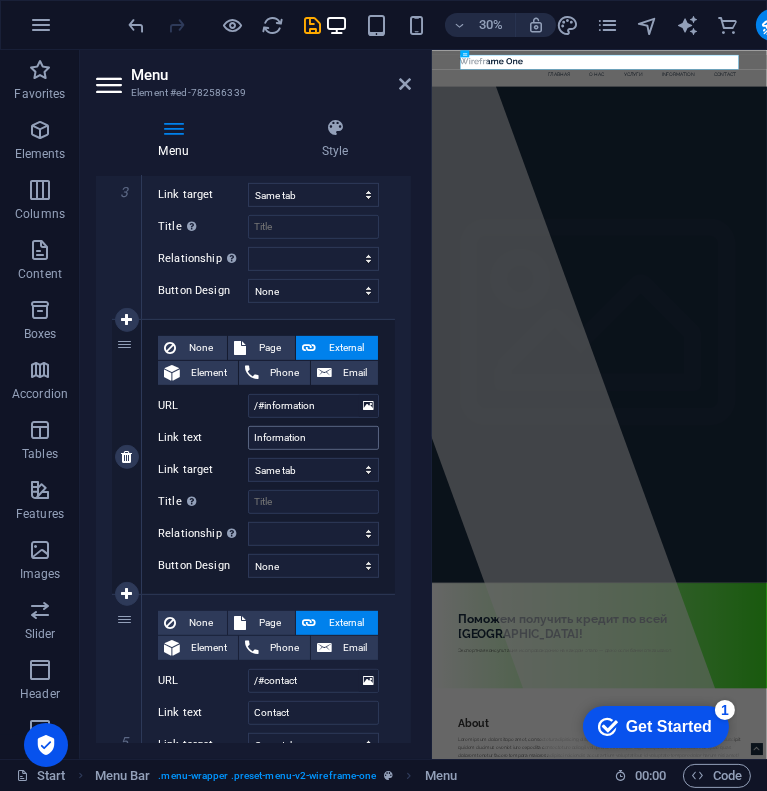 type on "Услуги" 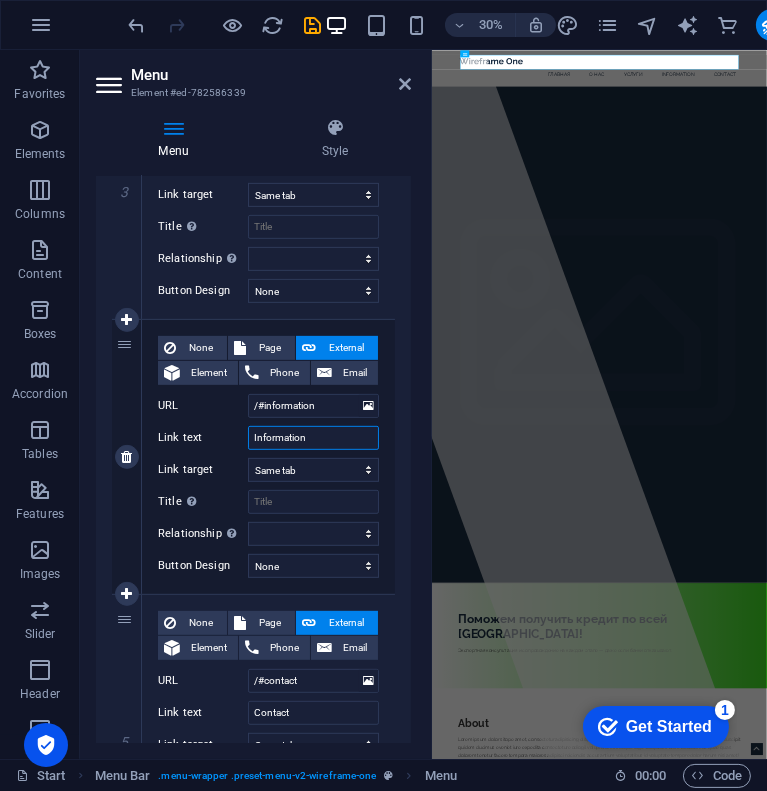 click on "Information" at bounding box center (313, 438) 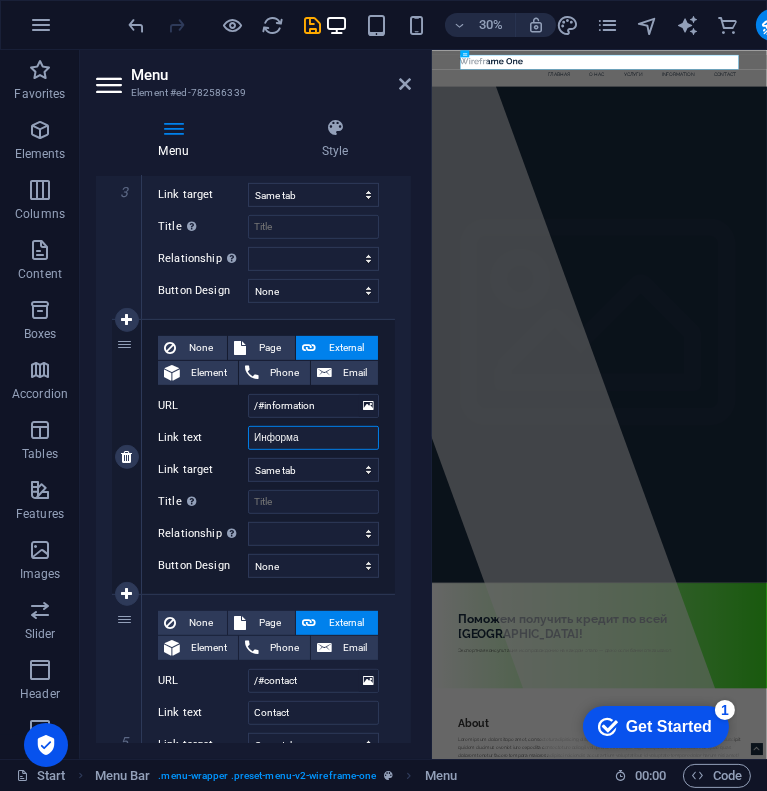 type on "Информ" 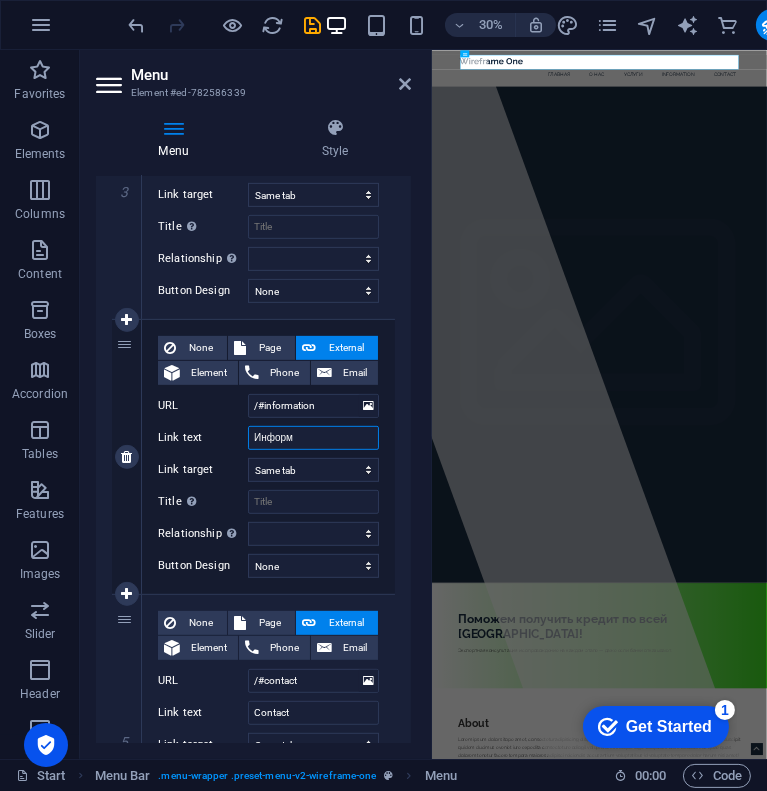 select 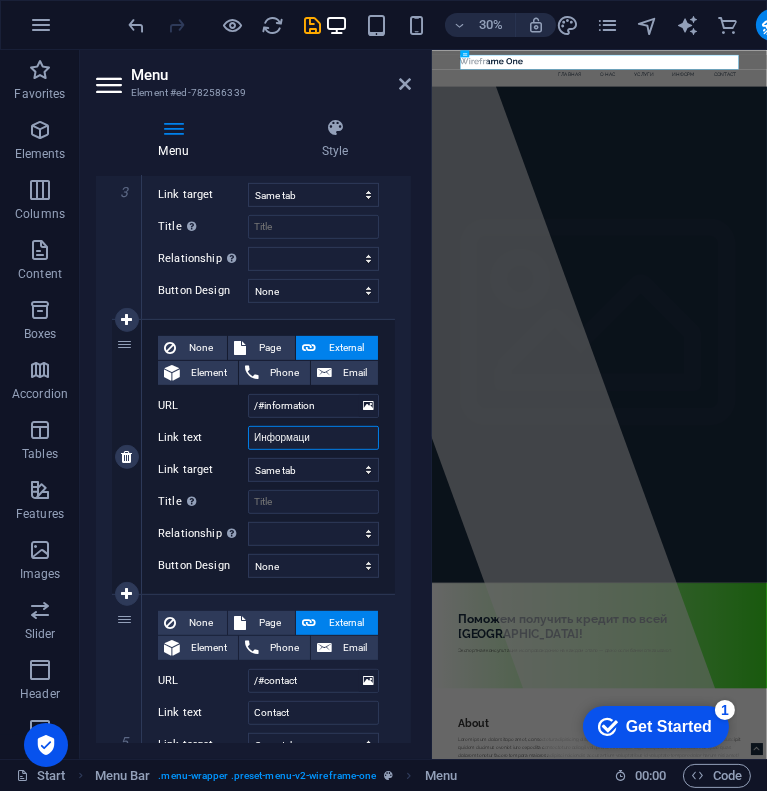 type on "Информация" 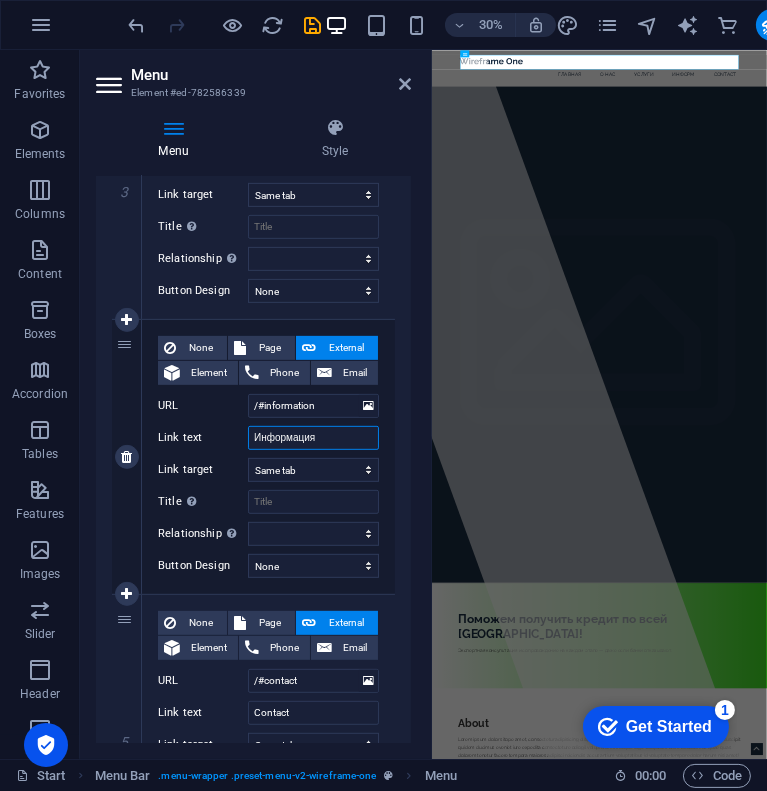 select 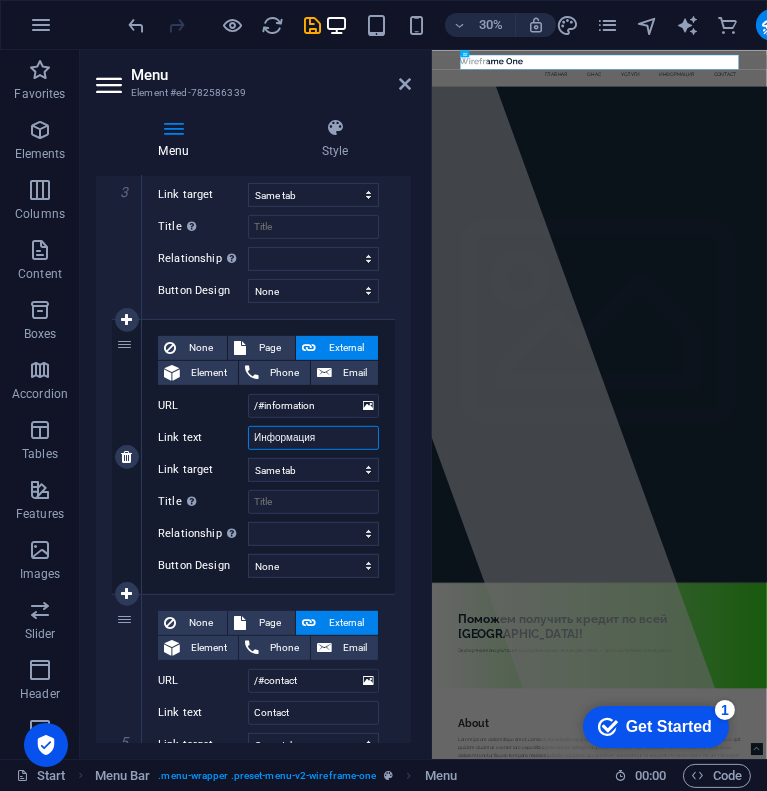 scroll, scrollTop: 1021, scrollLeft: 0, axis: vertical 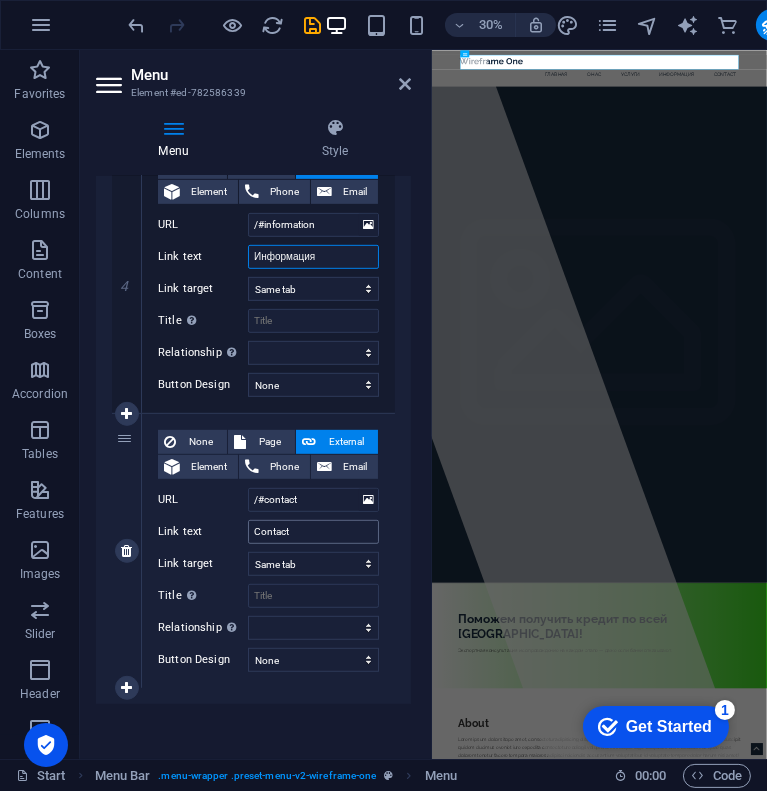 type on "Информация" 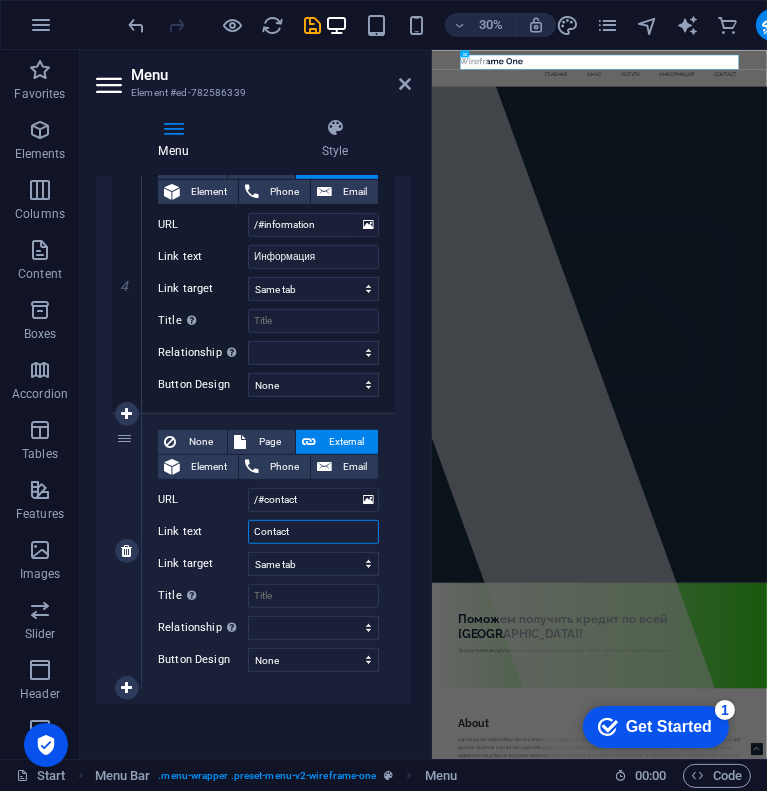 click on "Contact" at bounding box center (313, 532) 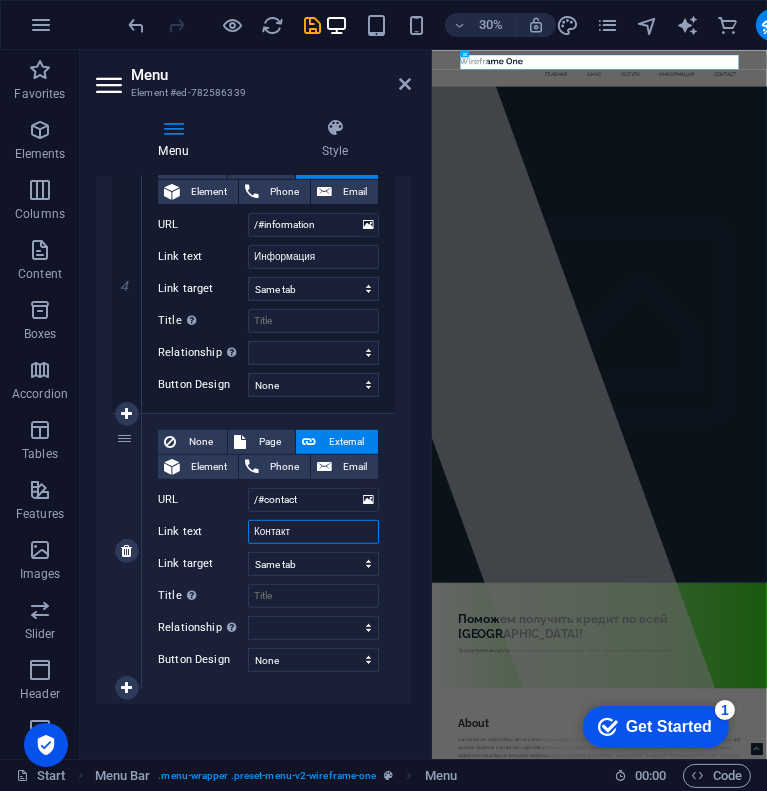 type on "Контакты" 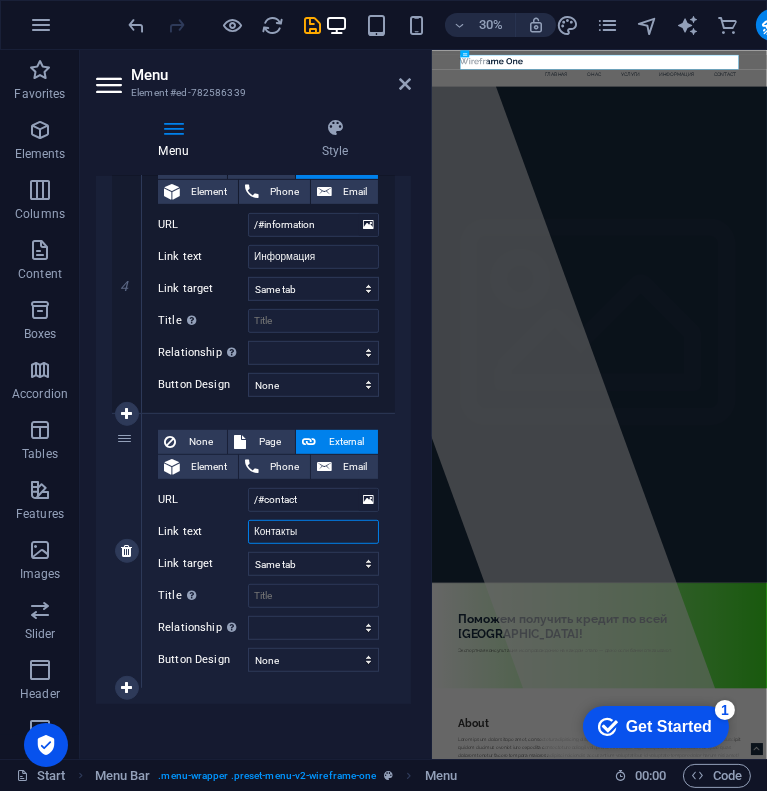 select 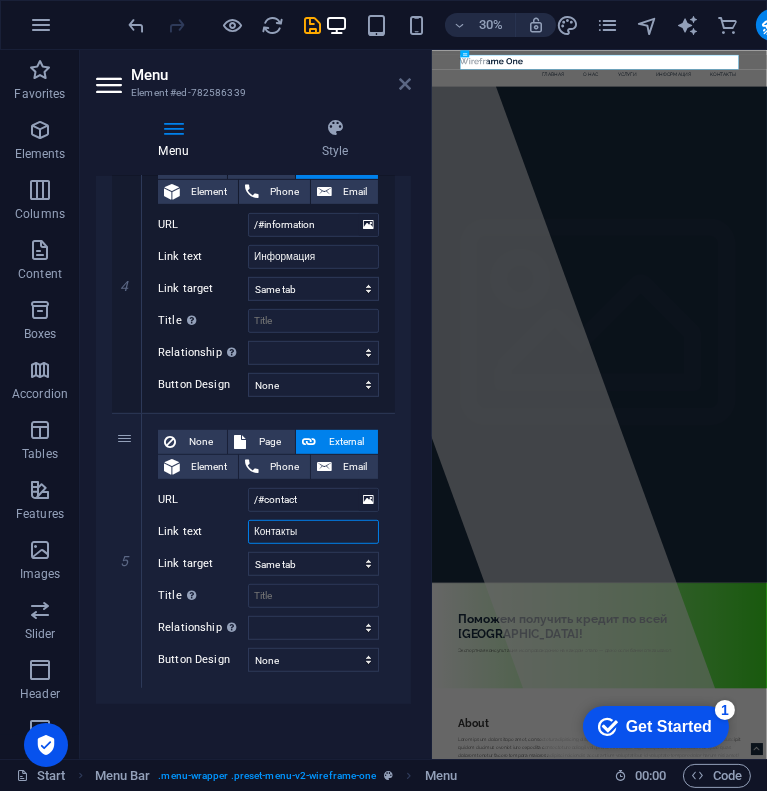 type on "Контакты" 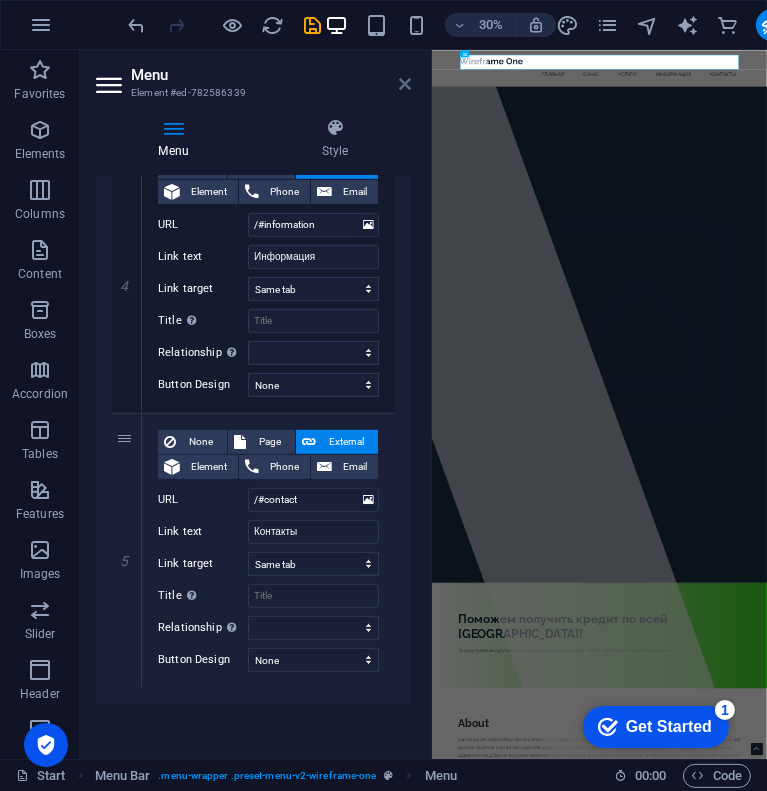 click at bounding box center [405, 84] 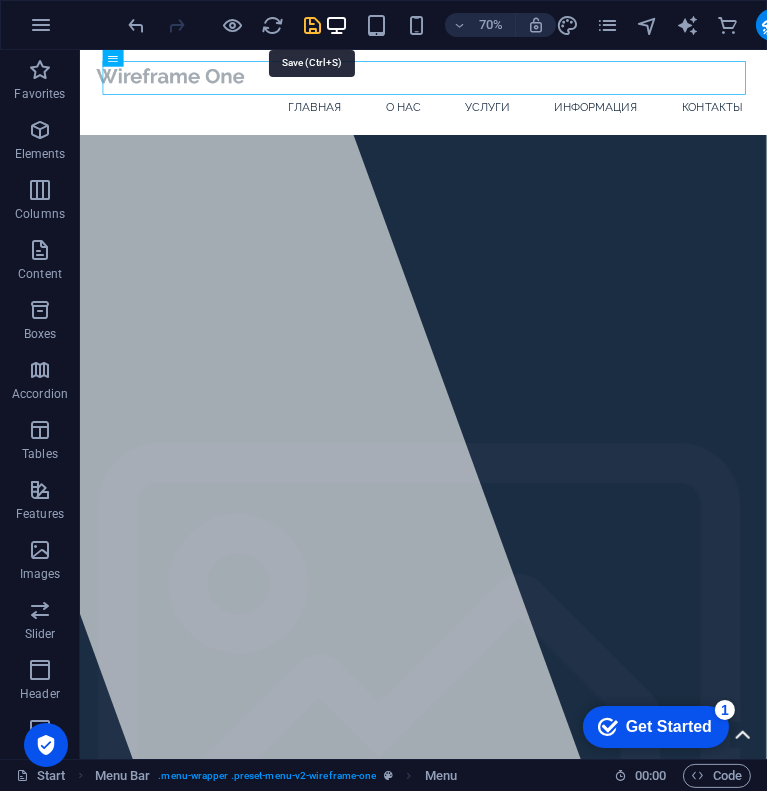 click at bounding box center (313, 25) 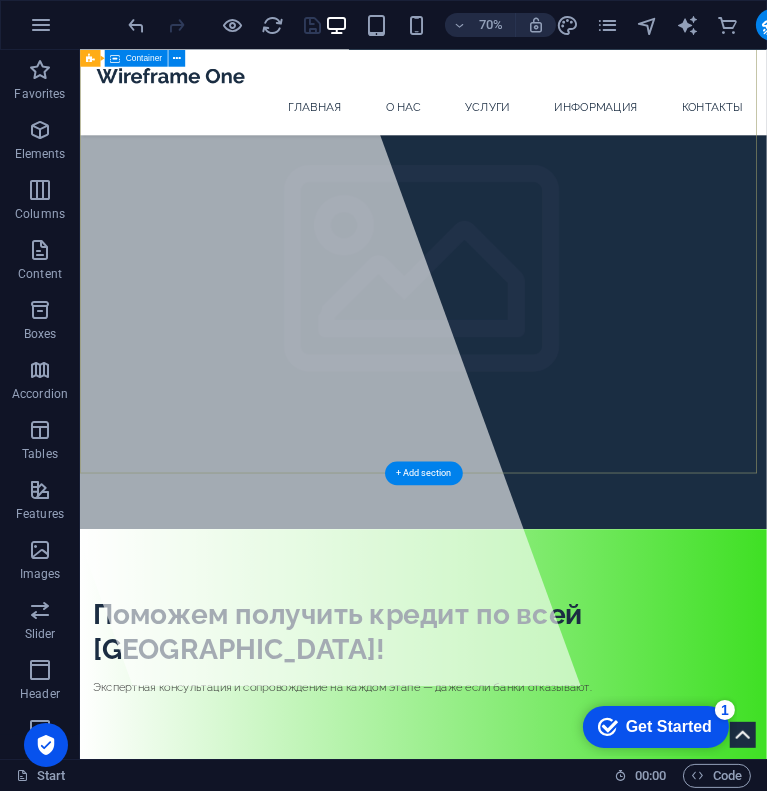 scroll, scrollTop: 0, scrollLeft: 0, axis: both 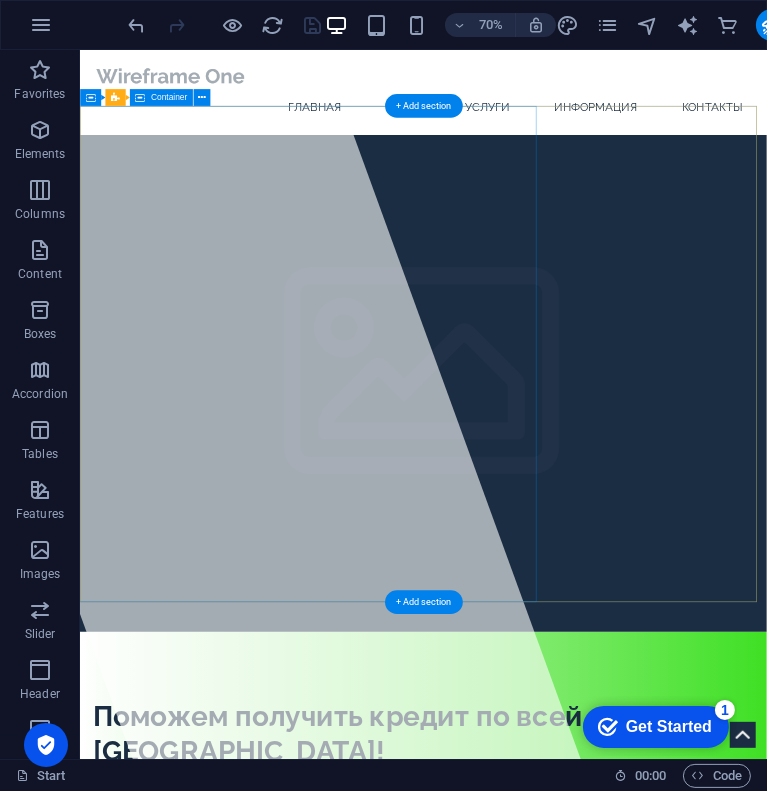 click at bounding box center [290, 556] 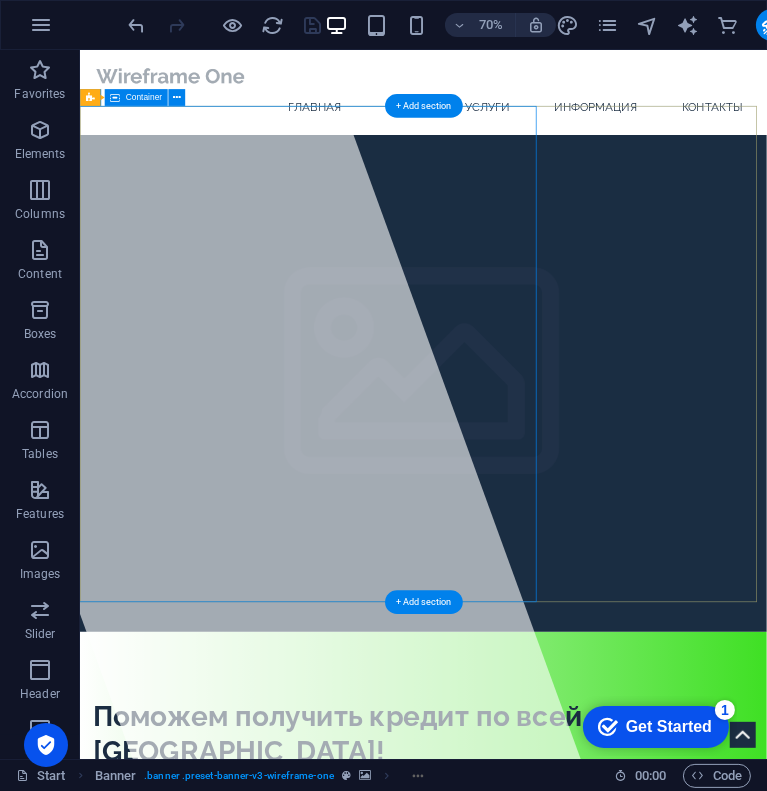 click on "Поможем получить кредит по всей [GEOGRAPHIC_DATA]! Экспертная консультация и сопровождение на каждом этапе — даже если банки отказывают." at bounding box center [570, 1056] 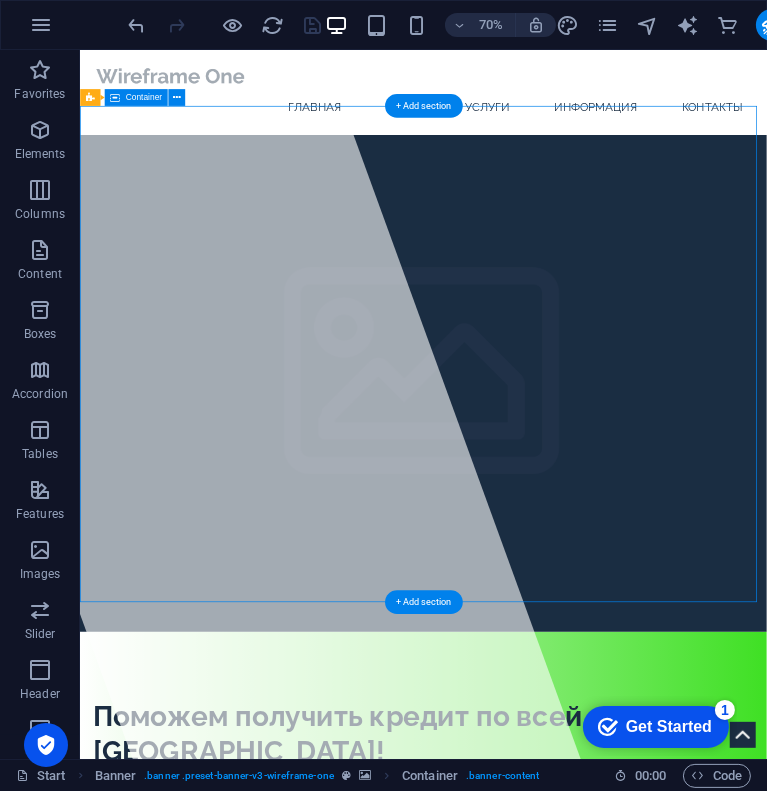 click on "Поможем получить кредит по всей [GEOGRAPHIC_DATA]! Экспертная консультация и сопровождение на каждом этапе — даже если банки отказывают." at bounding box center (570, 1056) 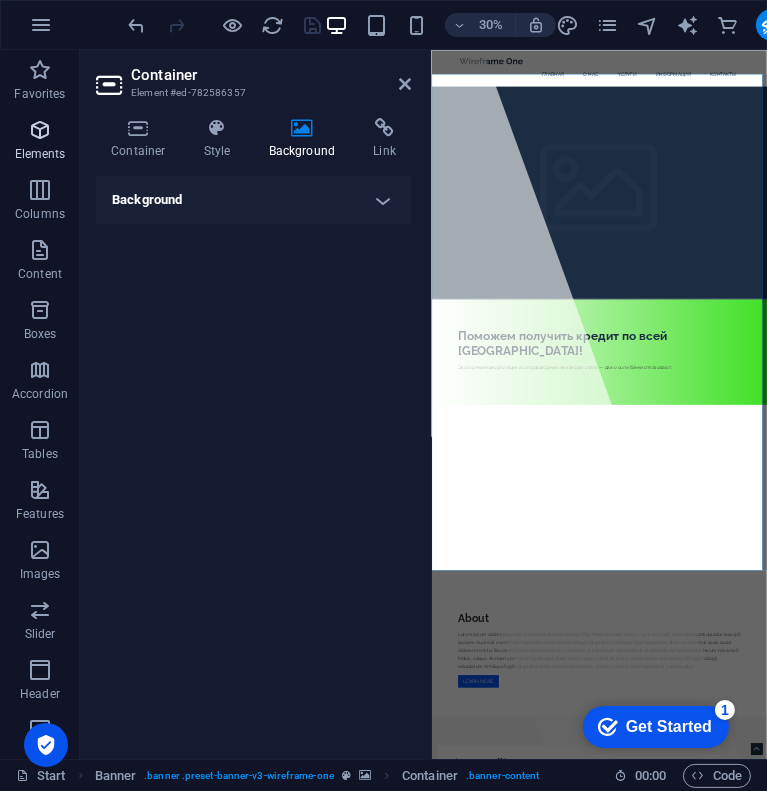 click on "Elements" at bounding box center [40, 154] 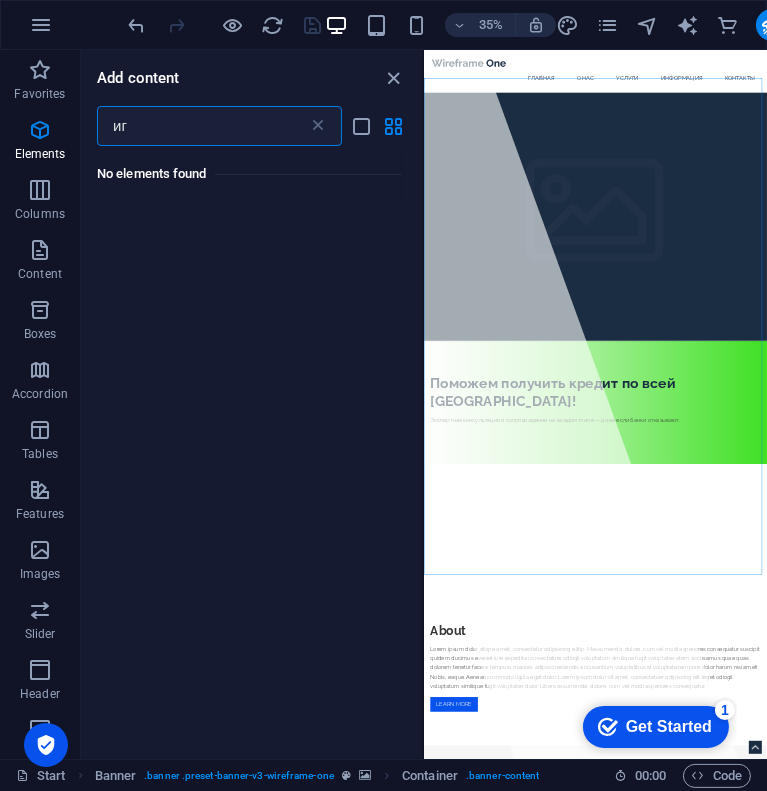 scroll, scrollTop: 0, scrollLeft: 0, axis: both 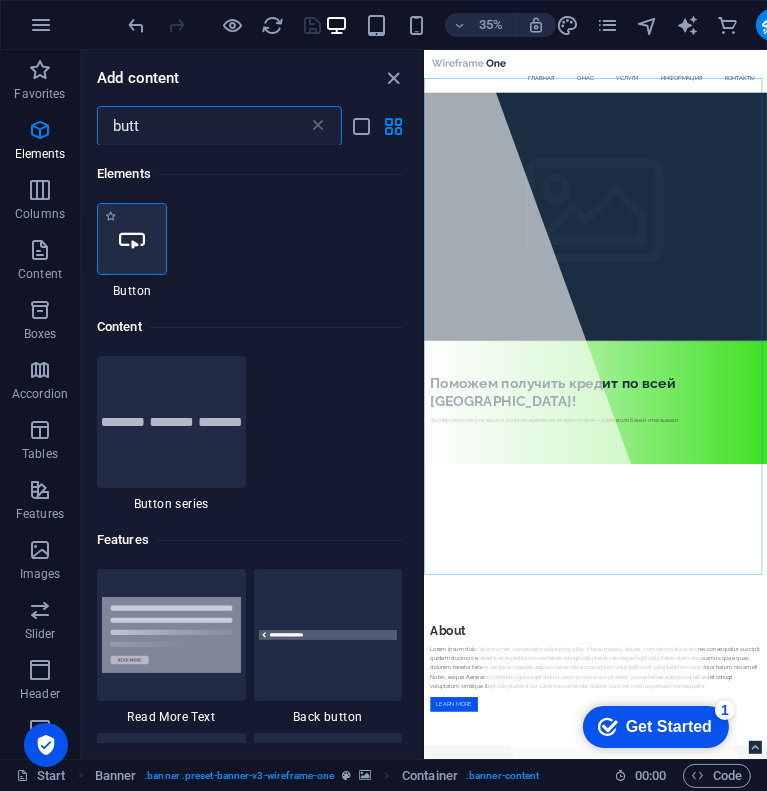 type on "butt" 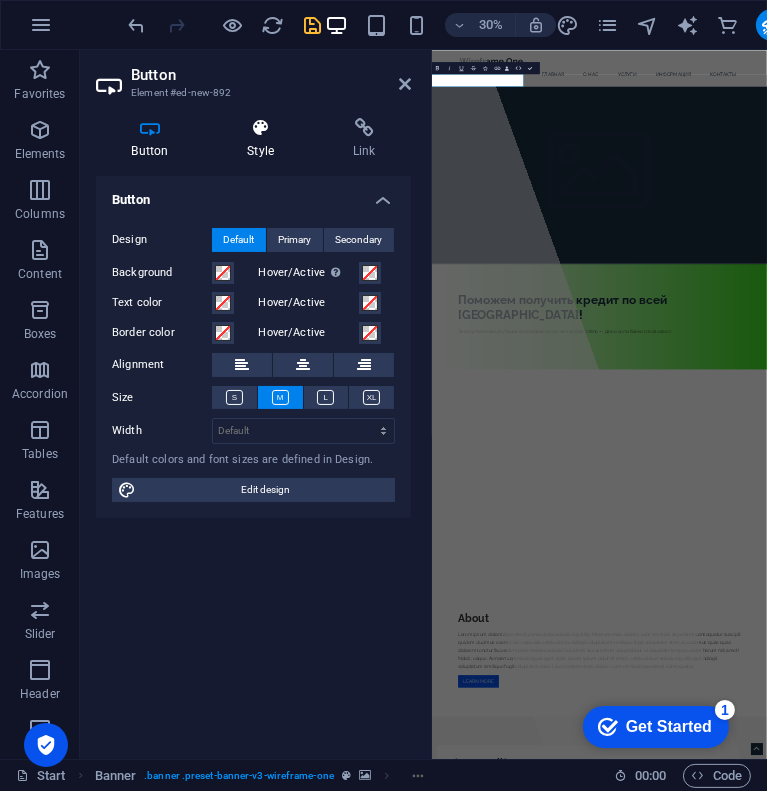 click at bounding box center (261, 128) 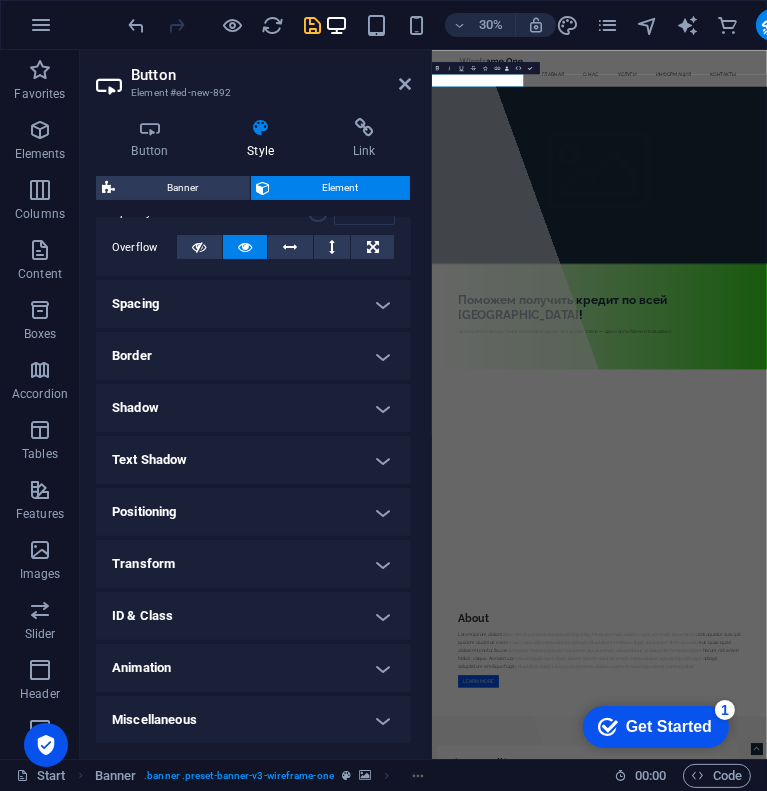 scroll, scrollTop: 0, scrollLeft: 0, axis: both 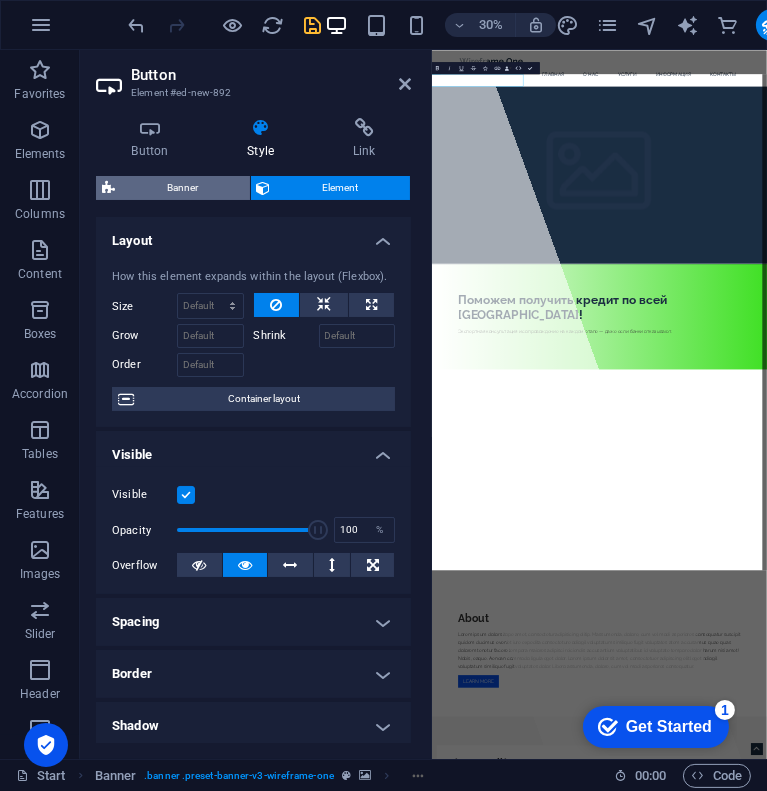 click on "Banner" at bounding box center (182, 188) 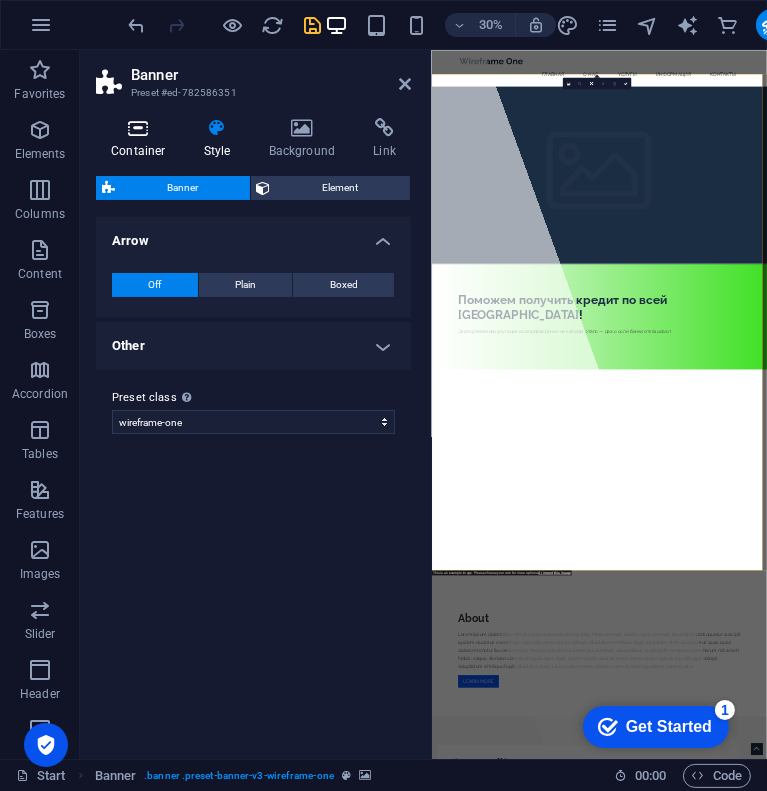 click at bounding box center [138, 128] 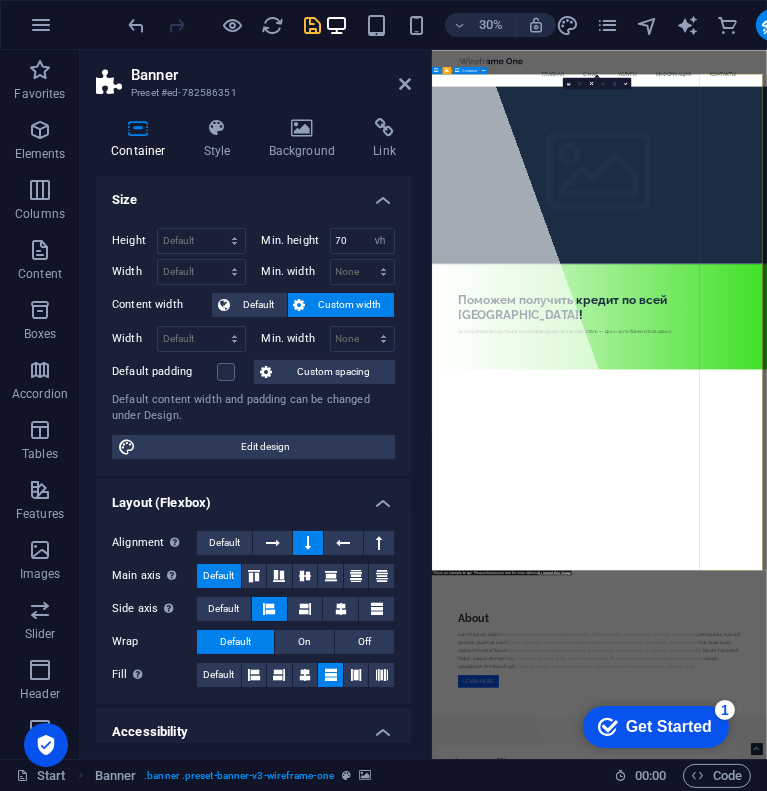 click on "Button label" at bounding box center (709, 1231) 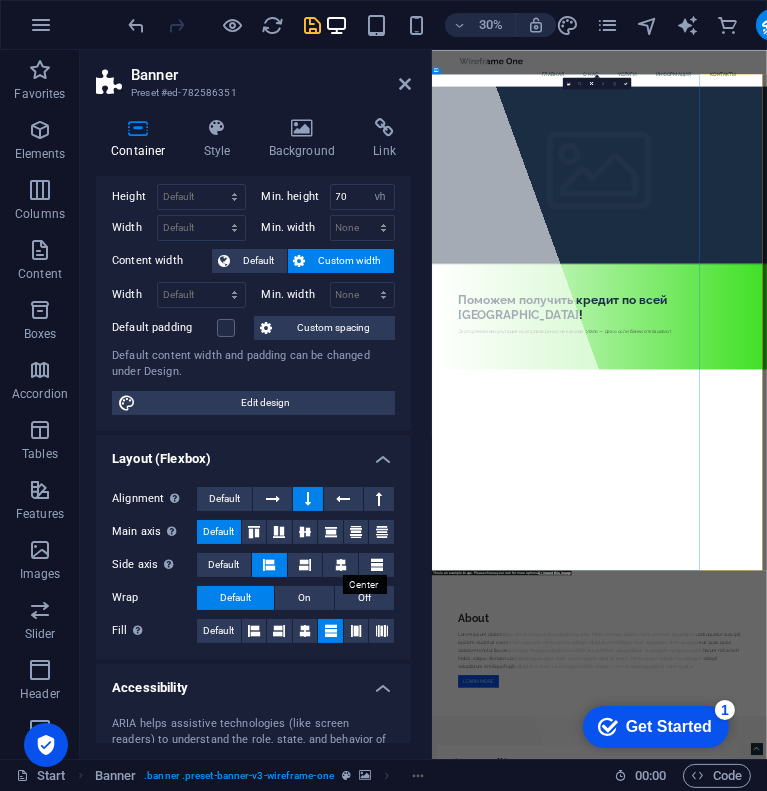scroll, scrollTop: 0, scrollLeft: 0, axis: both 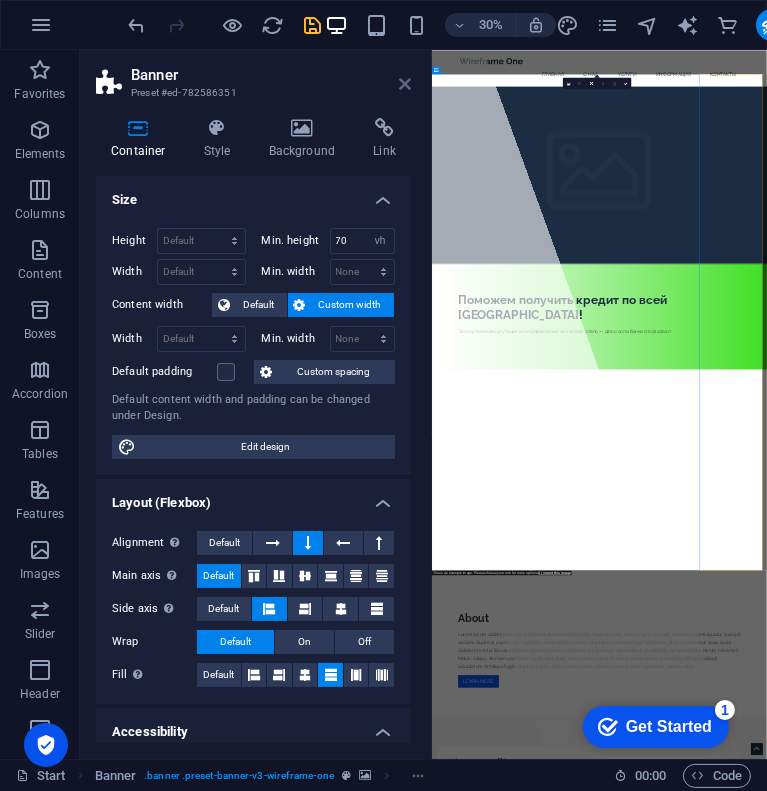 click at bounding box center [405, 84] 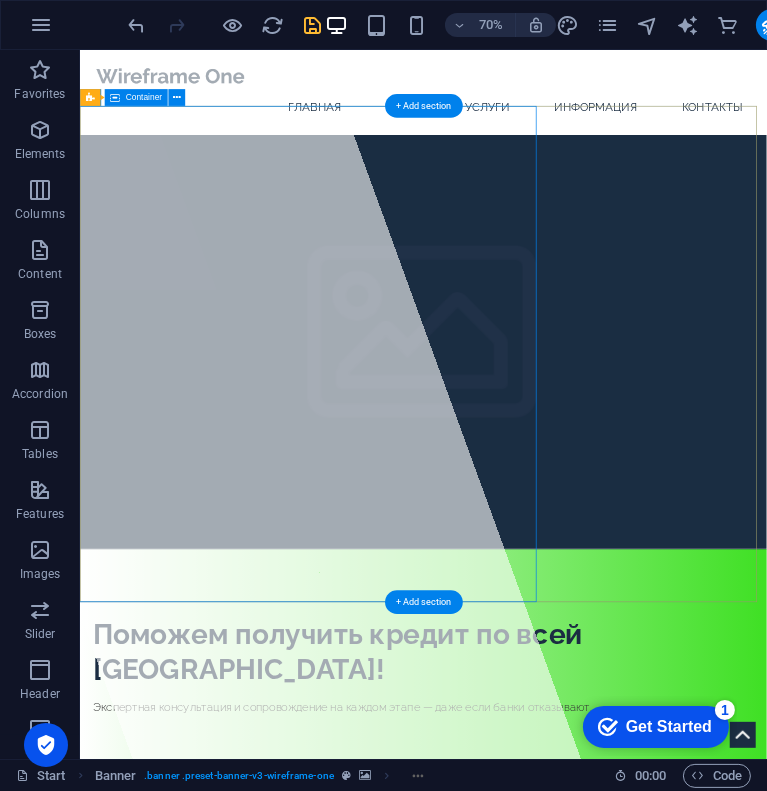 click on "Button label Поможем получить кредит по всей [GEOGRAPHIC_DATA]! Экспертная консультация и сопровождение на каждом этапе — даже если банки отказывают." at bounding box center (570, 938) 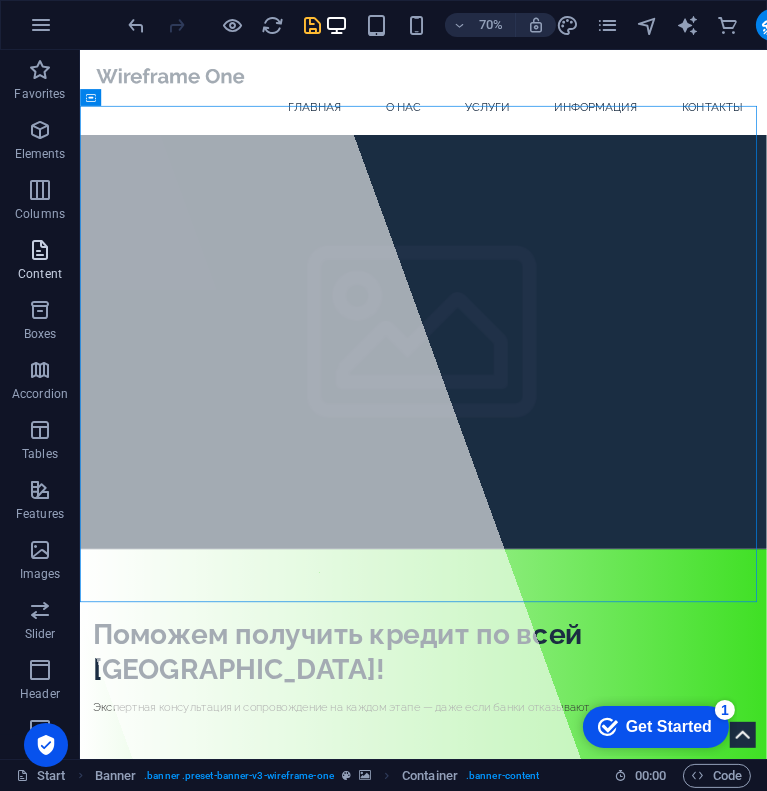 click on "Content" at bounding box center (40, 262) 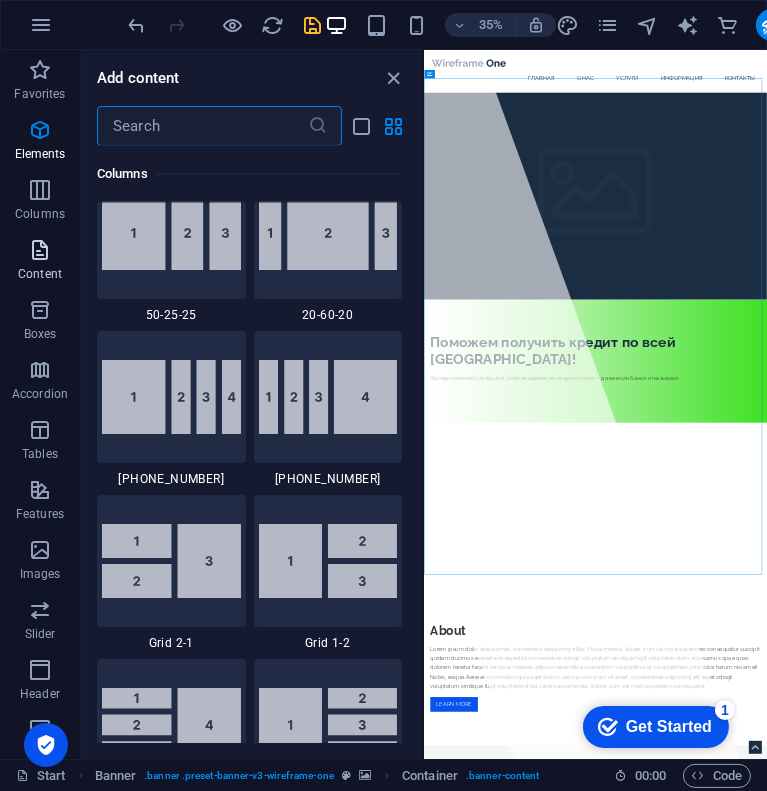 scroll, scrollTop: 3499, scrollLeft: 0, axis: vertical 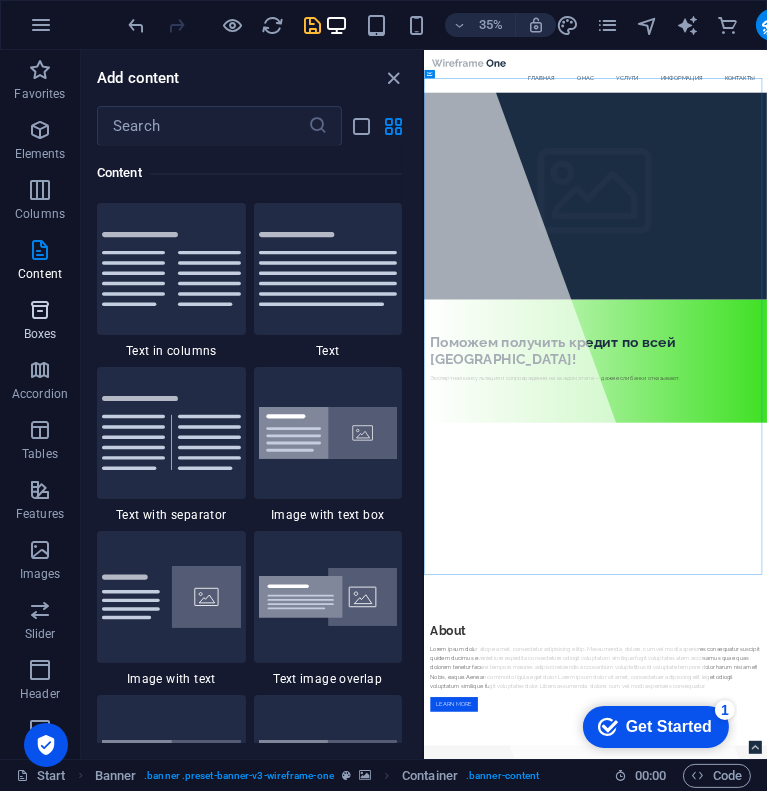 click on "Boxes" at bounding box center (40, 322) 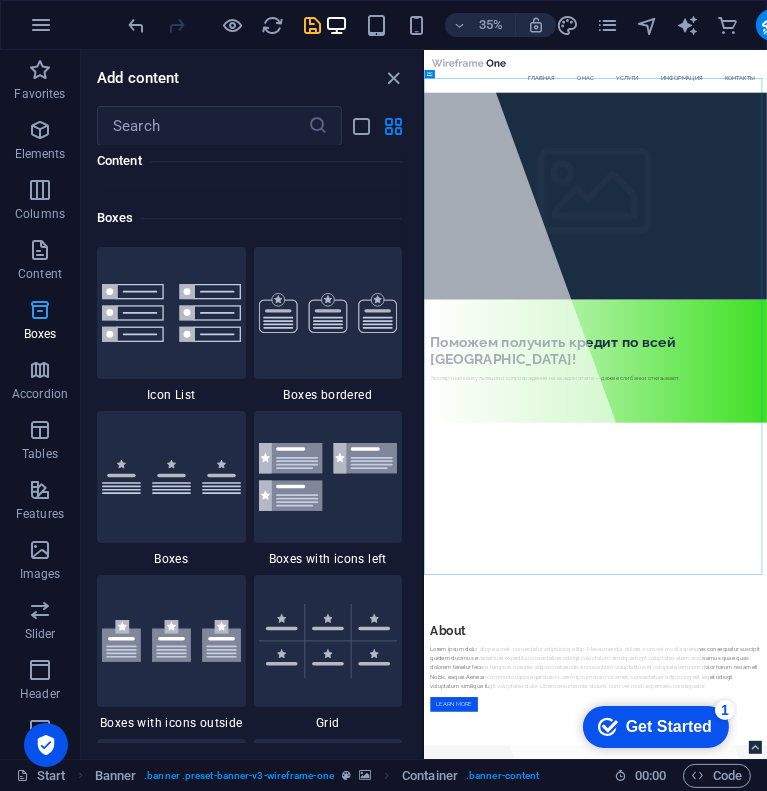scroll, scrollTop: 5352, scrollLeft: 0, axis: vertical 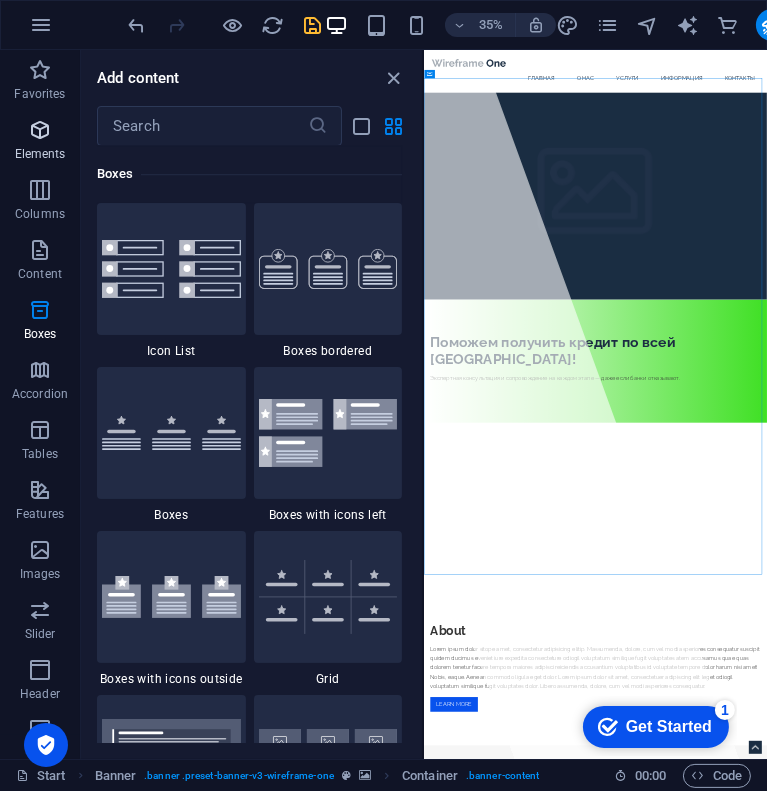 click on "Elements" at bounding box center (40, 142) 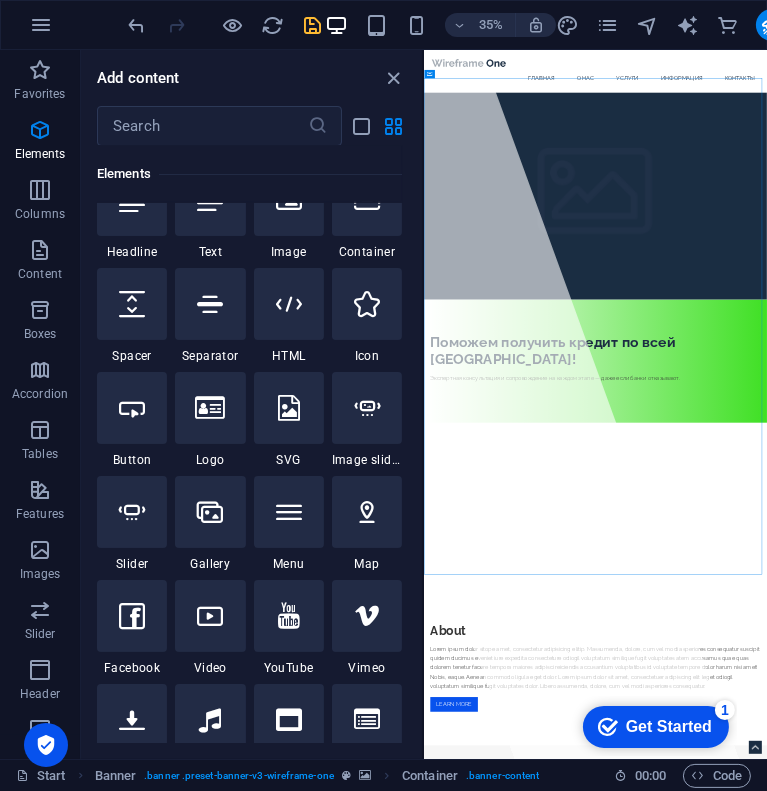 scroll, scrollTop: 264, scrollLeft: 0, axis: vertical 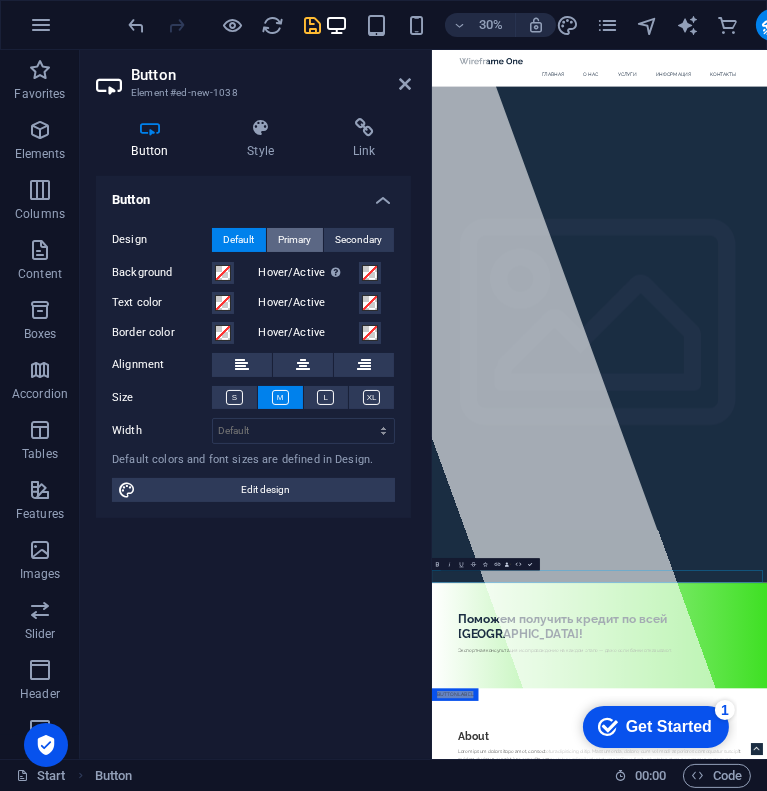 click on "Primary" at bounding box center [295, 240] 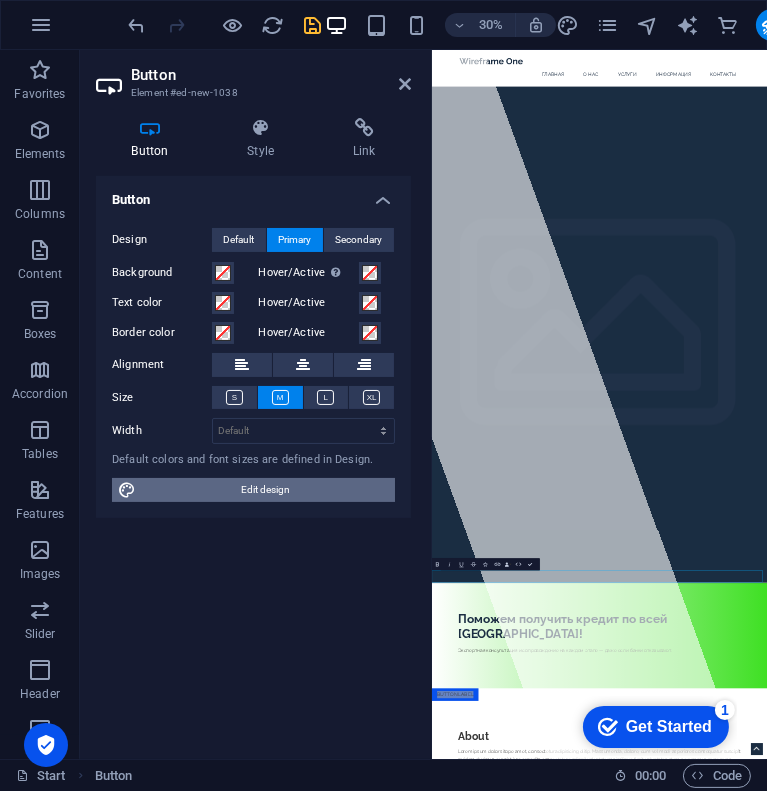 click on "Edit design" at bounding box center [265, 490] 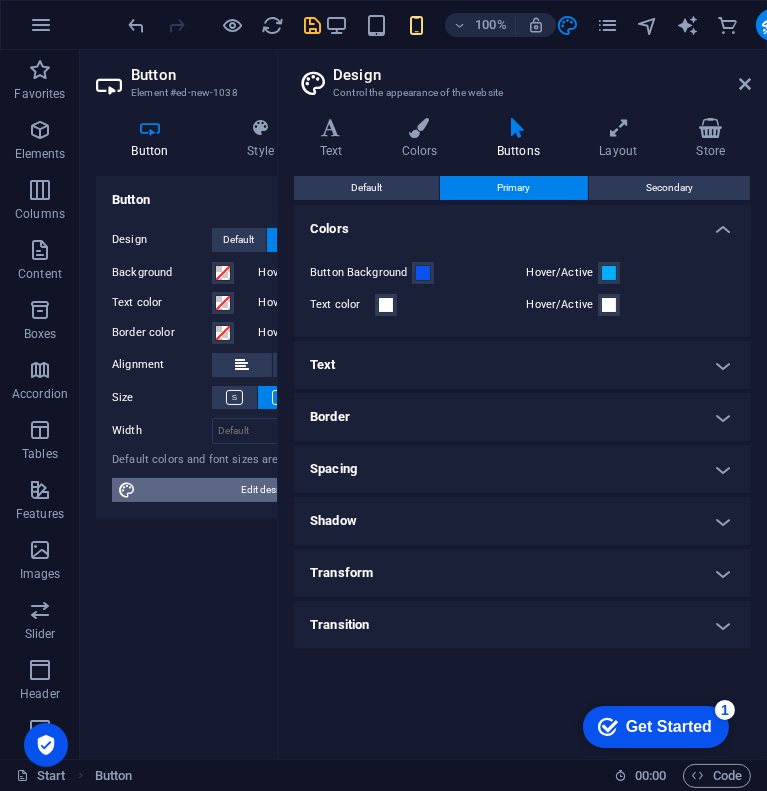 scroll, scrollTop: 505, scrollLeft: 0, axis: vertical 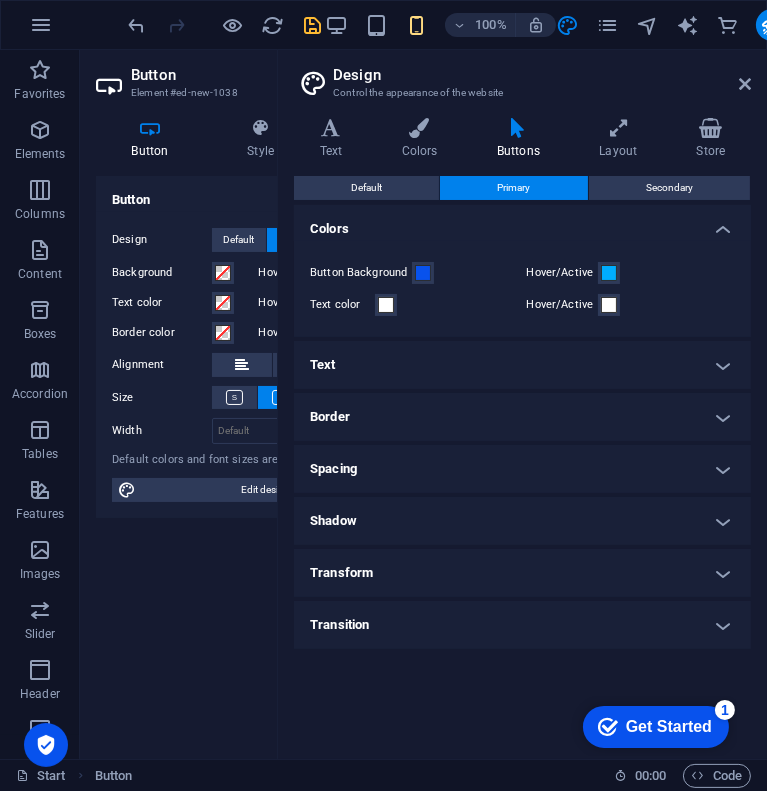click on "Text" at bounding box center [522, 365] 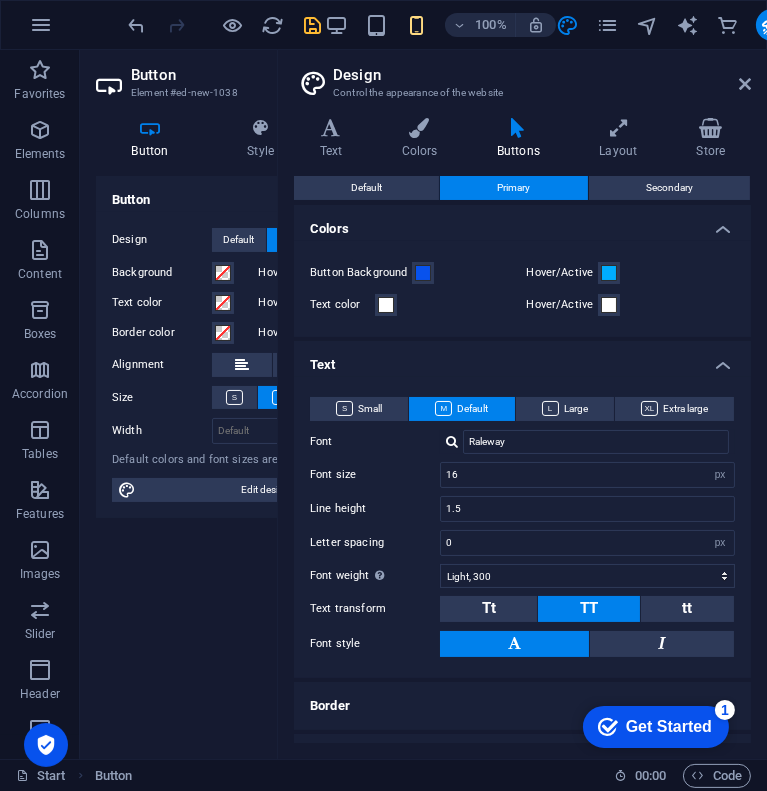 click on "Design Control the appearance of the website Variants  Text  Colors  Buttons  Layout  Store Text Standard Bold Links Font color Font Raleway Font size 16 rem px Line height 1.5 Font weight To display the font weight correctly, it may need to be enabled.  Manage Fonts Thin, 100 Extra-light, 200 Light, 300 Regular, 400 Medium, 500 Semi-bold, 600 Bold, 700 Extra-bold, 800 Black, 900 Letter spacing 0 rem px Font style Text transform Tt TT tt Text align Font weight To display the font weight correctly, it may need to be enabled.  Manage Fonts Thin, 100 Extra-light, 200 Light, 300 Regular, 400 Medium, 500 Semi-bold, 600 Bold, 700 Extra-bold, 800 Black, 900 Default Hover / Active Font color Font color Decoration None Decoration None Transition duration 0.3 s Transition function Ease Ease In Ease Out Ease In/Ease Out Linear Headlines All H1 / Textlogo H2 H3 H4 H5 H6 Font color Font Raleway Line height 1.25 Font weight To display the font weight correctly, it may need to be enabled.  Manage Fonts Thin, 100 Light, 300" at bounding box center (522, 404) 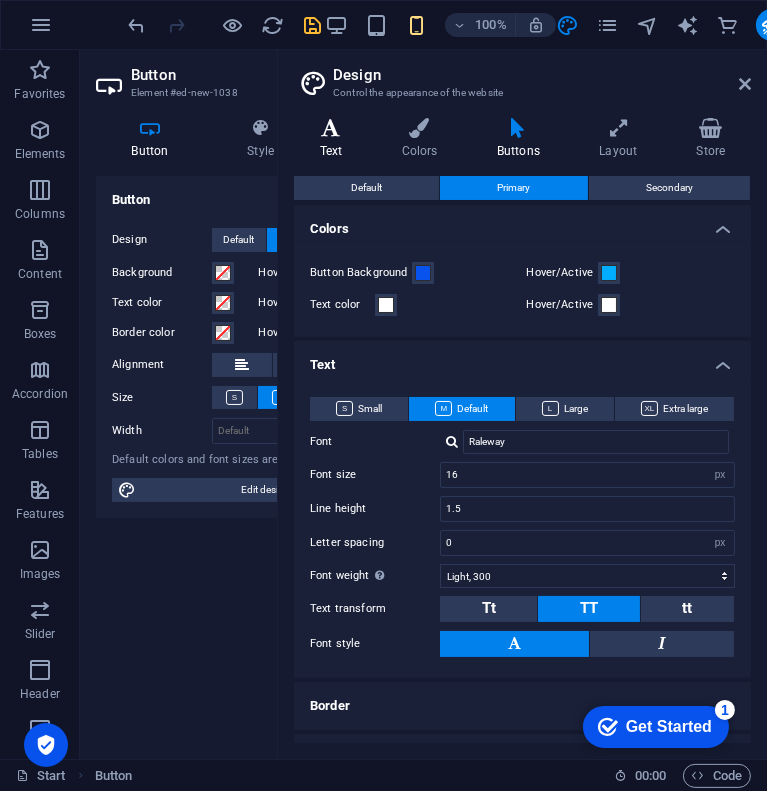 click at bounding box center [331, 128] 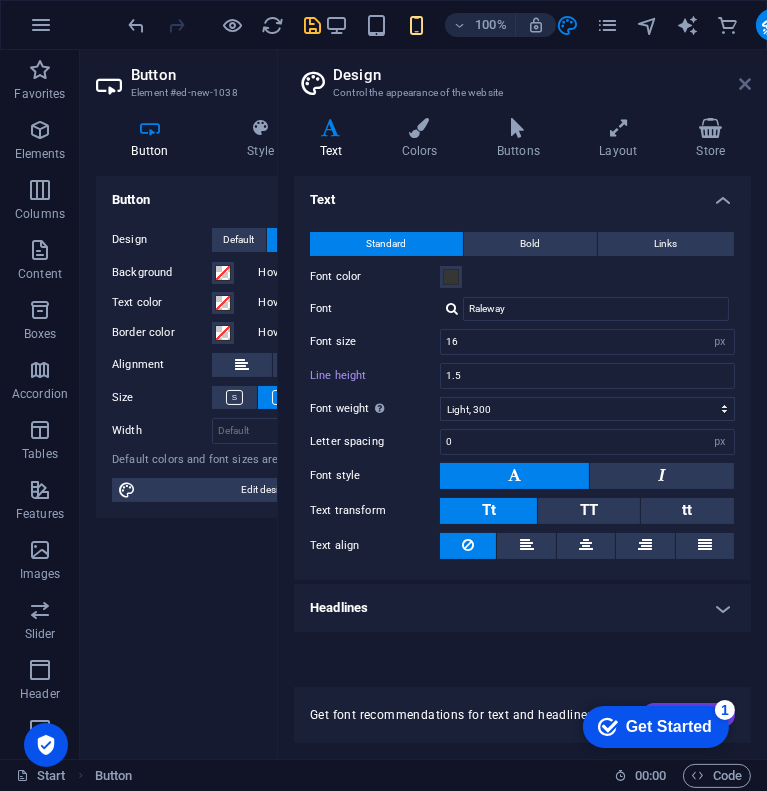 click at bounding box center (745, 84) 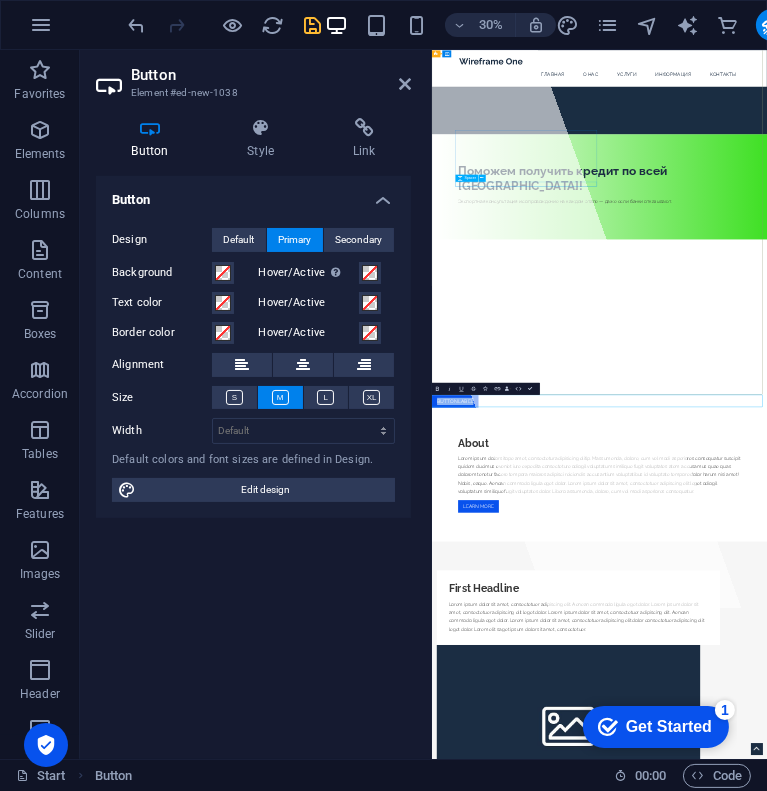 click on "Spacer" at bounding box center (470, 178) 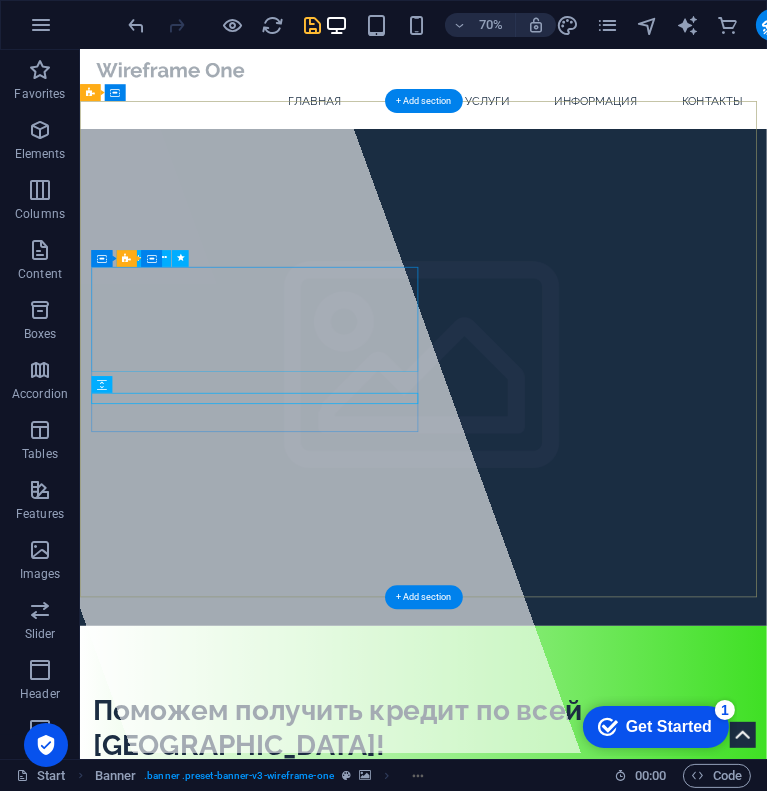 scroll, scrollTop: 6, scrollLeft: 0, axis: vertical 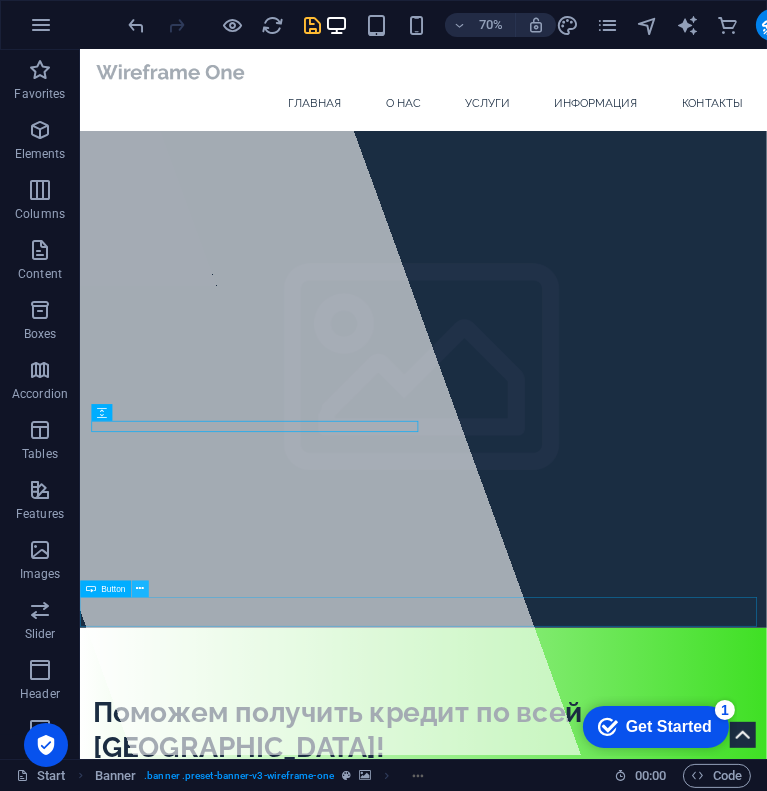 click at bounding box center [140, 589] 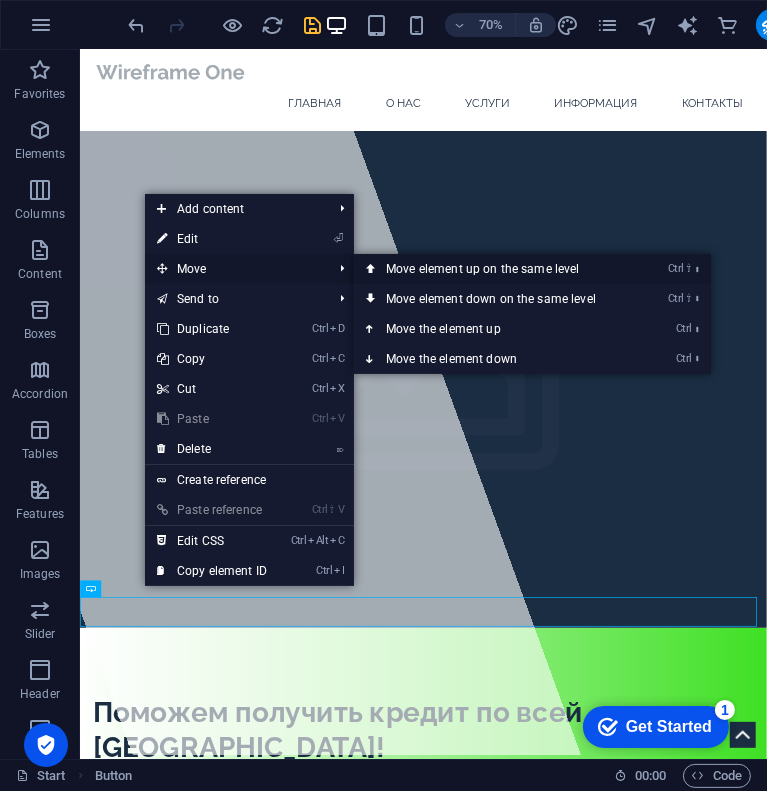 click on "Ctrl ⇧ ⬆  Move element up on the same level" at bounding box center (495, 269) 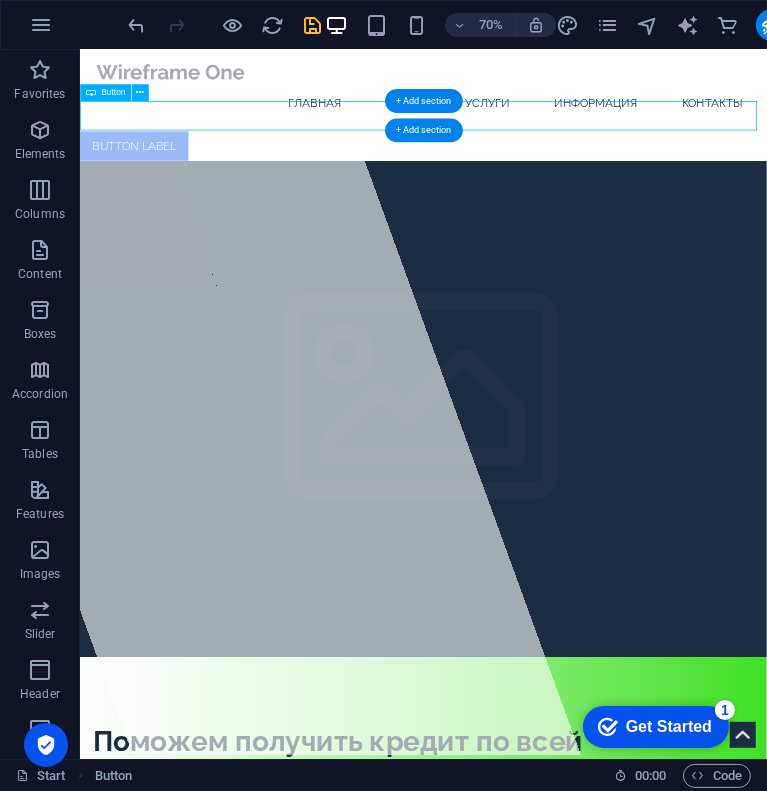click on "Button label" at bounding box center [570, 187] 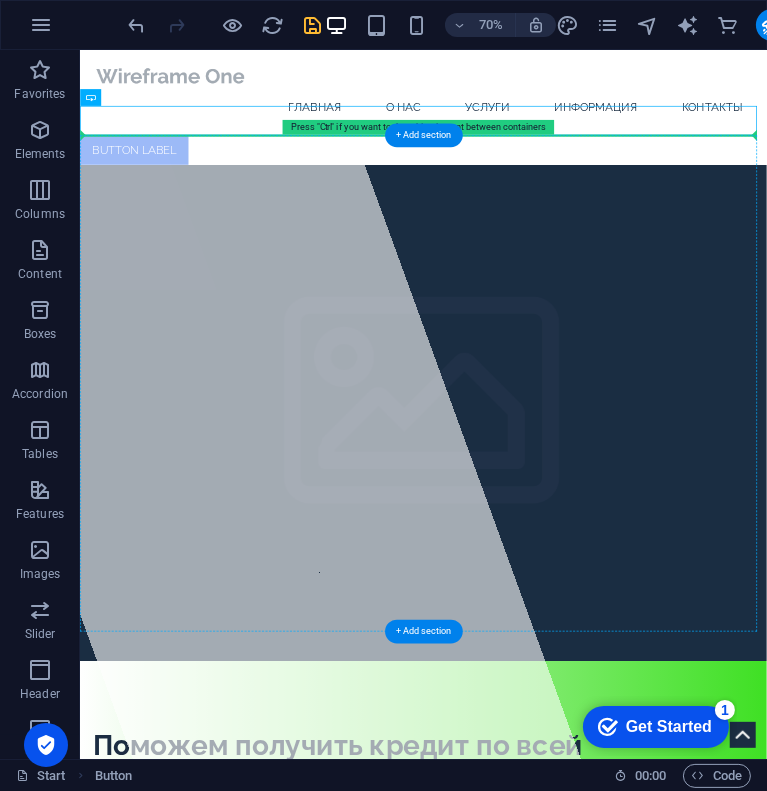 drag, startPoint x: 165, startPoint y: 141, endPoint x: 339, endPoint y: 316, distance: 246.78128 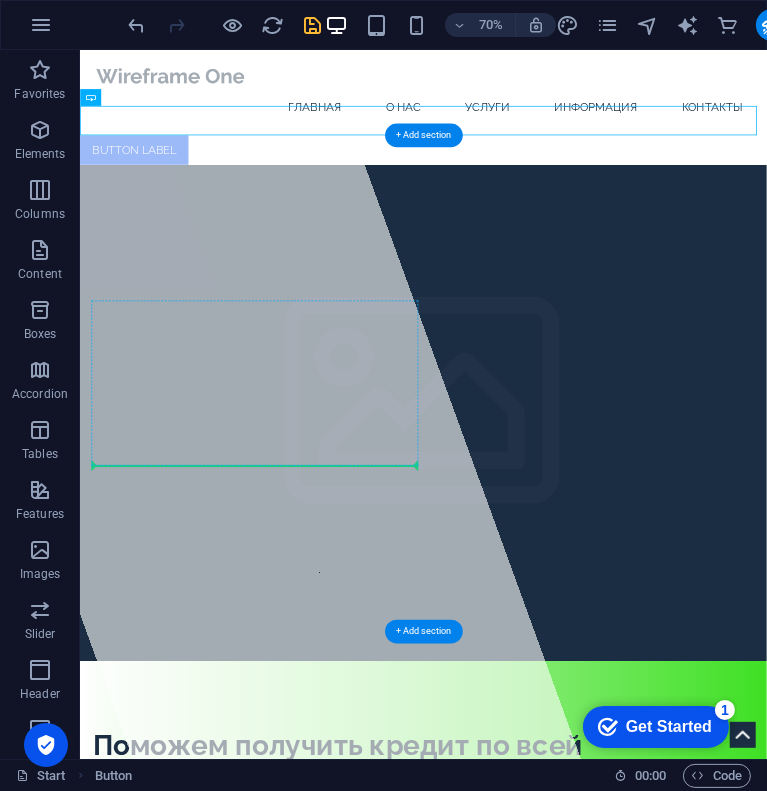drag, startPoint x: 194, startPoint y: 139, endPoint x: 233, endPoint y: 642, distance: 504.50967 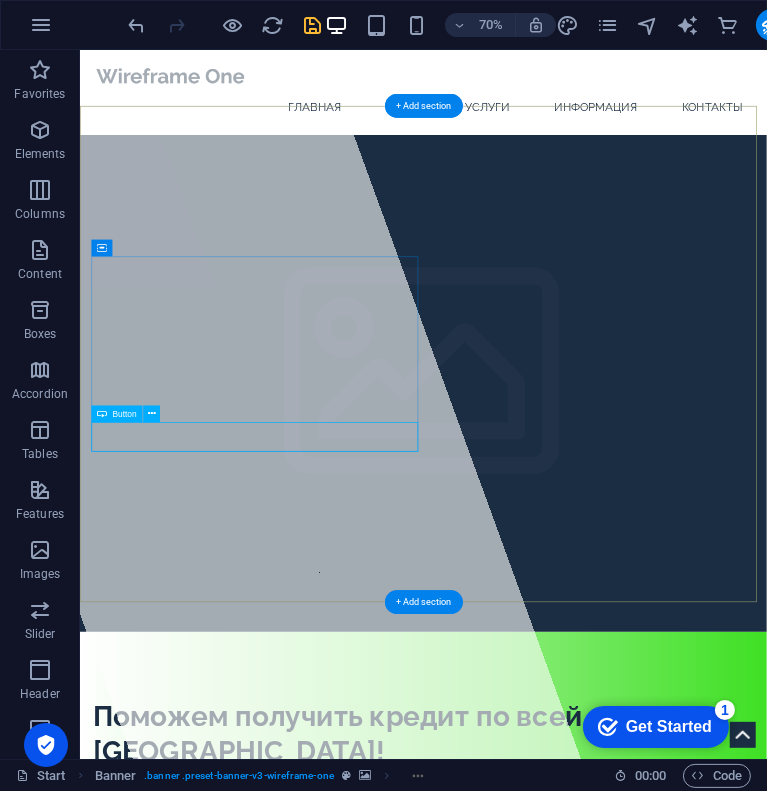 click on "Button label" at bounding box center (571, 1158) 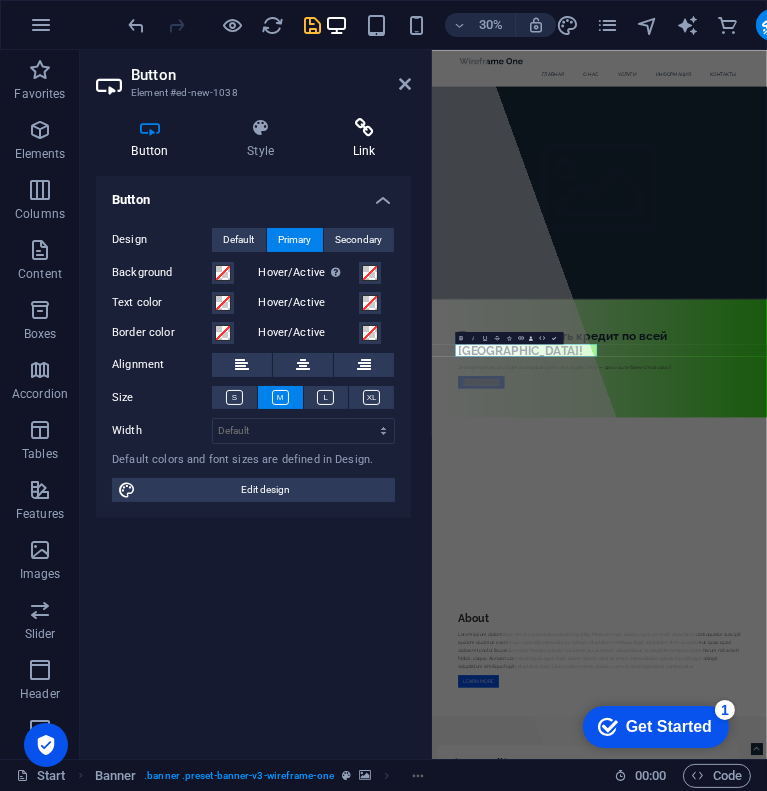 click at bounding box center (364, 128) 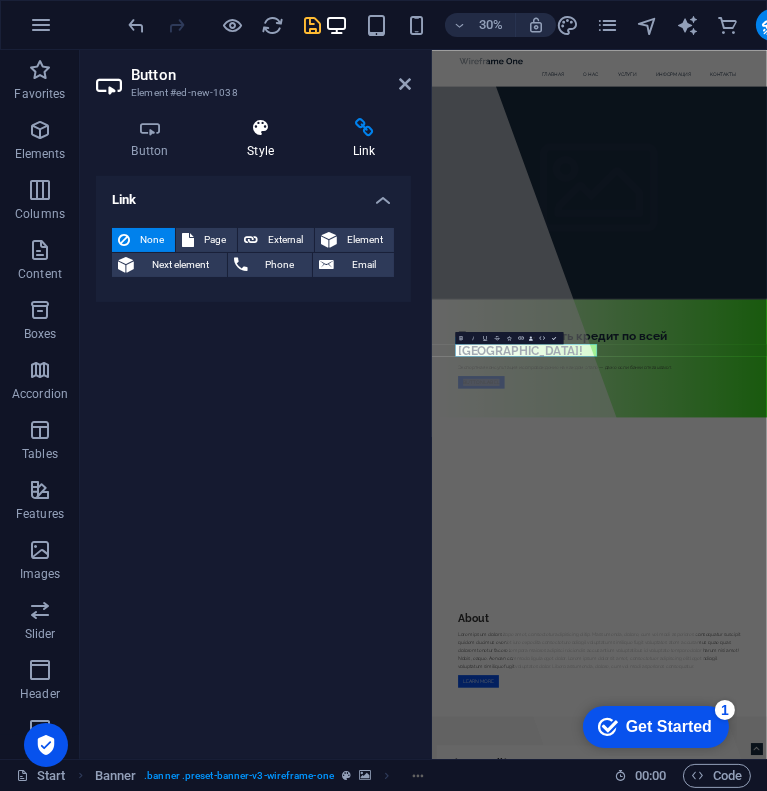 click at bounding box center (261, 128) 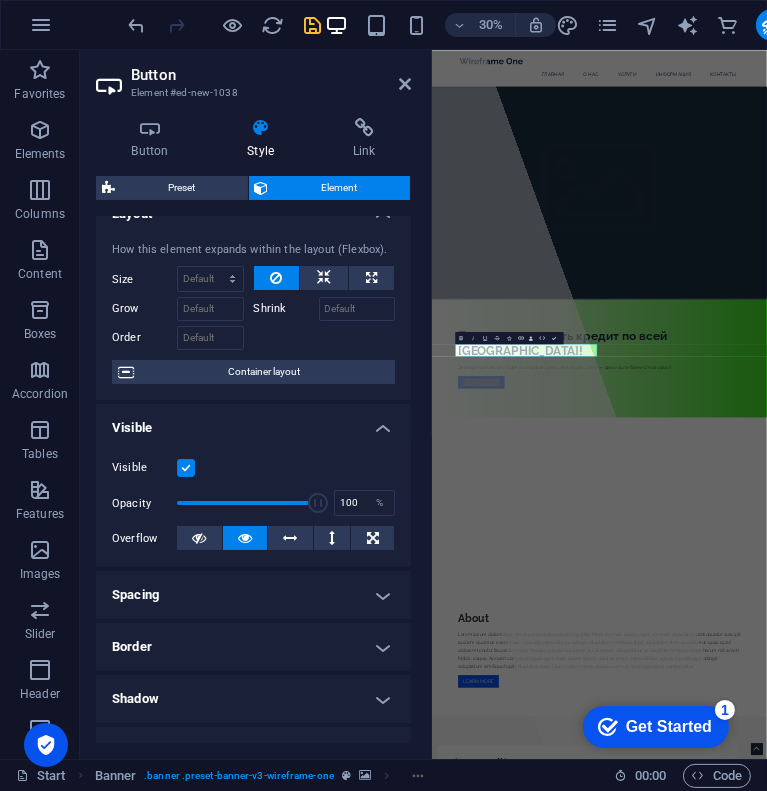 scroll, scrollTop: 0, scrollLeft: 0, axis: both 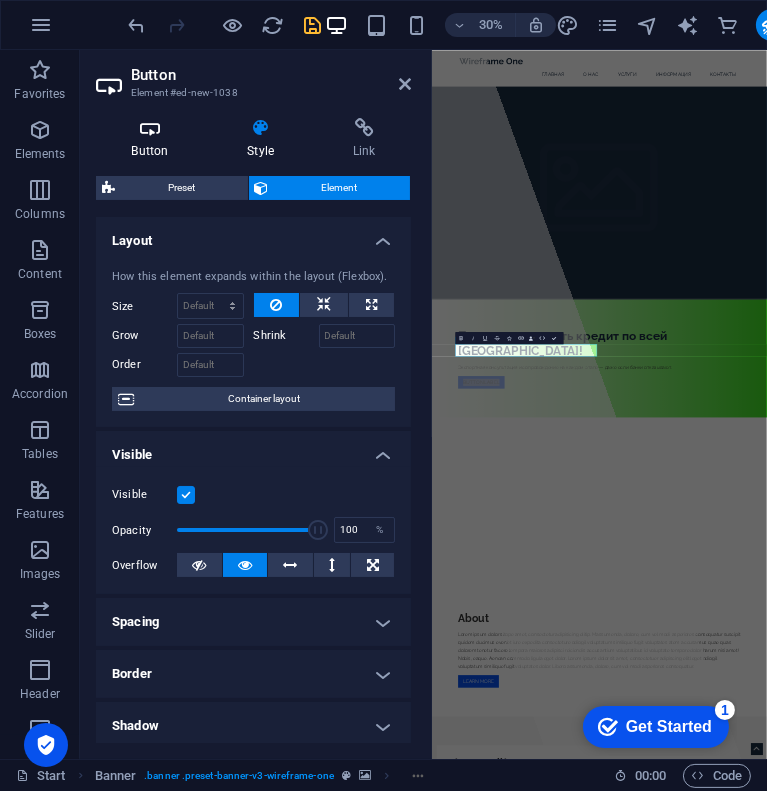 click at bounding box center (150, 128) 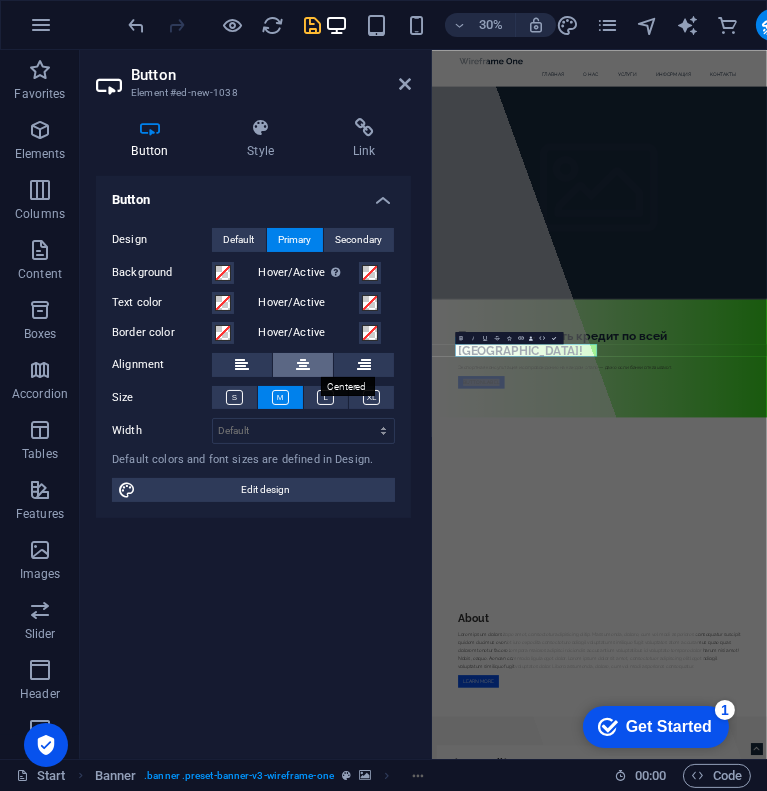 click at bounding box center [303, 365] 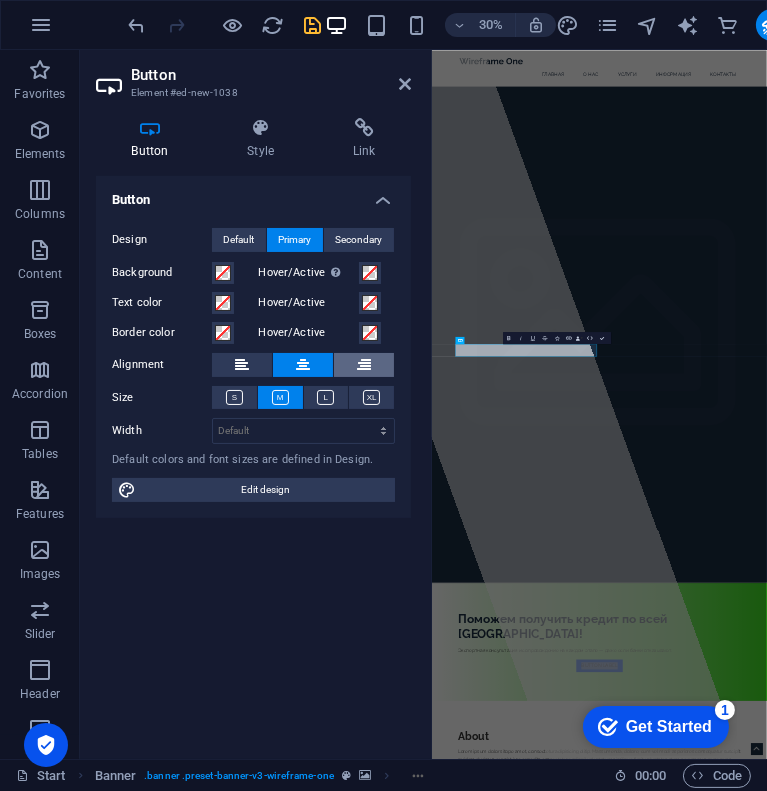 click at bounding box center (364, 365) 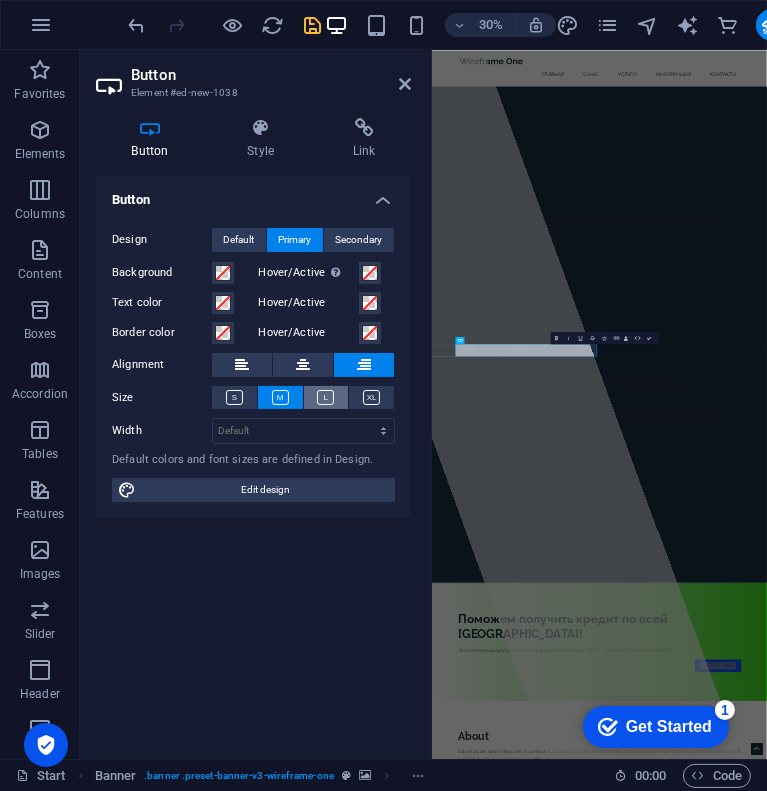 click at bounding box center [325, 397] 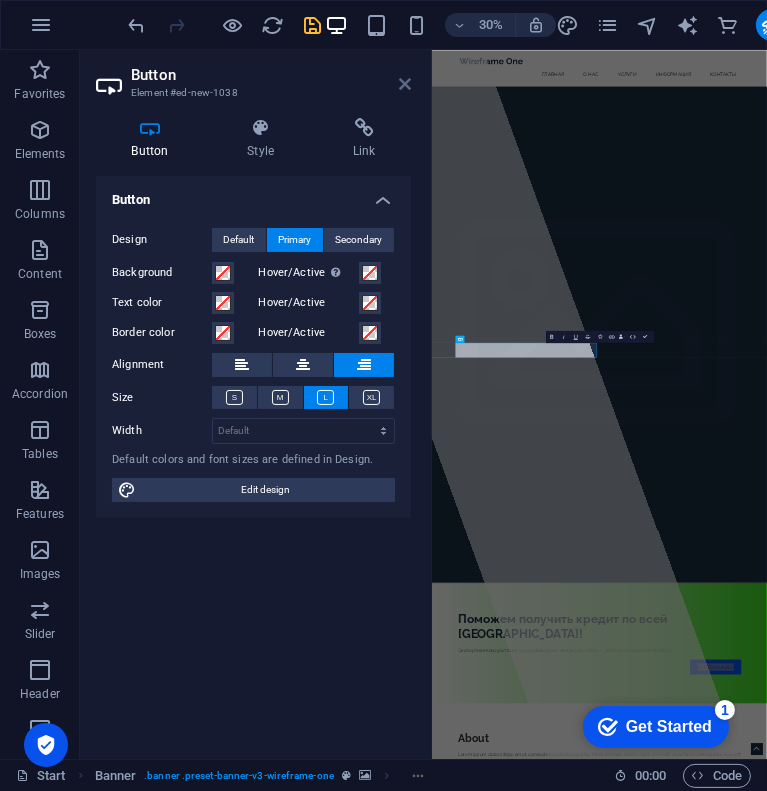 click at bounding box center [405, 84] 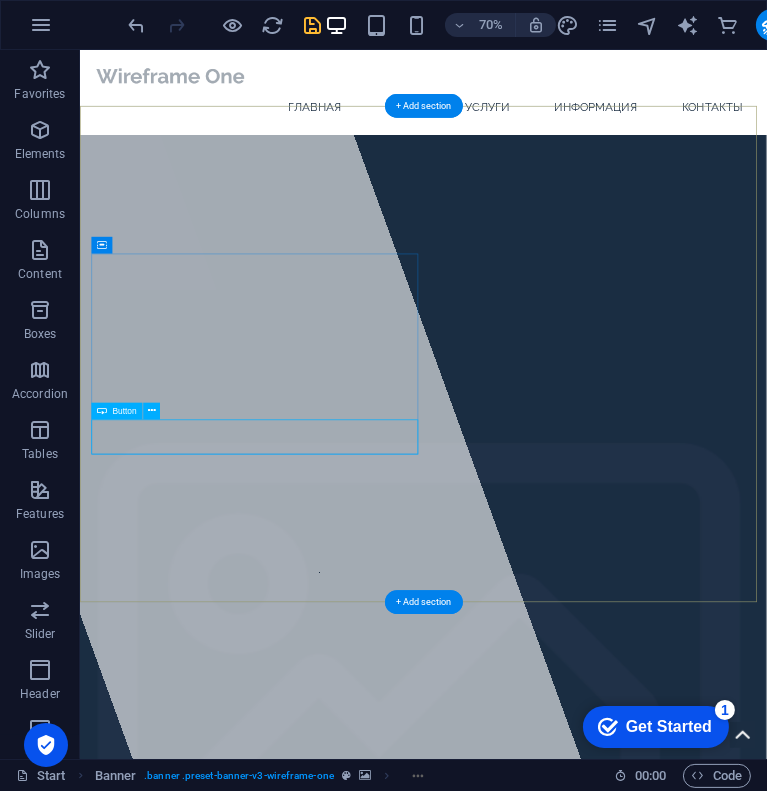 click on "Button label" at bounding box center [571, 2107] 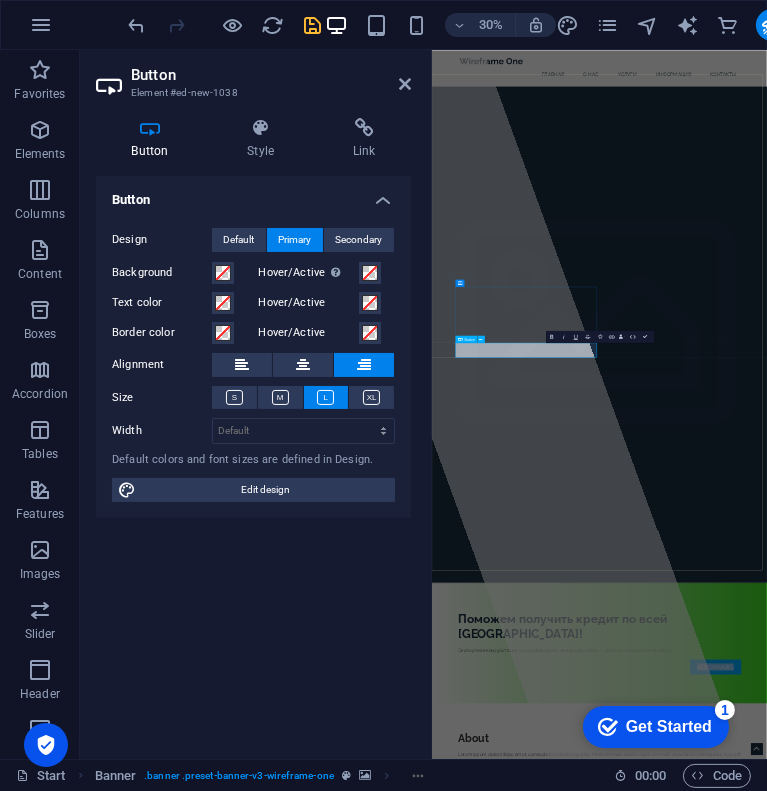 click on "Button label" at bounding box center [1376, 2107] 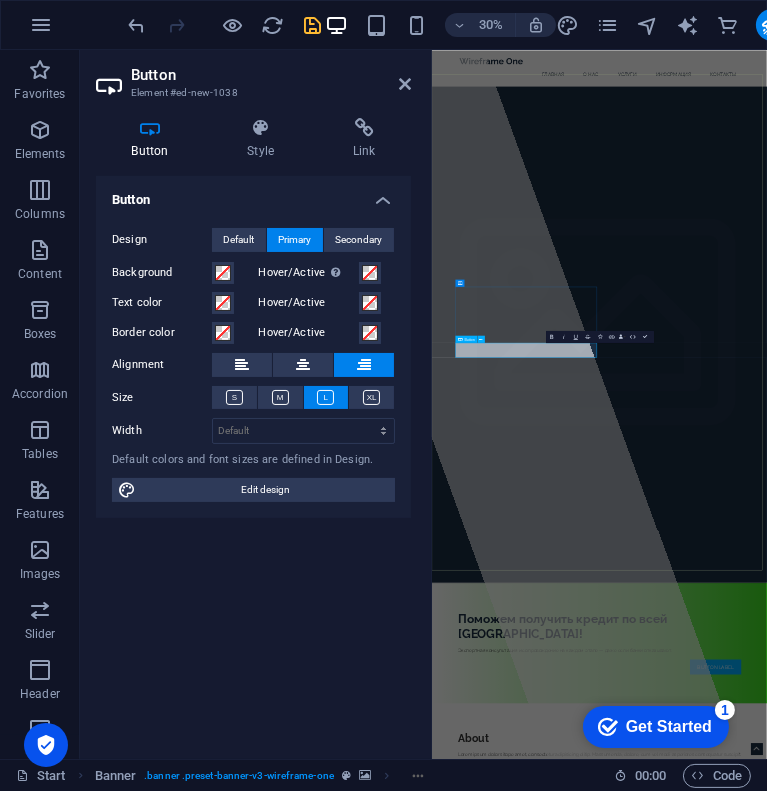 type 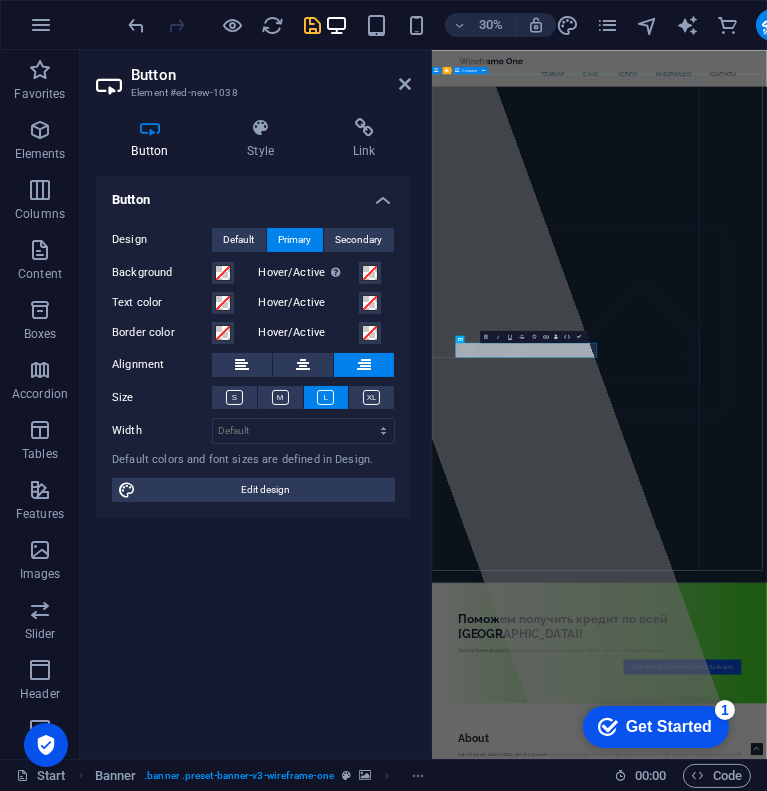 click on "Button label" at bounding box center (709, 1231) 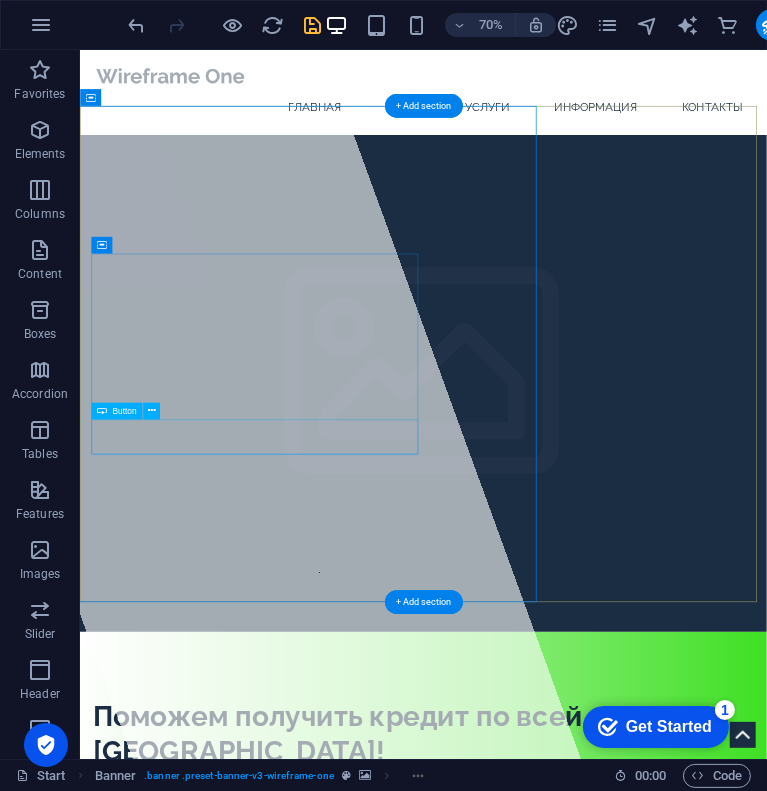 click on "Получить бесплатную консультацию" at bounding box center (571, 1162) 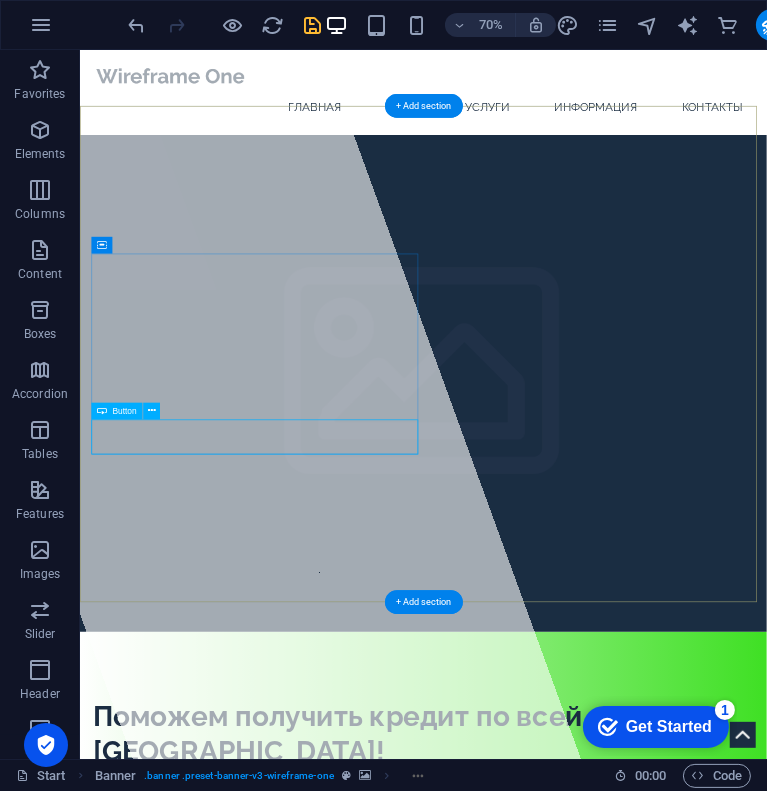 click on "Получить бесплатную консультацию" at bounding box center [571, 1162] 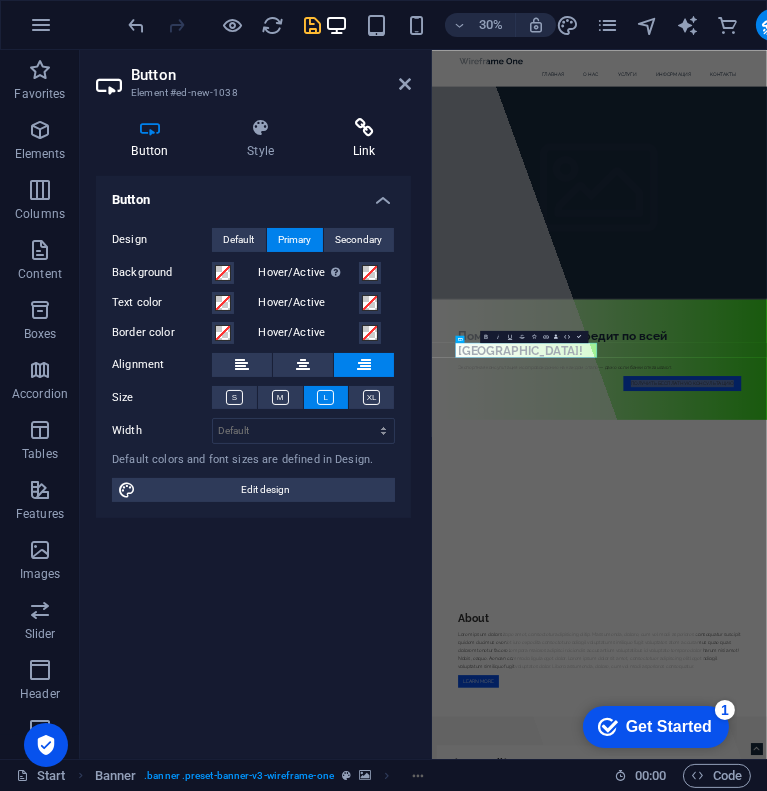 click at bounding box center [364, 128] 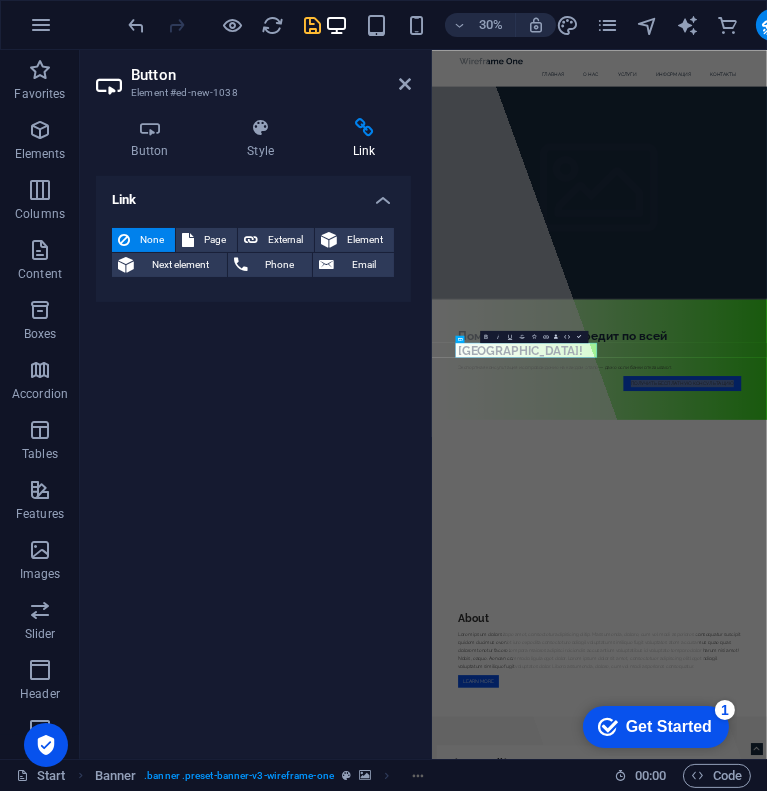 click on "Link" at bounding box center [253, 194] 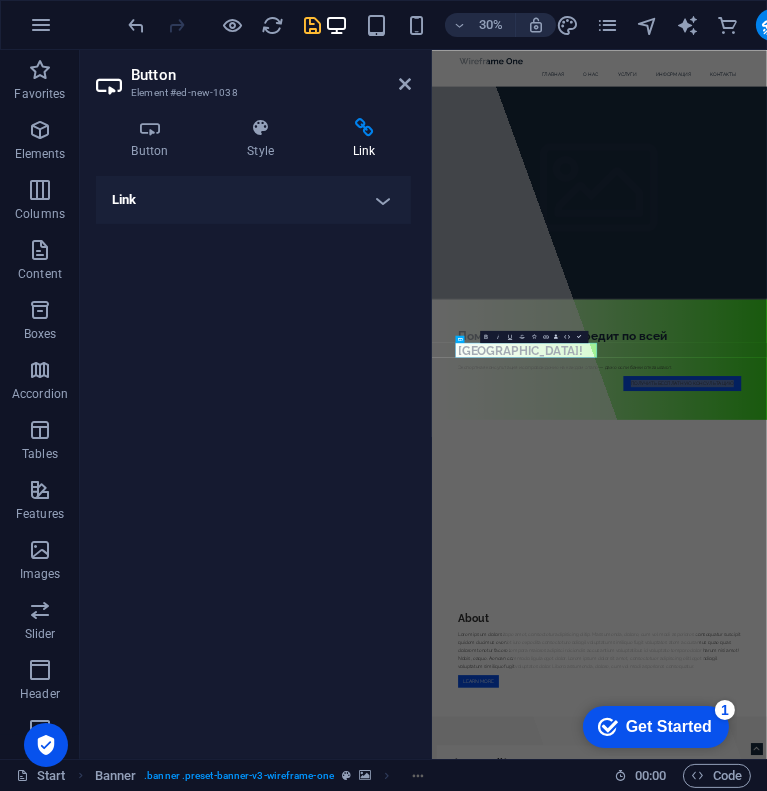 click on "Link" at bounding box center (253, 200) 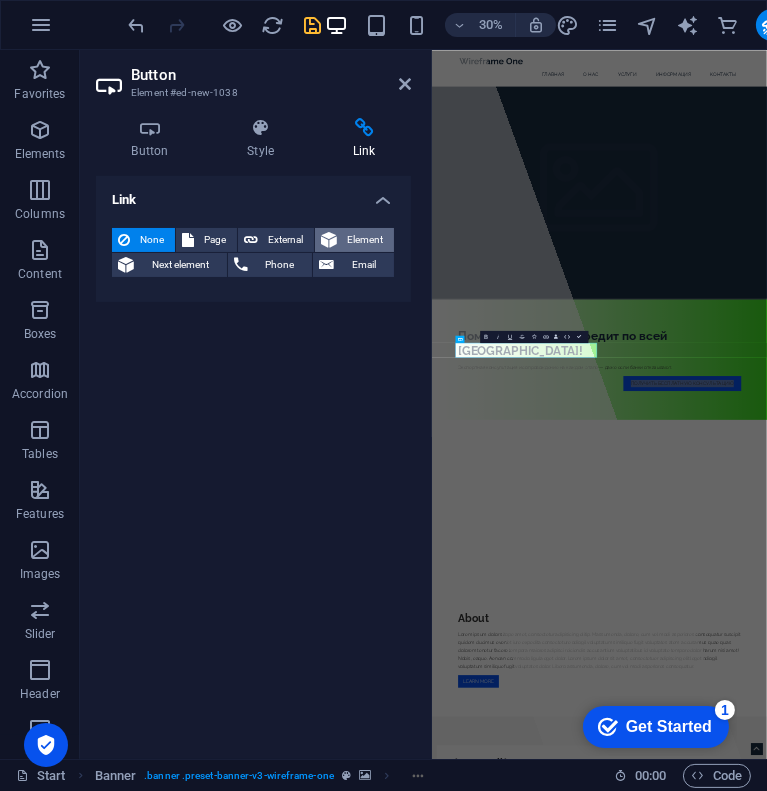 click on "Element" at bounding box center (365, 240) 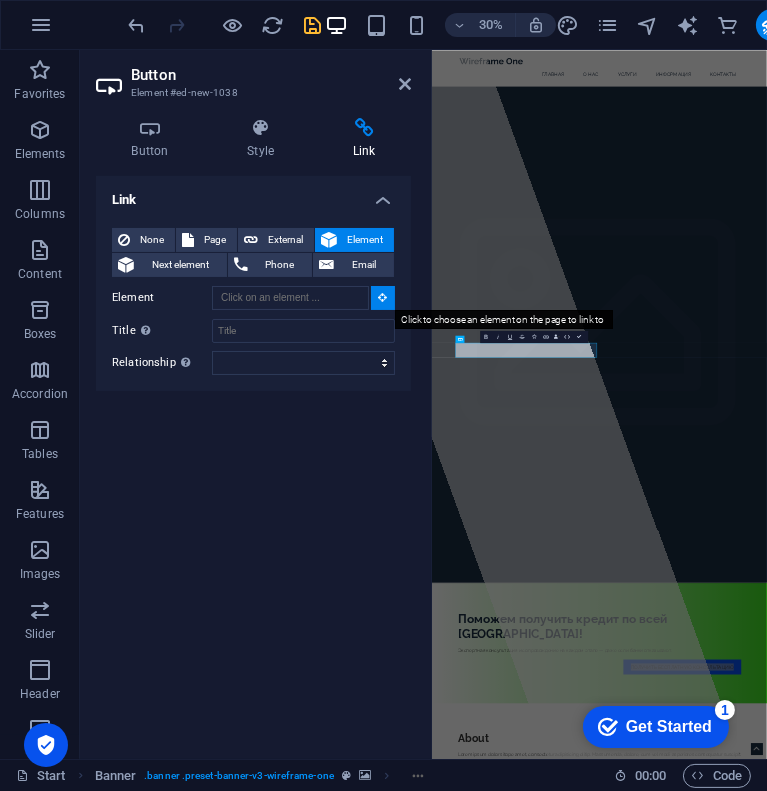 click at bounding box center [383, 297] 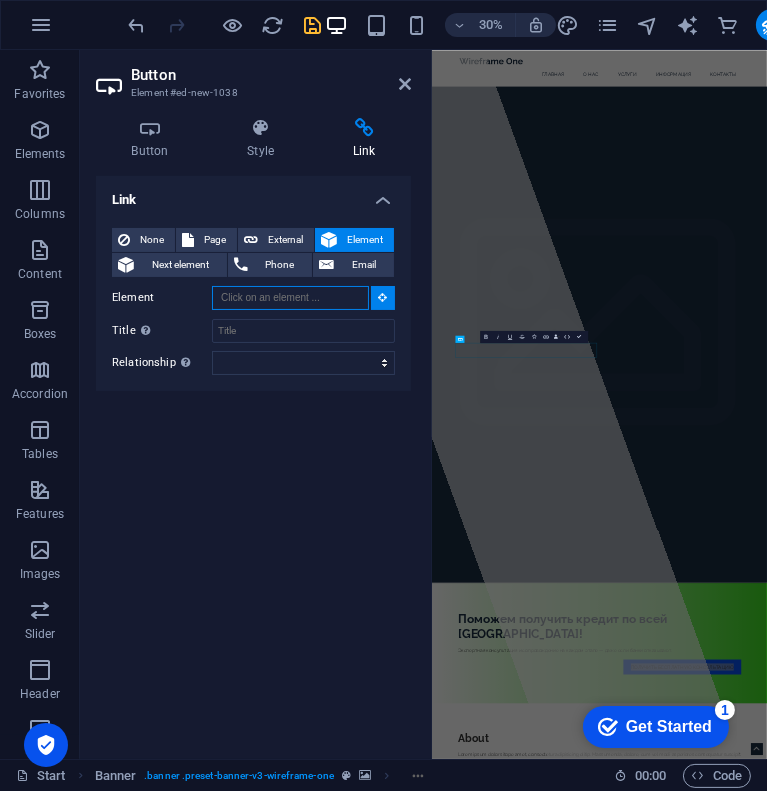 click on "Element" at bounding box center [290, 298] 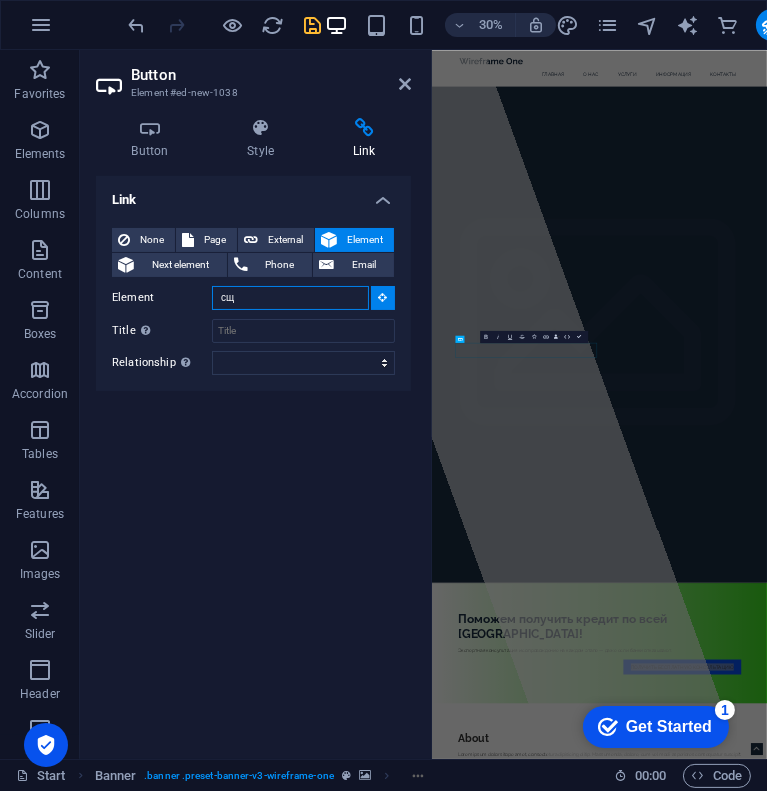 type on "с" 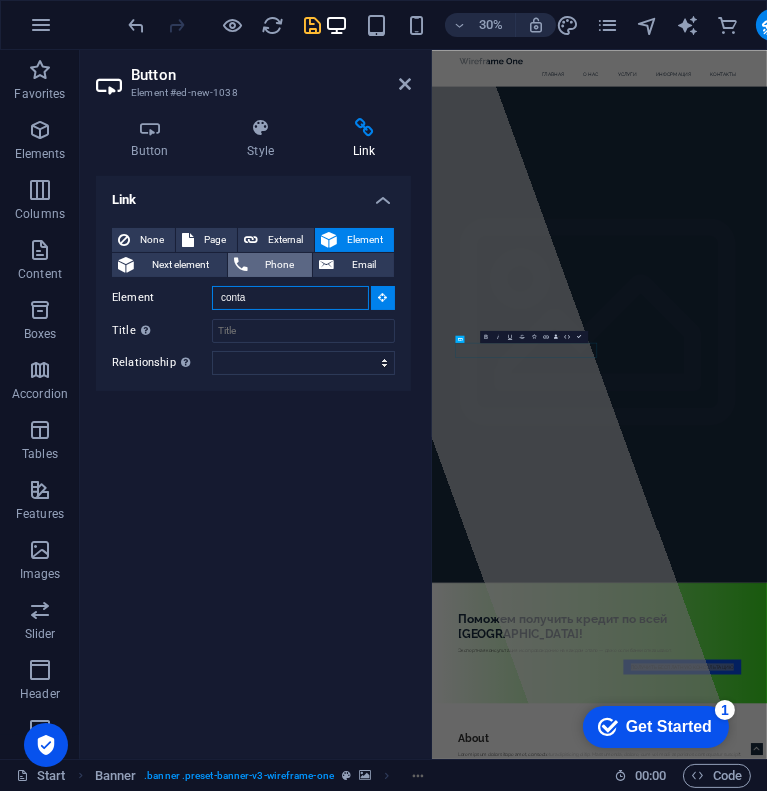 type on "conta" 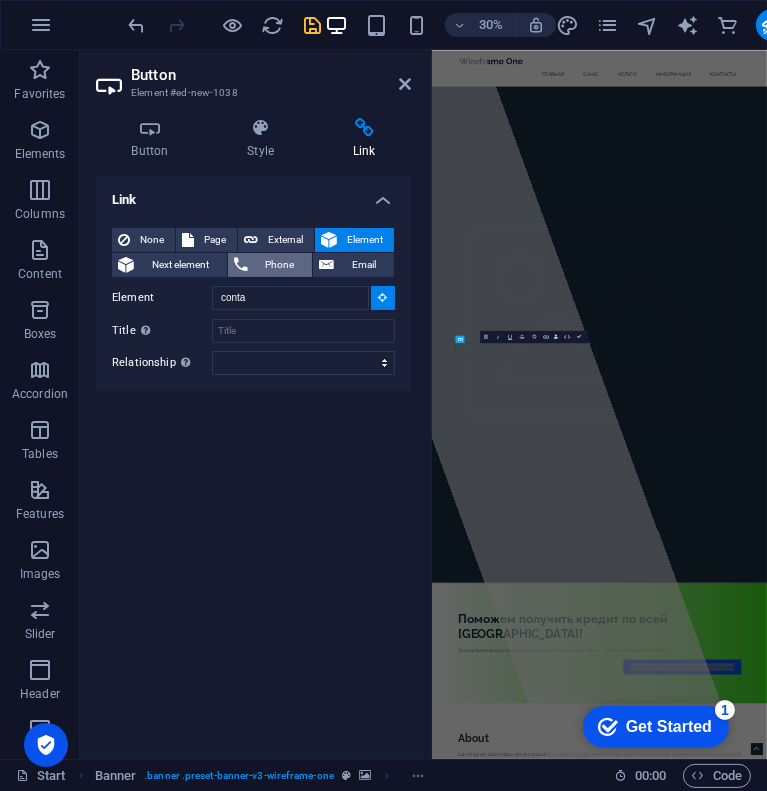 type 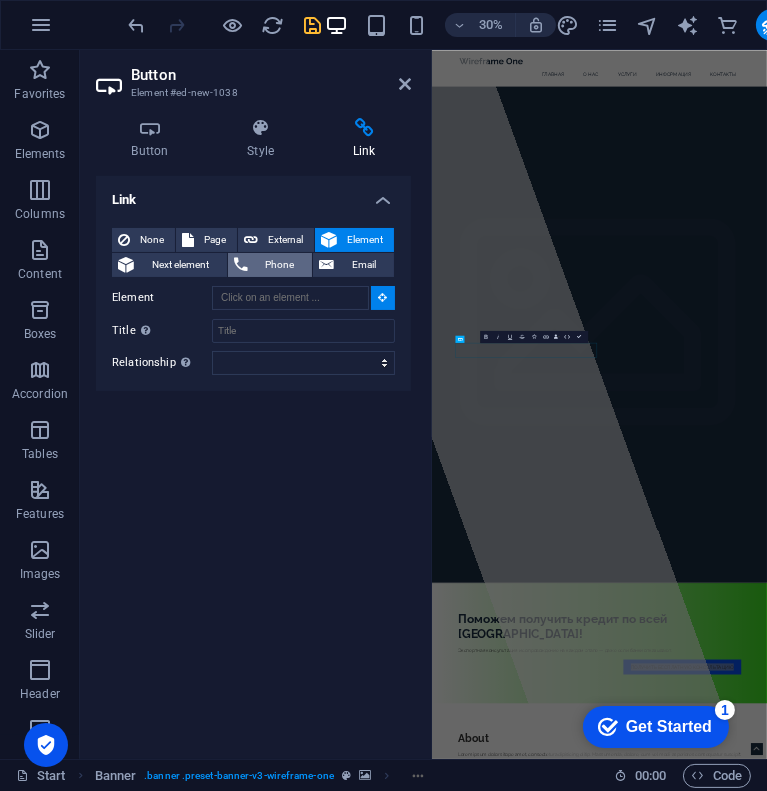 click on "Phone" at bounding box center [280, 265] 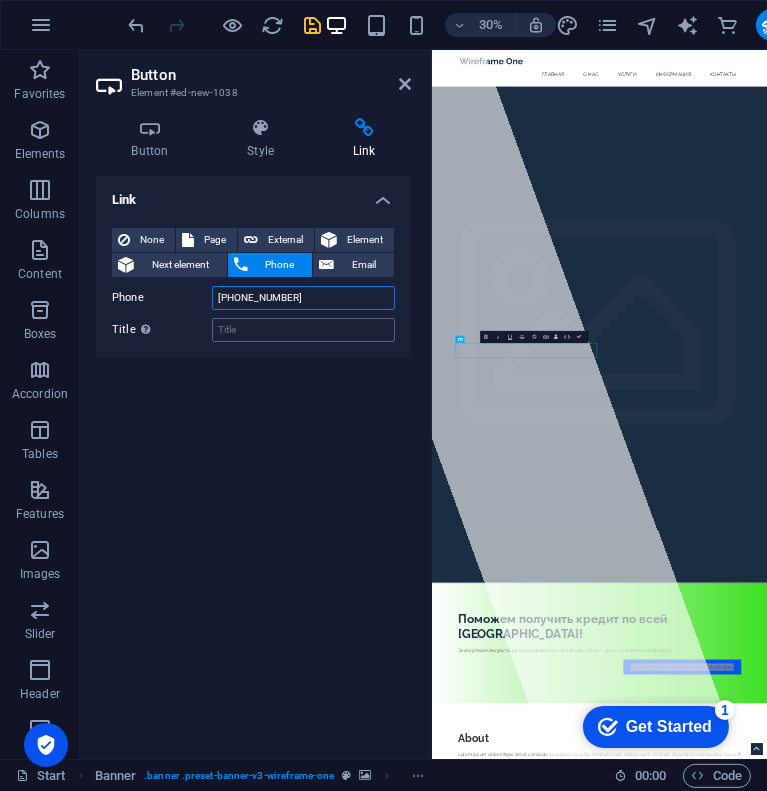 type on "[PHONE_NUMBER]" 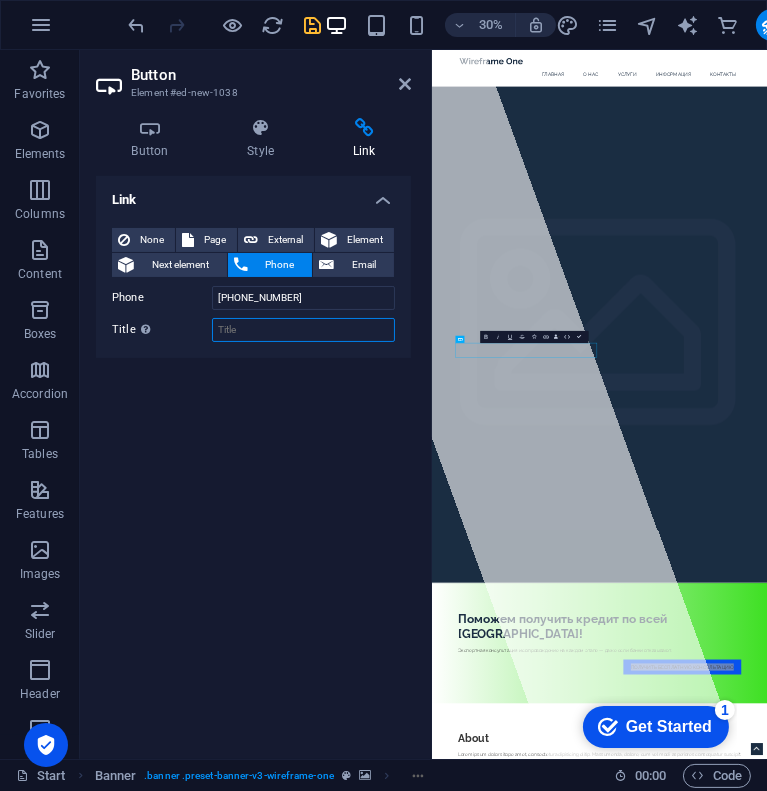 click on "Title Additional link description, should not be the same as the link text. The title is most often shown as a tooltip text when the mouse moves over the element. Leave empty if uncertain." at bounding box center (303, 330) 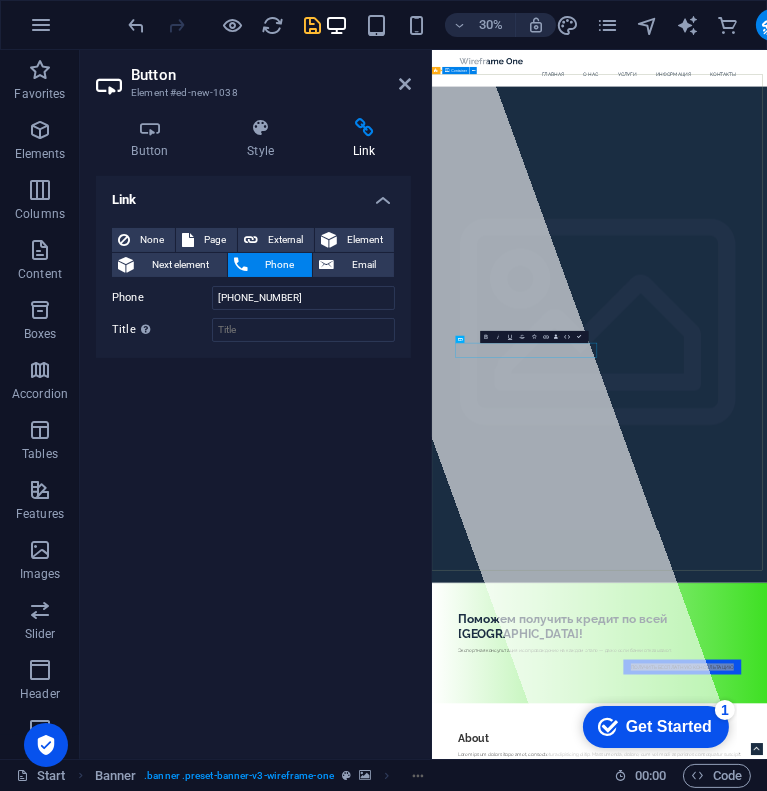 click on "Button label Поможем получить кредит по всей [GEOGRAPHIC_DATA]! Экспертная консультация и сопровождение на каждом этапе — даже если банки отказывают. Получить бесплатную консультацию" at bounding box center [989, 2026] 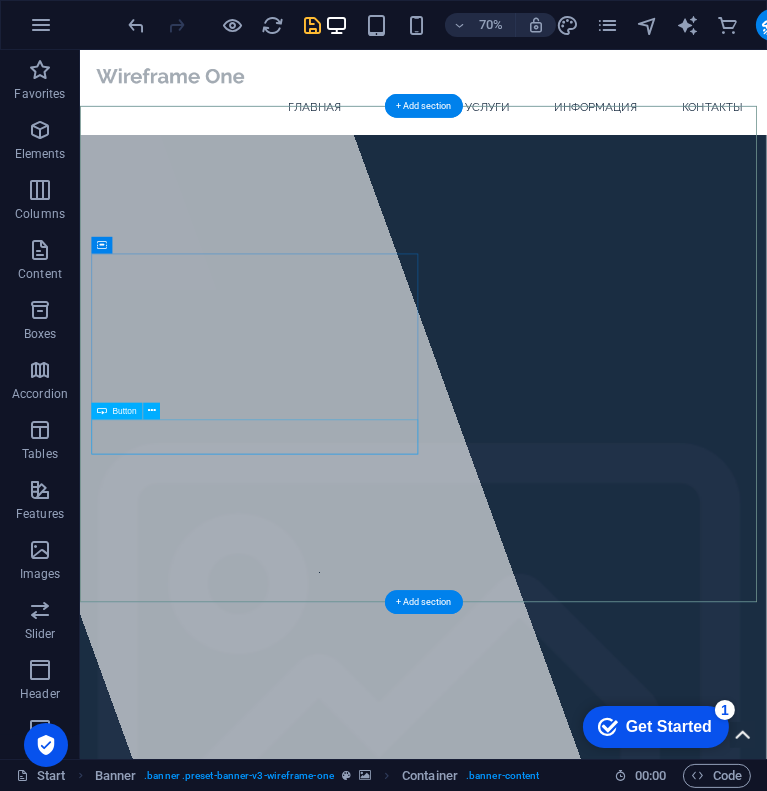 click on "Получить бесплатную консультацию" at bounding box center [571, 2107] 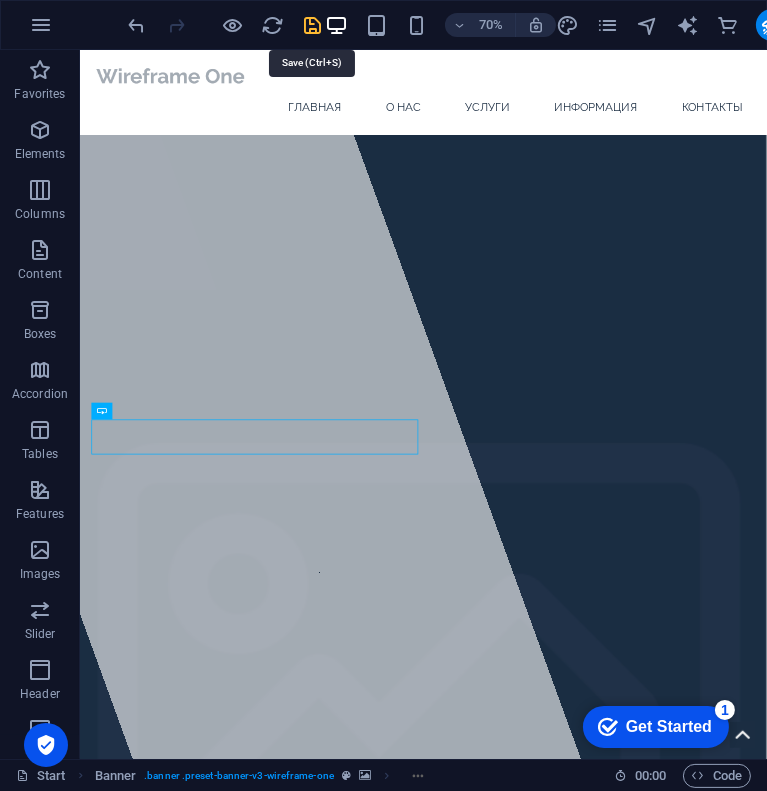 click at bounding box center [313, 25] 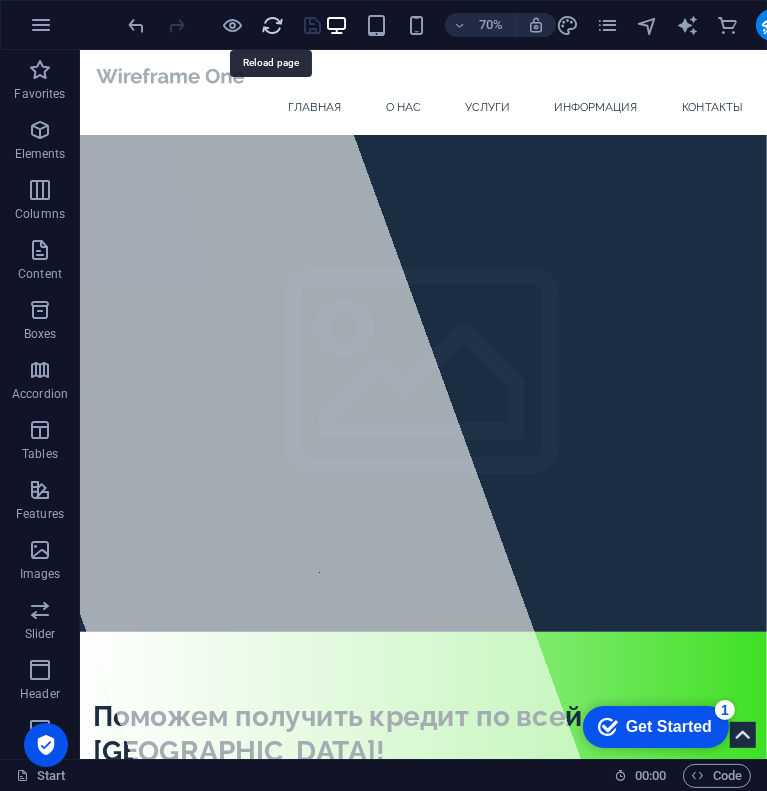 click at bounding box center (273, 25) 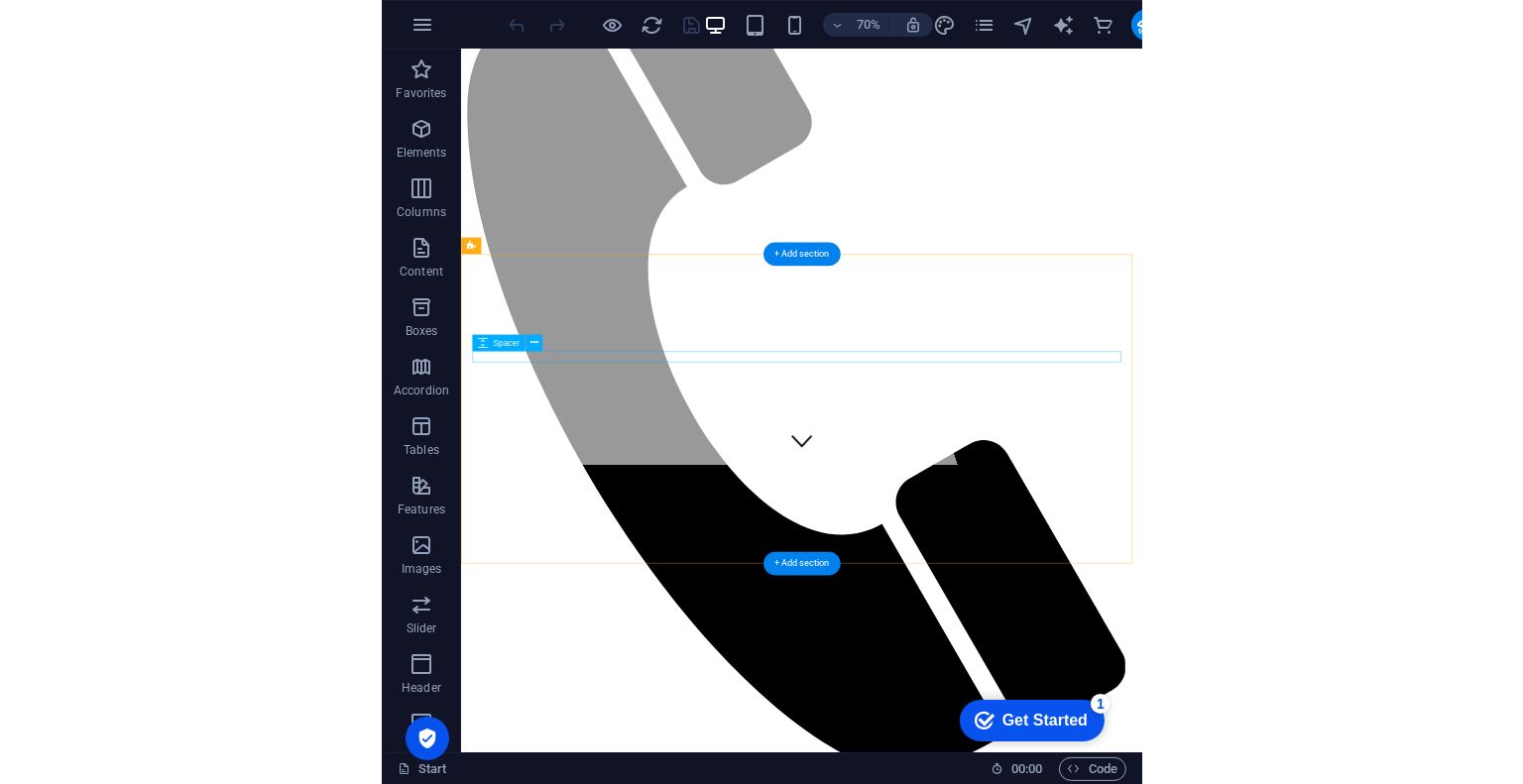 scroll, scrollTop: 422, scrollLeft: 0, axis: vertical 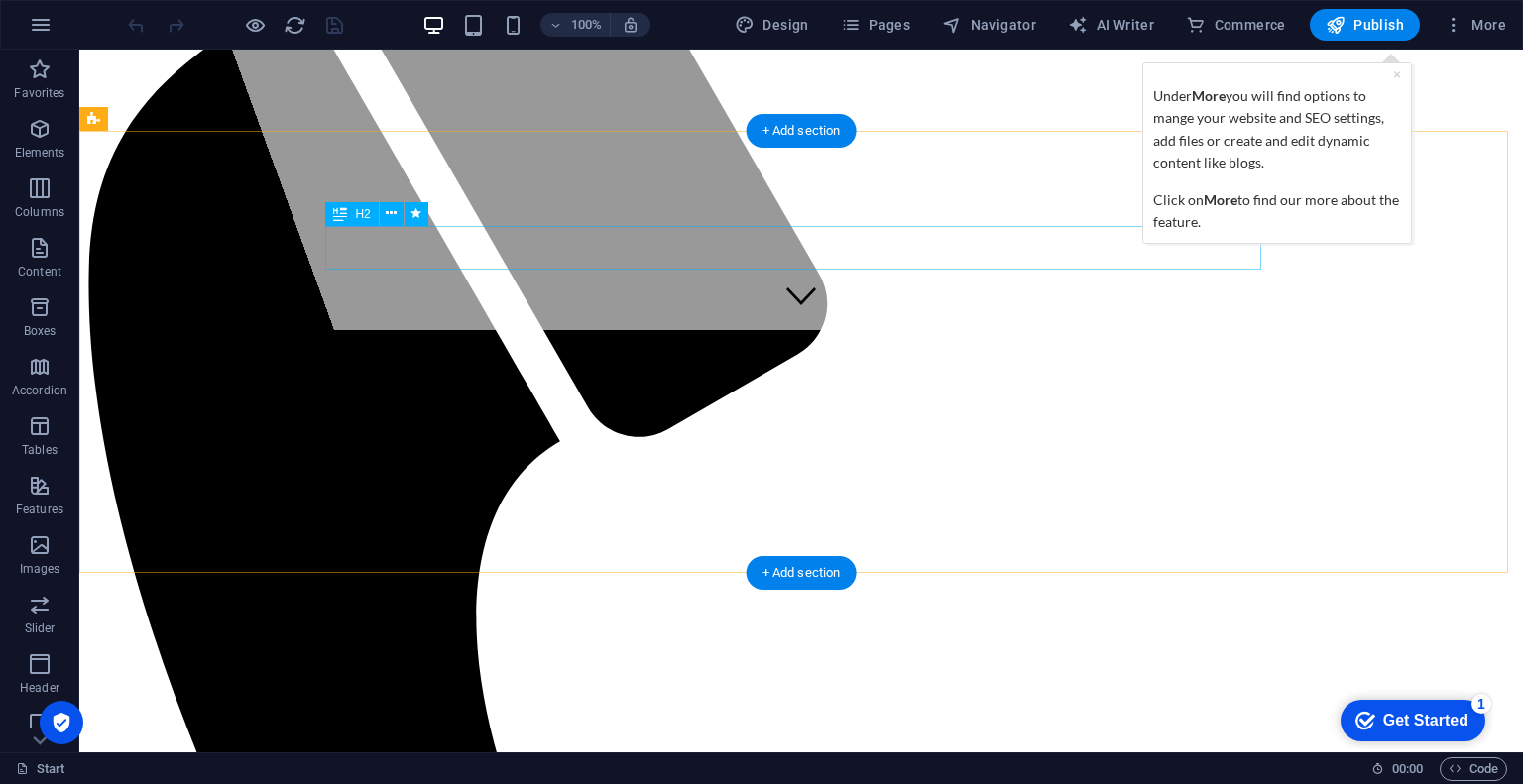 click on "About" at bounding box center [801, 2631] 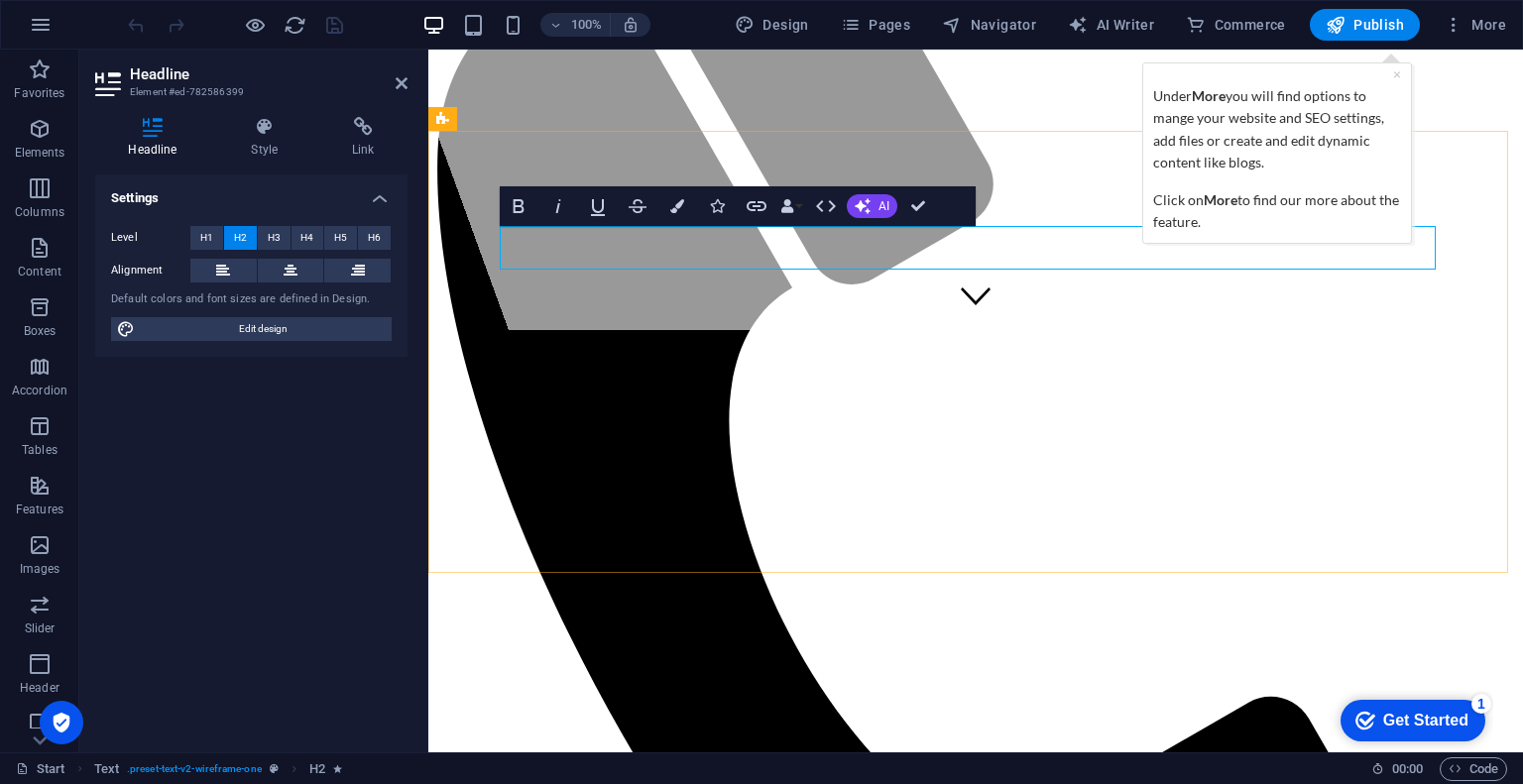 click on "About" at bounding box center (976, 2168) 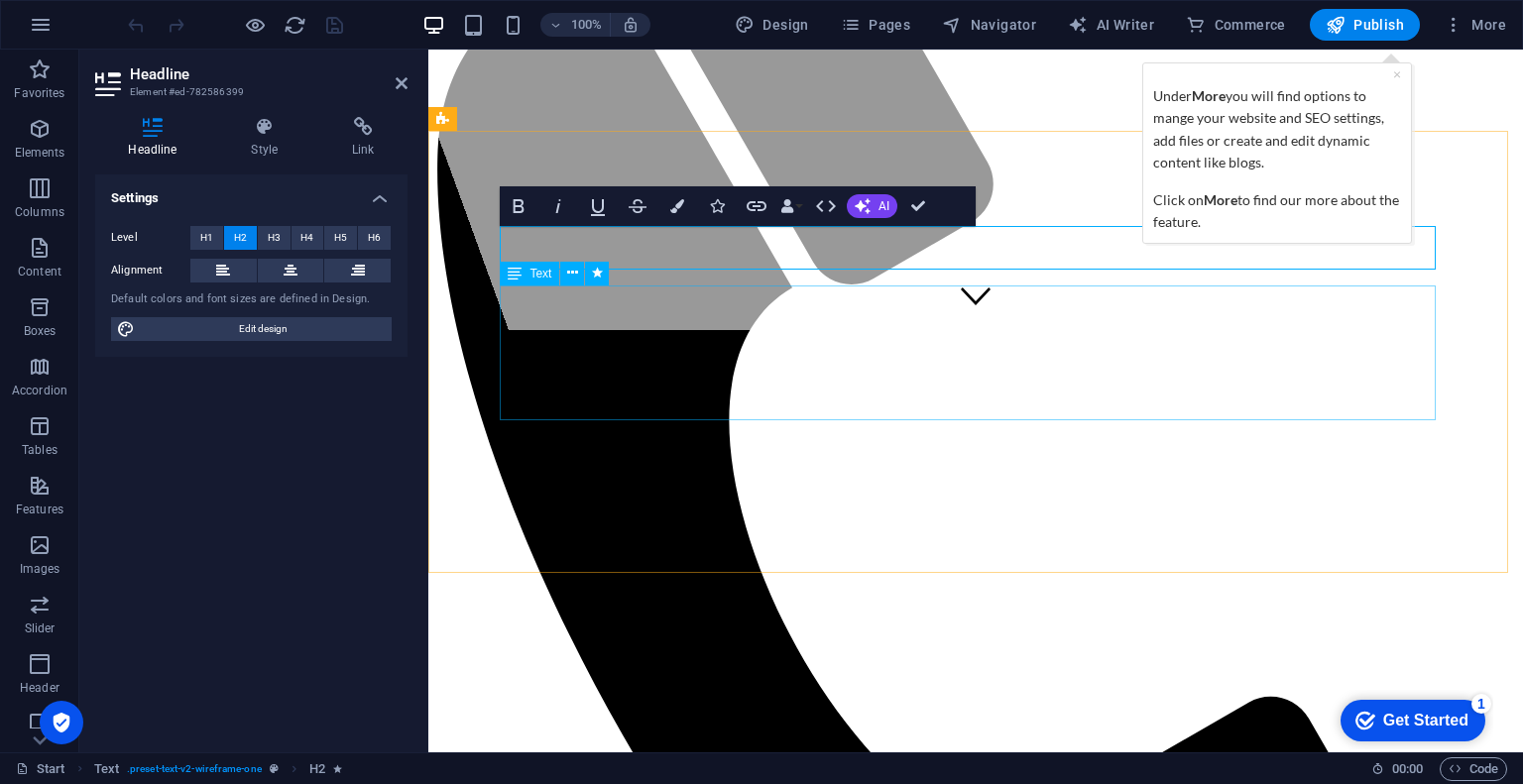 click on "Lorem ipsum dolor sitope amet, consectetur adipisicing elitip. Massumenda, dolore, cum vel modi asperiores consequatur suscipit quidem ducimus eveniet iure expedita consecteture odiogil voluptatum similique fugit voluptates atem accusamus quae quas dolorem tenetur facere tempora maiores adipisci reiciendis accusantium voluptatibus id voluptate tempore dolor harum nisi amet! Nobis, eaque. Aenean commodo ligula eget dolor. Lorem ipsum dolor sit amet, consectetuer adipiscing elit leget odiogil voluptatum similique fugit voluptates dolor. Libero assumenda, dolore, cum vel modi asperiores consequatur." at bounding box center [976, 2069] 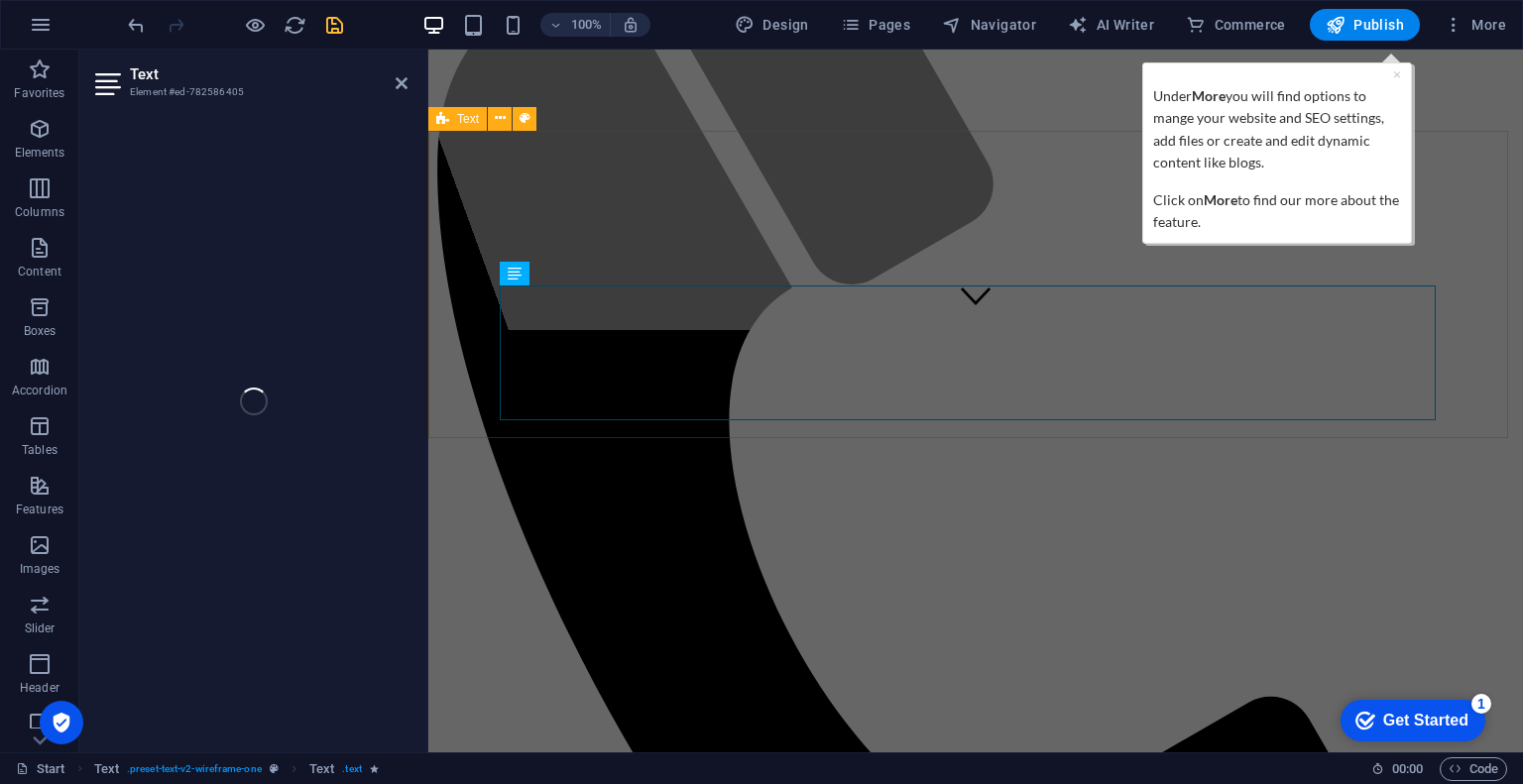 click on "Почему выбирают нас Lorem ipsum dolor sitope amet, consectetur adipisicing elitip. [PERSON_NAME], dolore, cum [PERSON_NAME] asperiores consequatur suscipit quidem ducimus eveniet iure expedita consecteture odiogil voluptatum similique fugit voluptates atem accusamus quae quas dolorem tenetur facere tempora maiores adipisci reiciendis accusantium voluptatibus id voluptate tempore dolor harum nisi amet! Nobis, eaque. Aenean commodo ligula eget dolor. Lorem ipsum dolor sit amet, consectetuer adipiscing elit leget odiogil voluptatum similique fugit voluptates dolor. Libero assumenda, dolore, cum [PERSON_NAME] asperiores consequatur. LEARN MORE" at bounding box center (976, 2055) 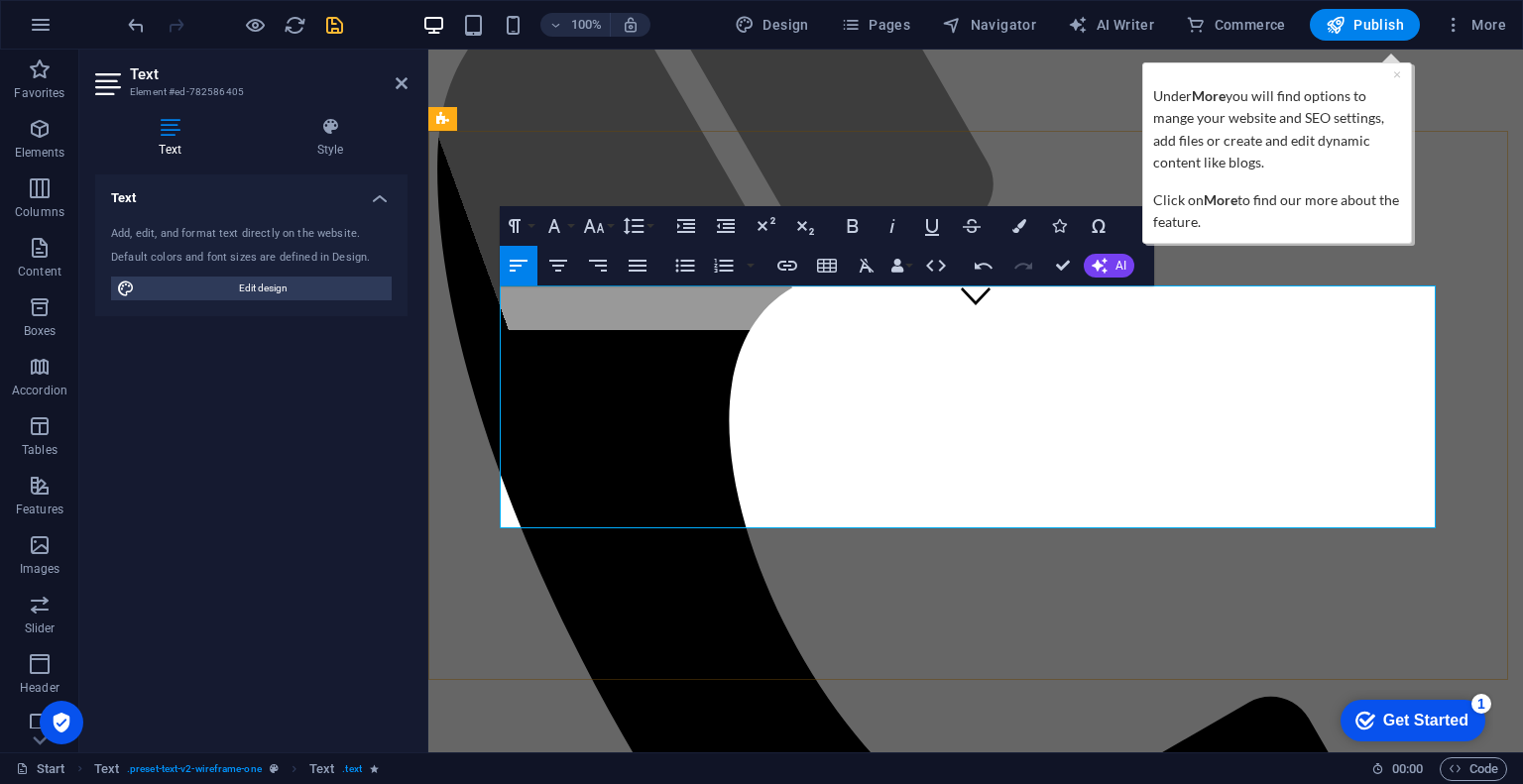 click on "Имеем опыт с  80%‑90%  одобренных заявок." at bounding box center [976, 2110] 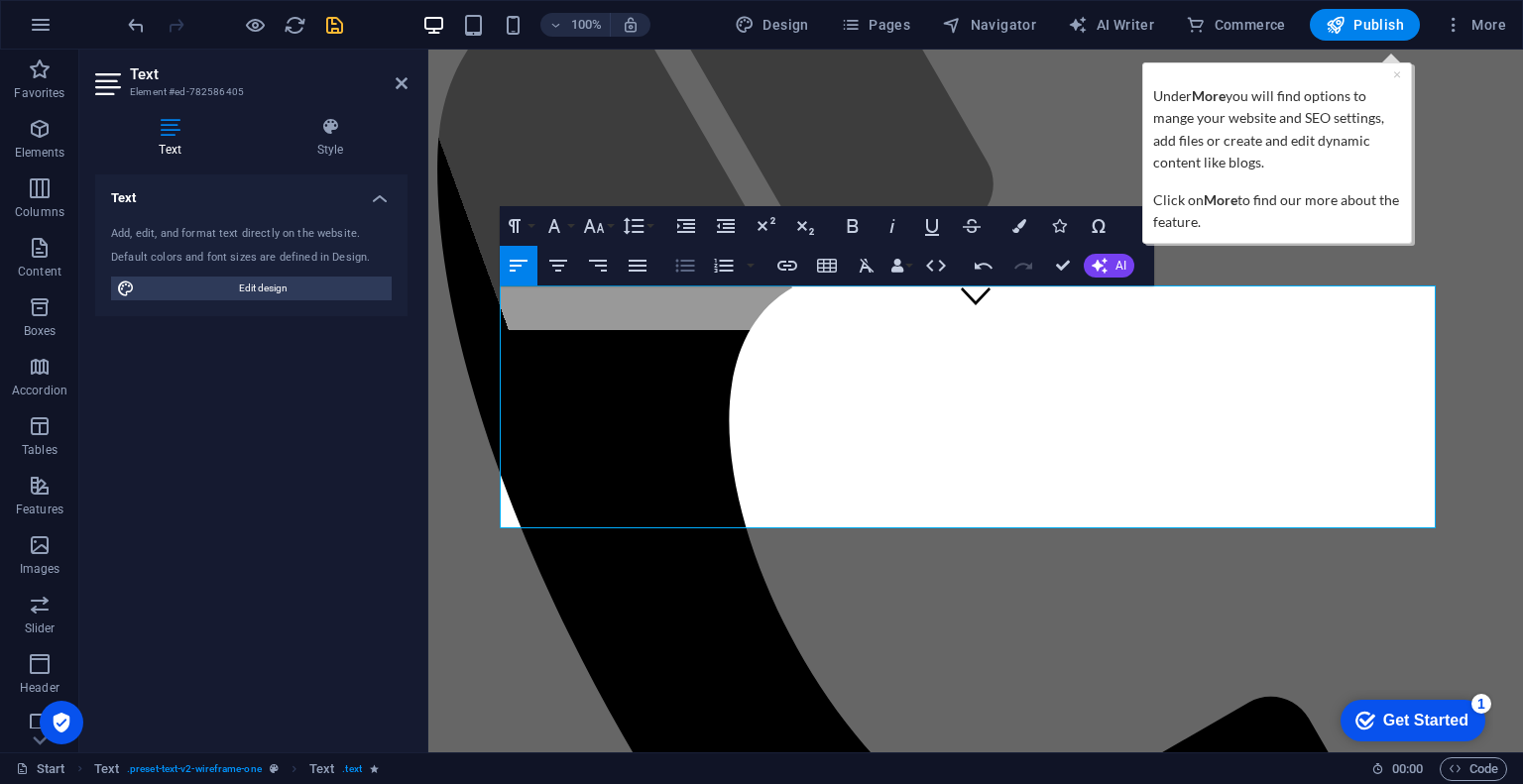 click 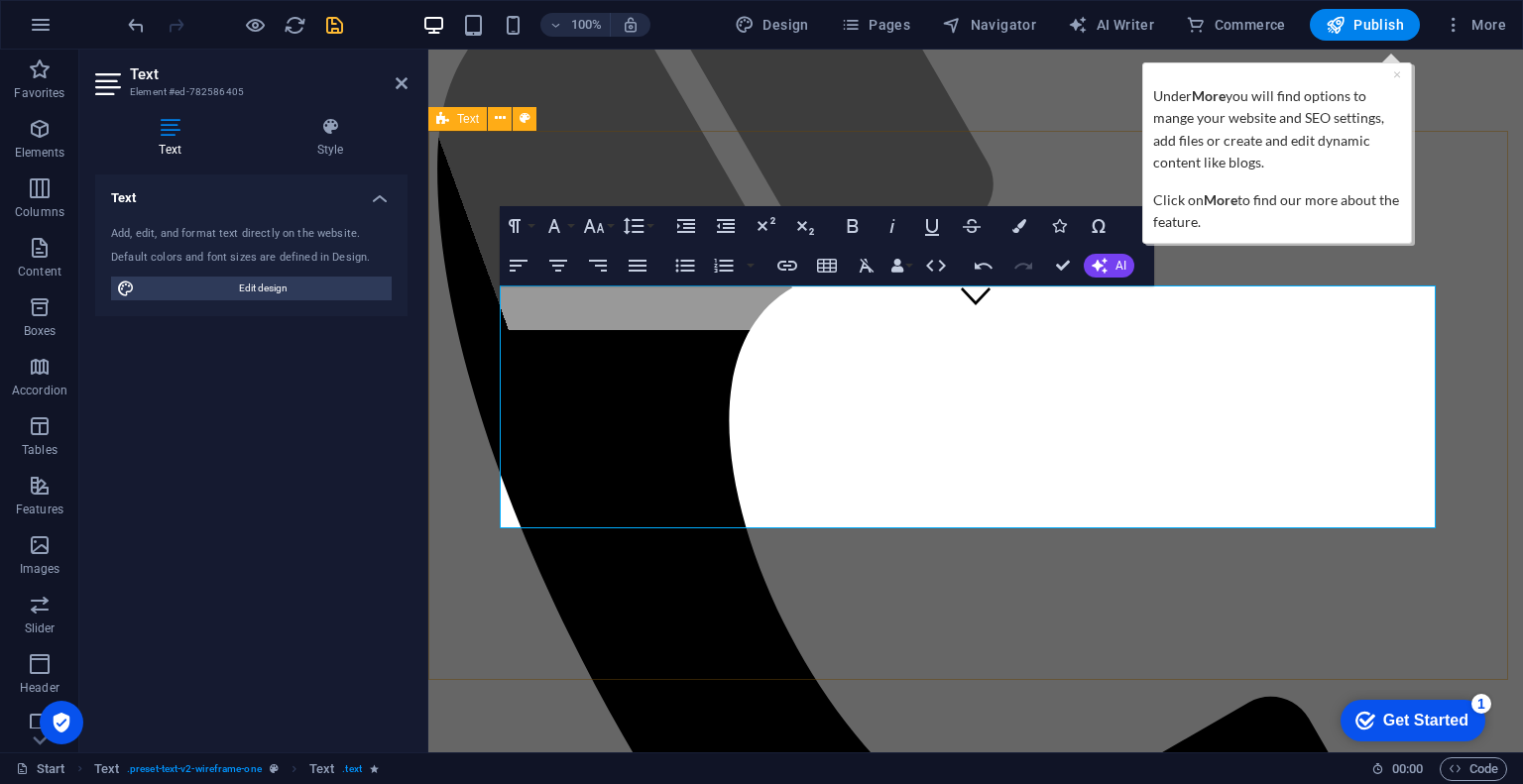 click on "Почему выбирают нас ​ Работаем  по всей [GEOGRAPHIC_DATA] , без региональных ограничений. Имеем опыт с  80%‑90%  одобренных заявок. Официальное сопровождение —  консультируем по всем шагам , от анализа документов до подписания договора   [DOMAIN_NAME] +5 [DOMAIN_NAME] +5 [DOMAIN_NAME] +5 [DOMAIN_NAME] . Оплата —  только за результат : платите только после одобрения кредита ​ LEARN MORE" at bounding box center (976, 2087) 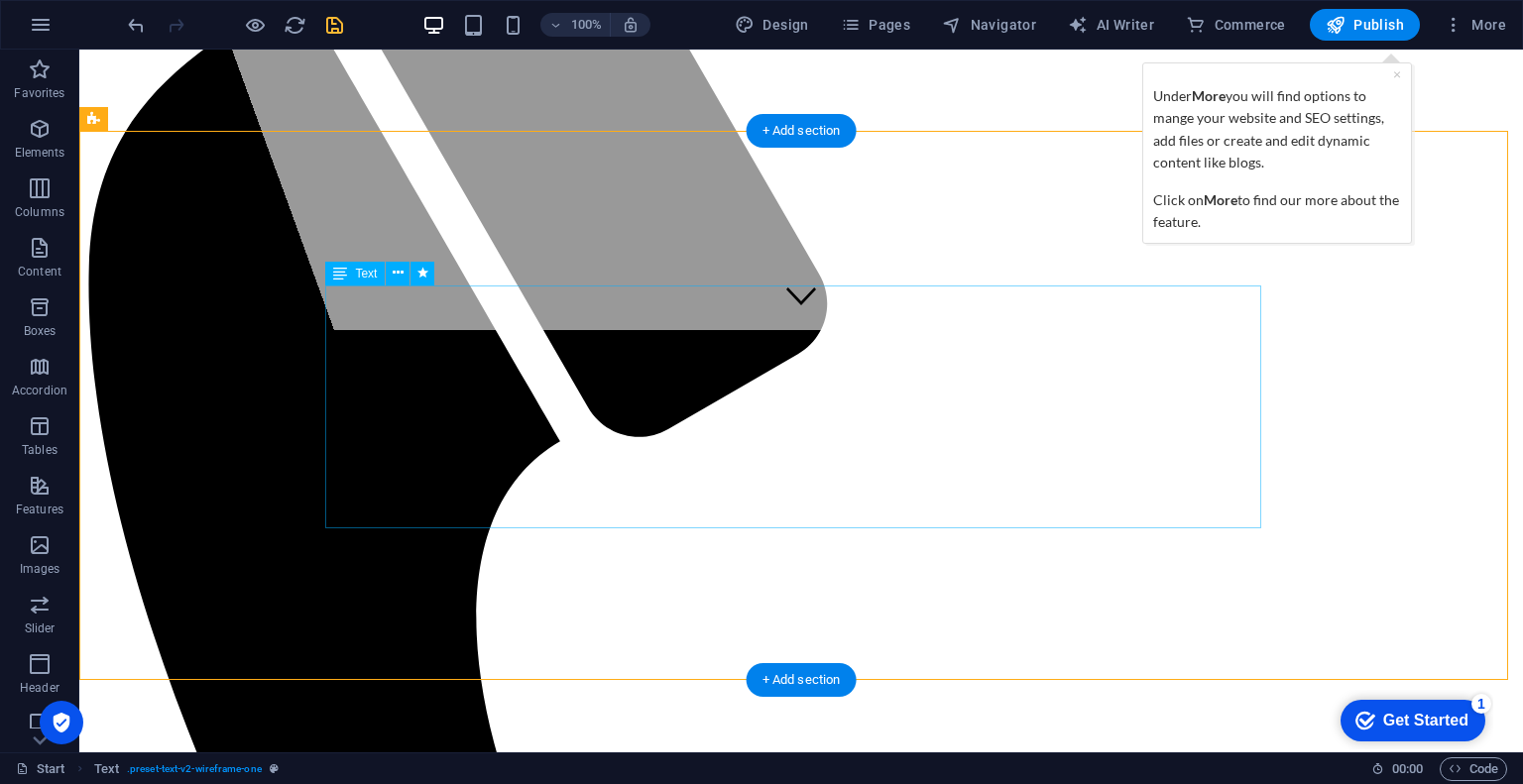 click on "Работаем  по всей [GEOGRAPHIC_DATA] , без региональных ограничений. Имеем опыт с  80%‑90%  одобренных заявок. Официальное сопровождение —  консультируем по всем шагам , от анализа документов до подписания договора   [DOMAIN_NAME] +5 [DOMAIN_NAME] +5 [DOMAIN_NAME] +5 [DOMAIN_NAME] . Оплата —  только за результат : платите только после одобрения кредита" at bounding box center [801, 2556] 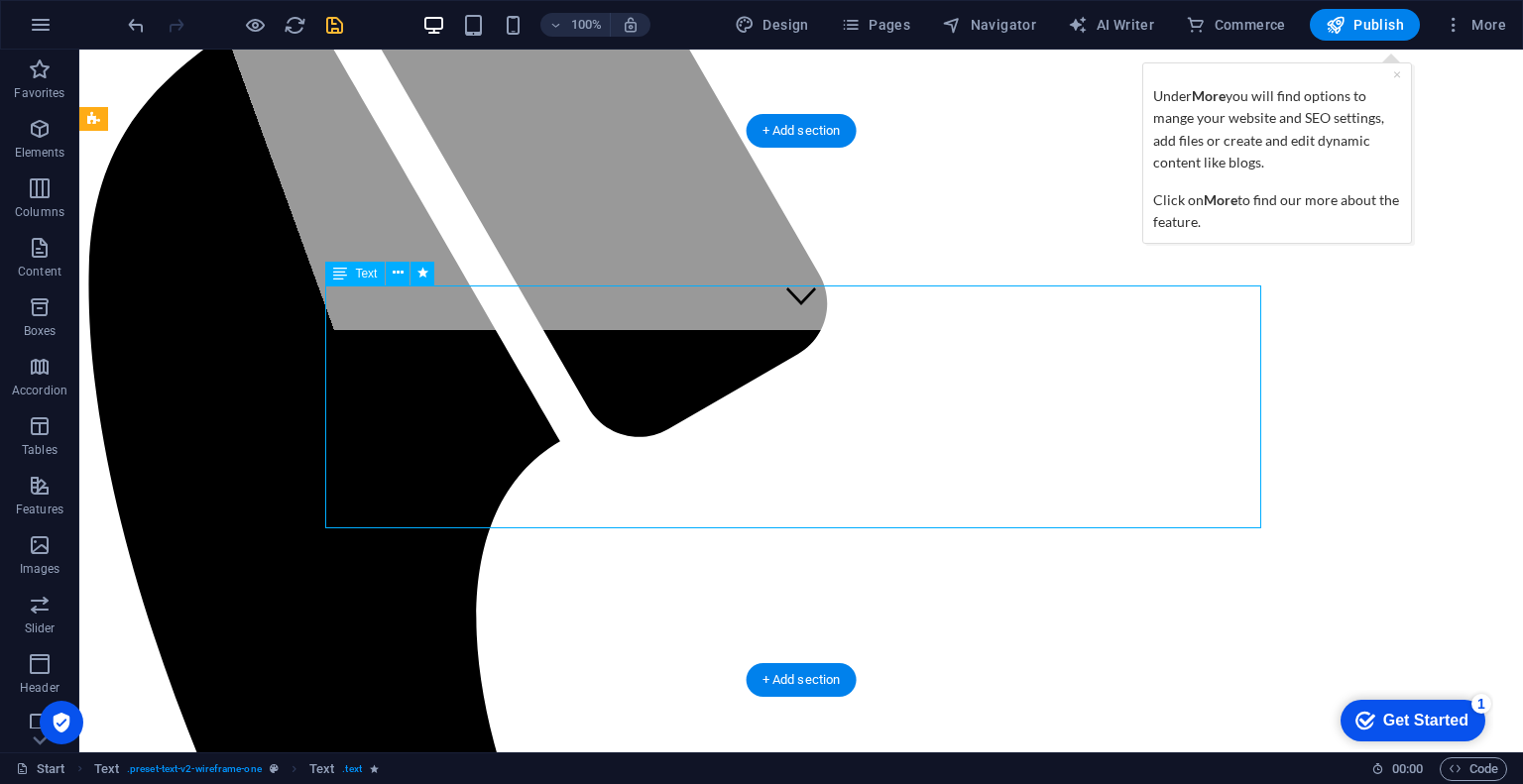 click on "Работаем  по всей [GEOGRAPHIC_DATA] , без региональных ограничений. Имеем опыт с  80%‑90%  одобренных заявок. Официальное сопровождение —  консультируем по всем шагам , от анализа документов до подписания договора   [DOMAIN_NAME] +5 [DOMAIN_NAME] +5 [DOMAIN_NAME] +5 [DOMAIN_NAME] . Оплата —  только за результат : платите только после одобрения кредита" at bounding box center (801, 2556) 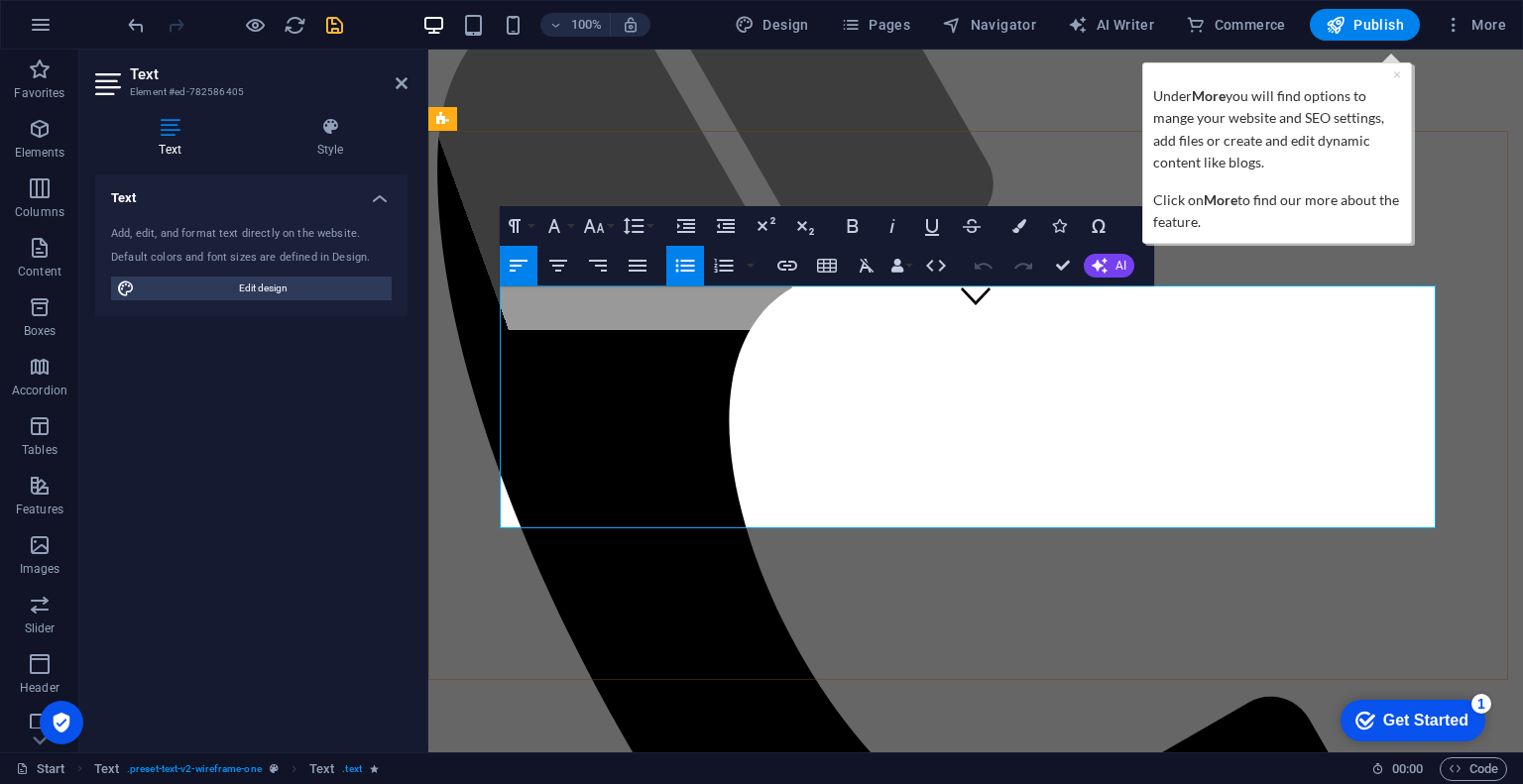 click on "Официальное сопровождение —  консультируем по всем шагам , от анализа документов до подписания договора   [DOMAIN_NAME] +5 [DOMAIN_NAME] +5 [DOMAIN_NAME] +5 [DOMAIN_NAME] ." at bounding box center [996, 2118] 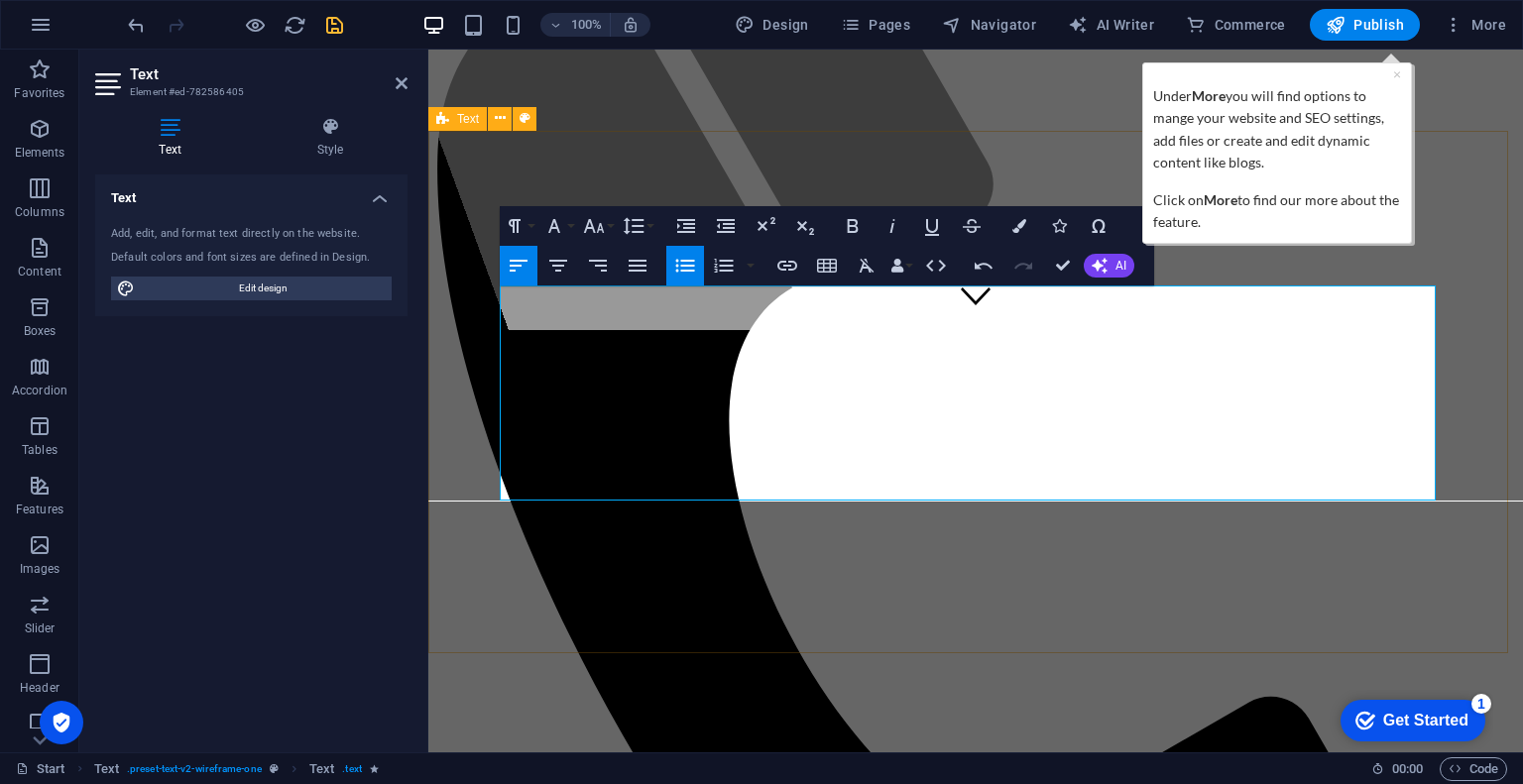 click on "Почему выбирают нас Работаем  по всей [GEOGRAPHIC_DATA] , без региональных ограничений. Имеем опыт с  80%‑90%  одобренных заявок. Официальное сопровождение —  консультируем по всем шагам , от анализа документов до подписания договора Оплата —  только за результат : платите только после одобрения кредита LEARN MORE" at bounding box center (976, 2078) 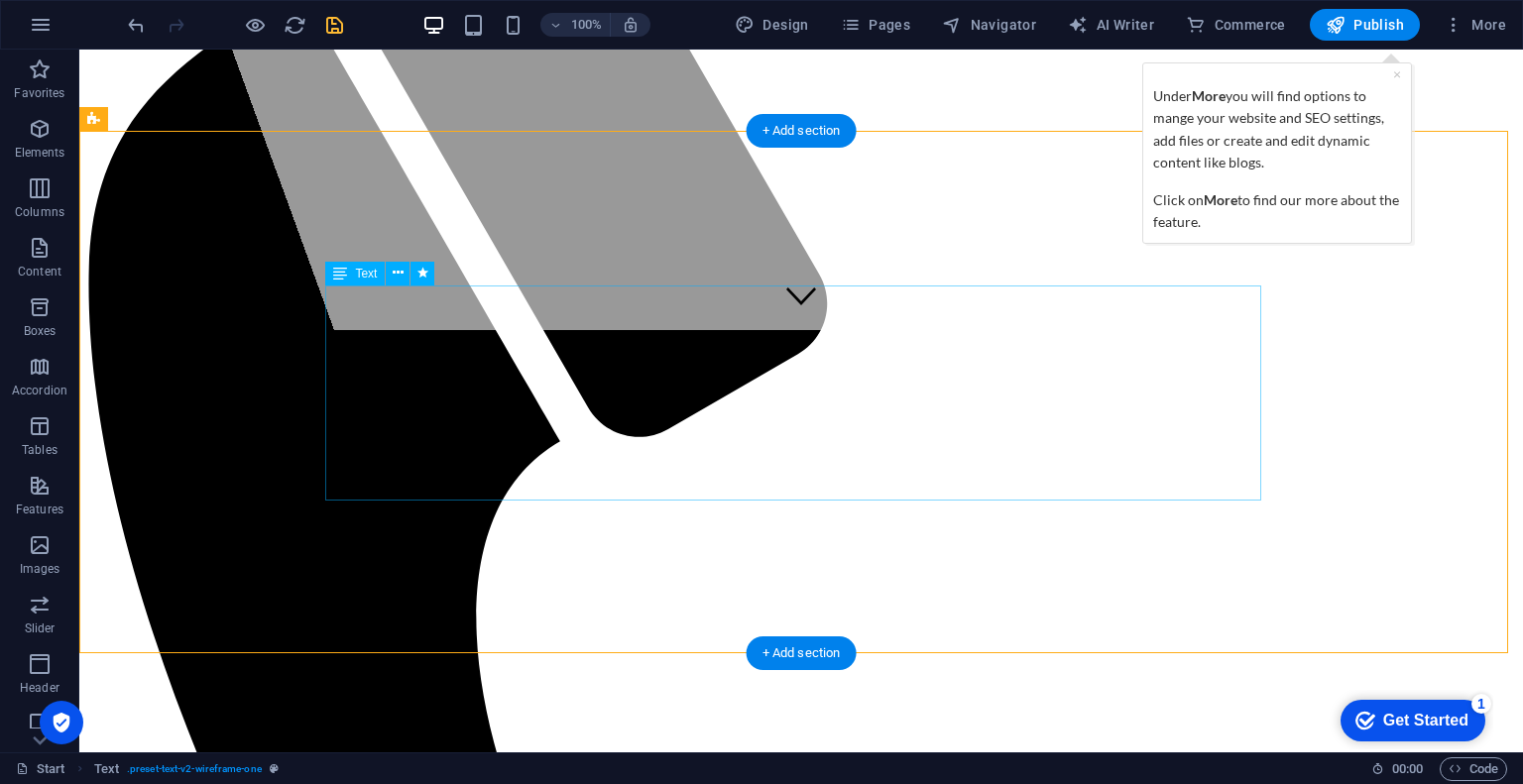 click on "Работаем  по всей [GEOGRAPHIC_DATA] , без региональных ограничений. Имеем опыт с  80%‑90%  одобренных заявок. Официальное сопровождение —  консультируем по всем шагам , от анализа документов до подписания договора Оплата —  только за результат : платите только после одобрения кредита" at bounding box center (801, 2556) 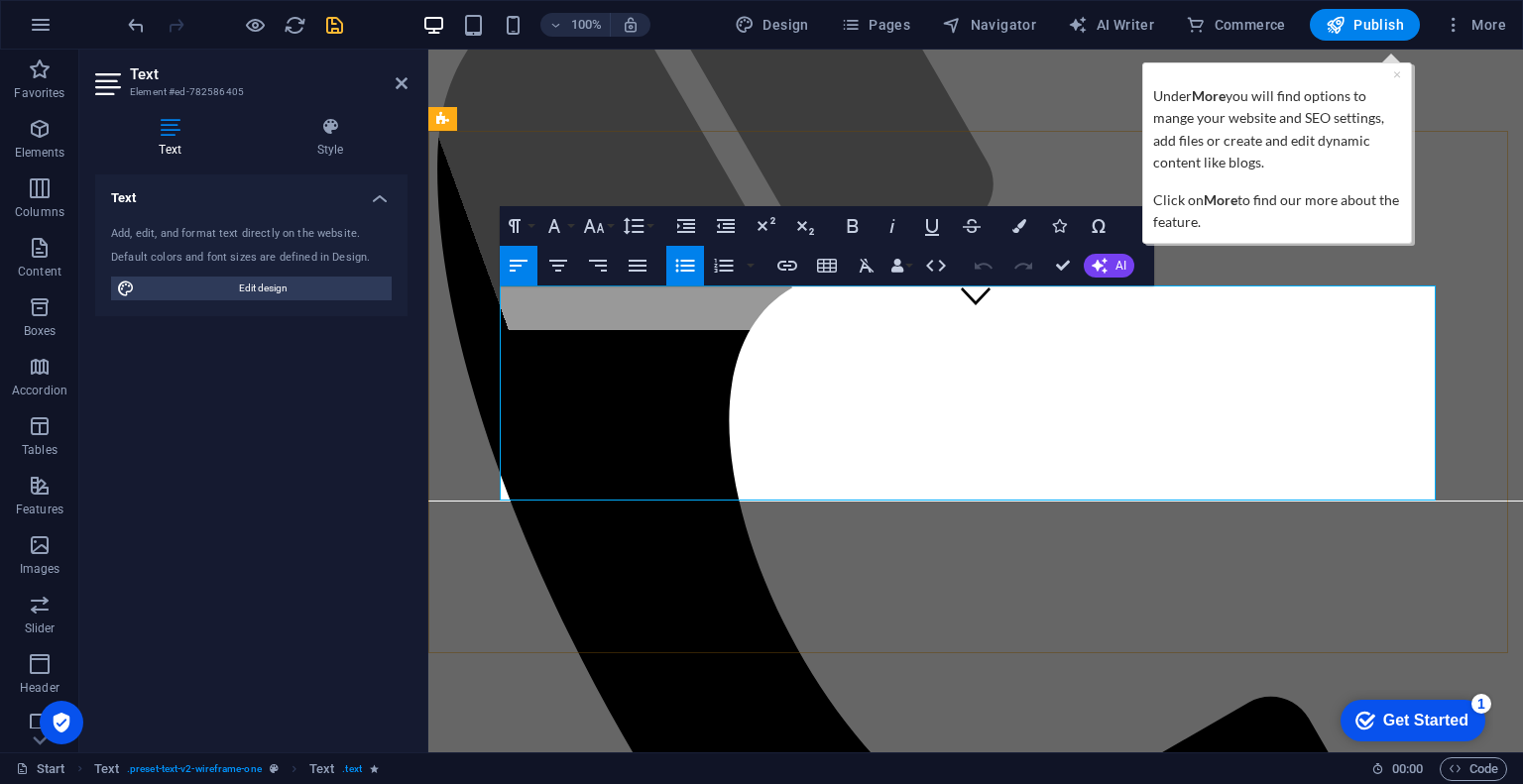 click on "Имеем опыт с  80%‑90%  одобренных заявок." at bounding box center (734, 2041) 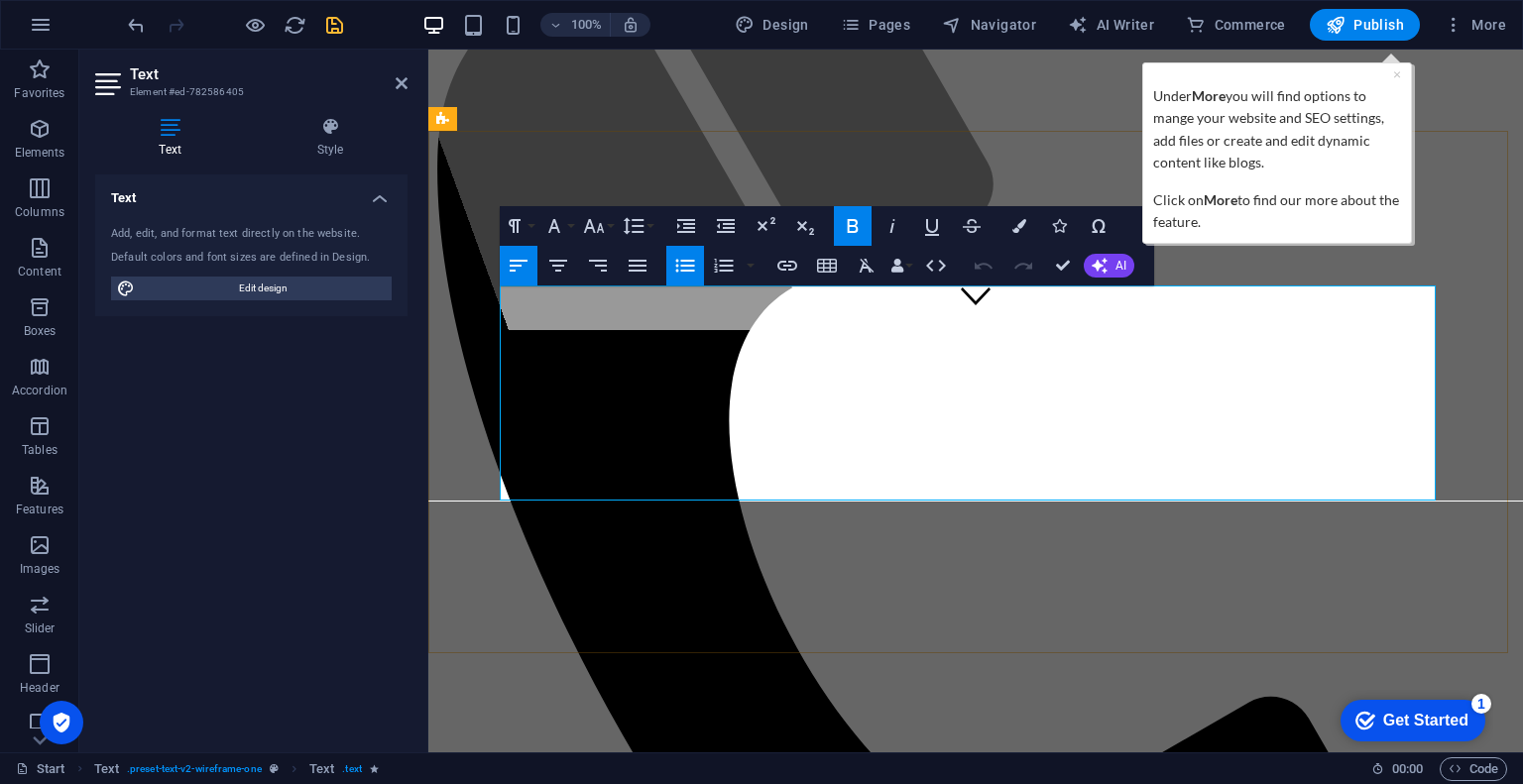 click on "Имеем опыт с  80%‑90%  одобренных заявок." at bounding box center [734, 2041] 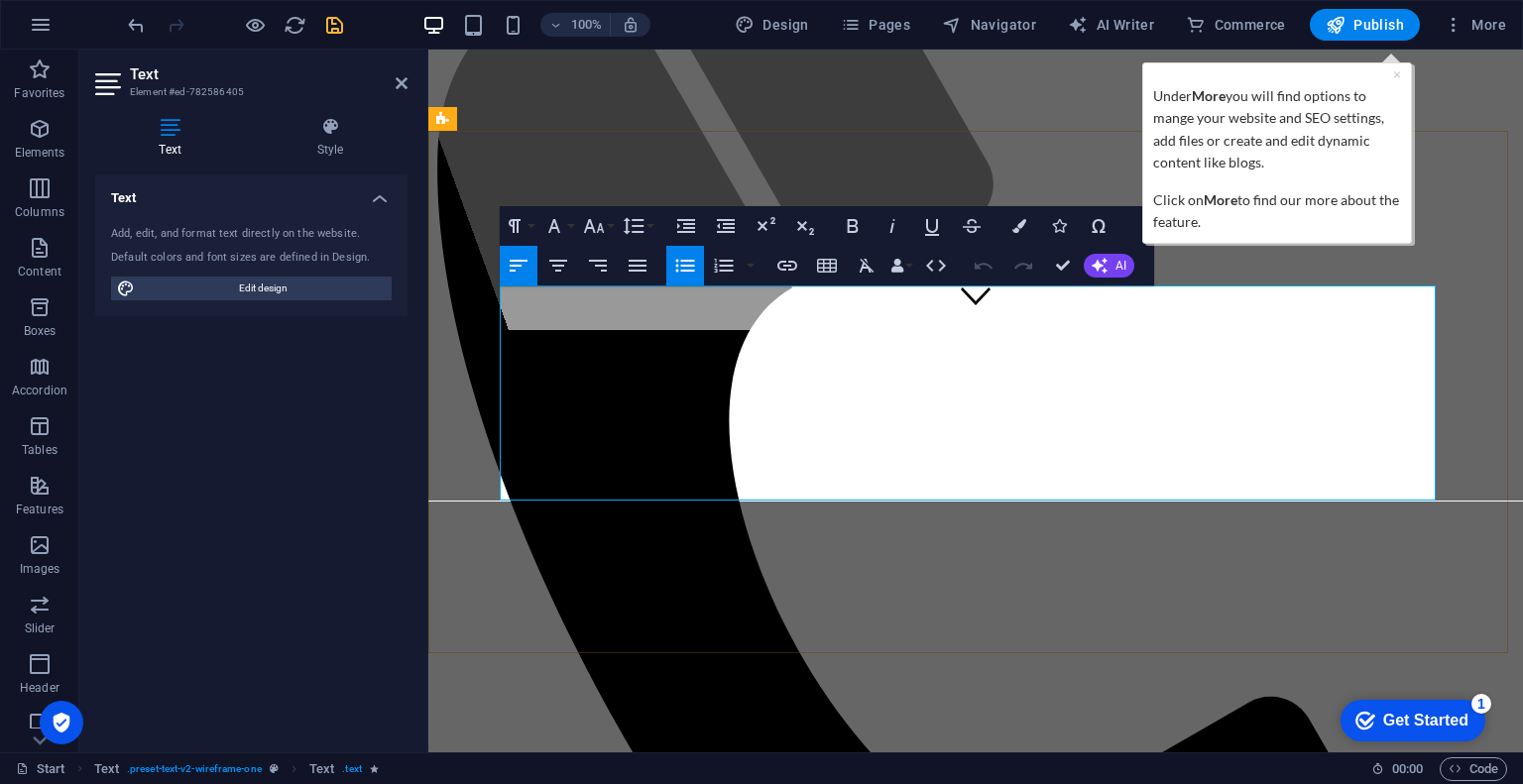 type 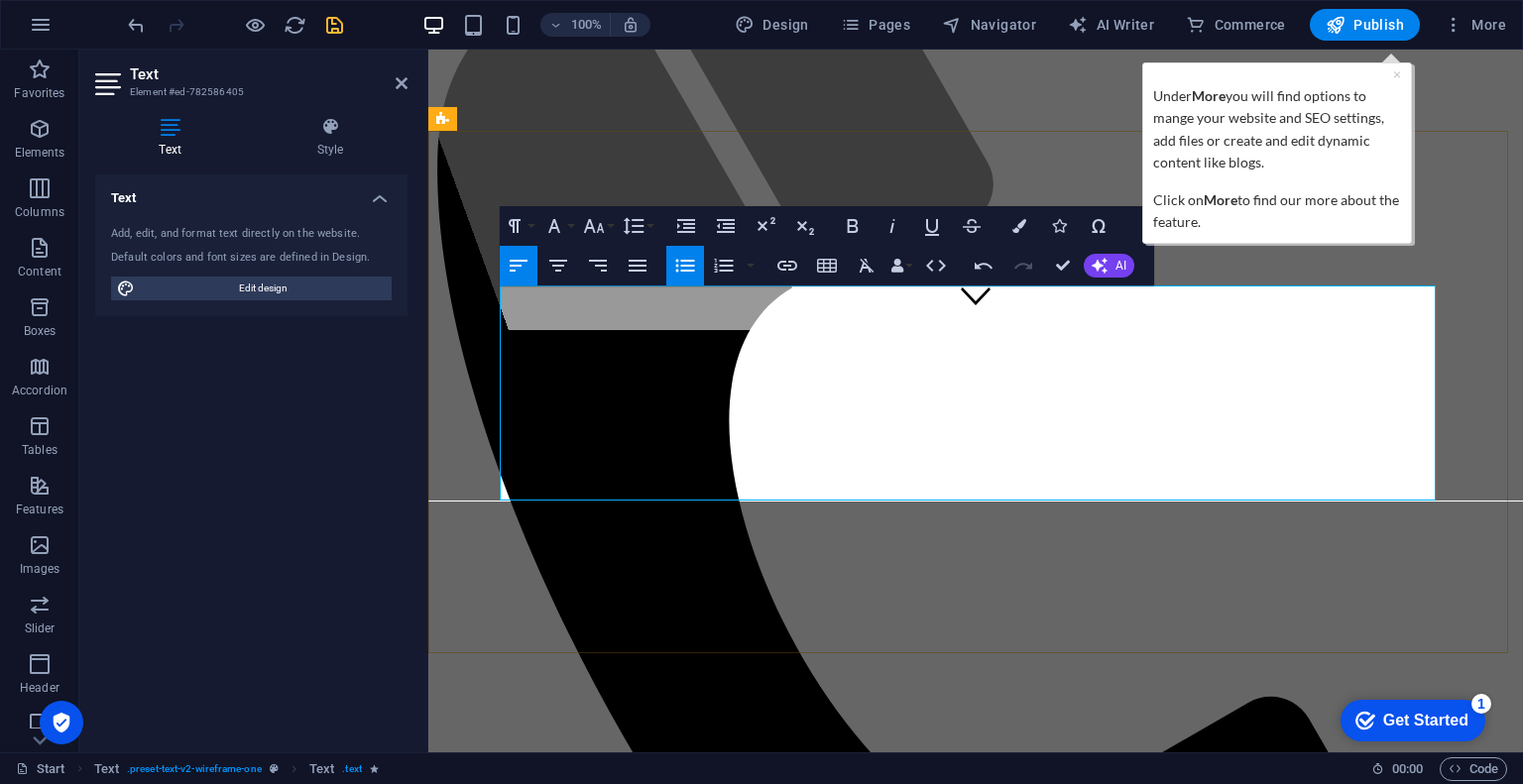 click on "Скажем чество и сразу какие у вас шансы на получение кредита, мы ценим ваше время." at bounding box center (734, 2041) 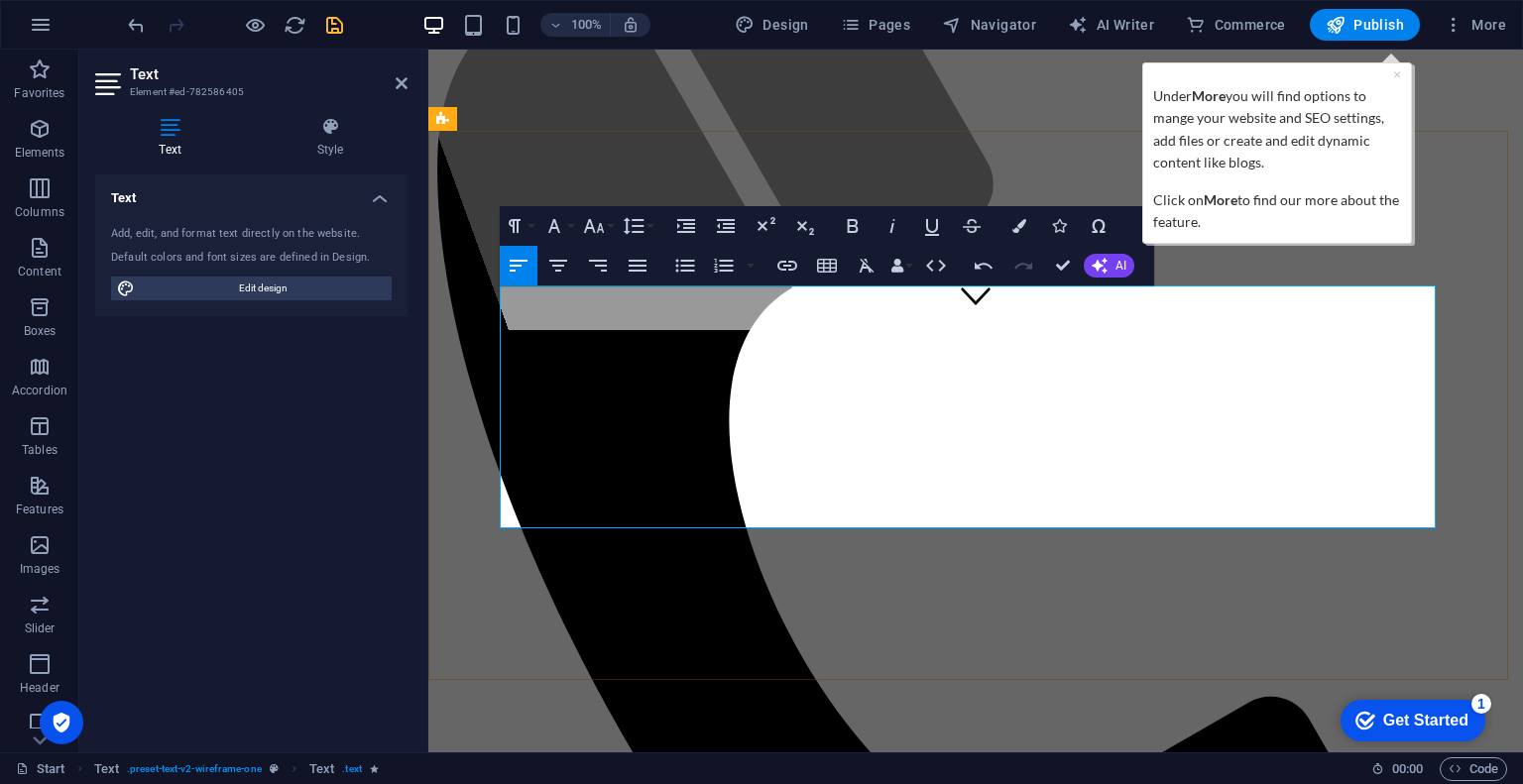 click on "Мы ценим ваше время -" at bounding box center [996, 2075] 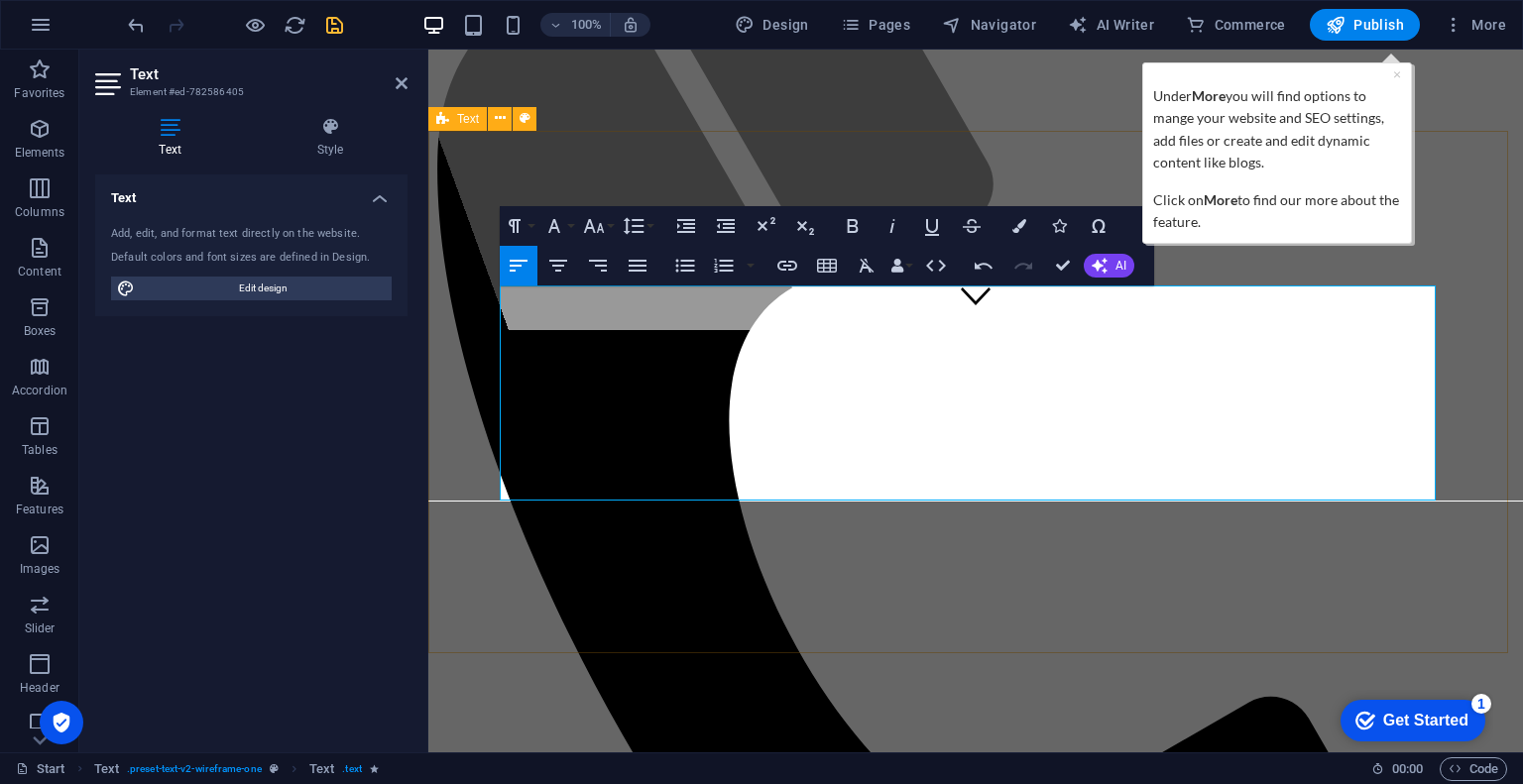click on "Почему выбирают нас Работаем  по всей [GEOGRAPHIC_DATA] , без региональных ограничений. Мы ценим ваше время -  скажем честно и сразу какие у вас шансы на получение кредита,  Официальное сопровождение —  консультируем по всем шагам , от анализа документов до подписания договора Оплата —  только за результат : платите только после одобрения кредита LEARN MORE" at bounding box center [976, 2078] 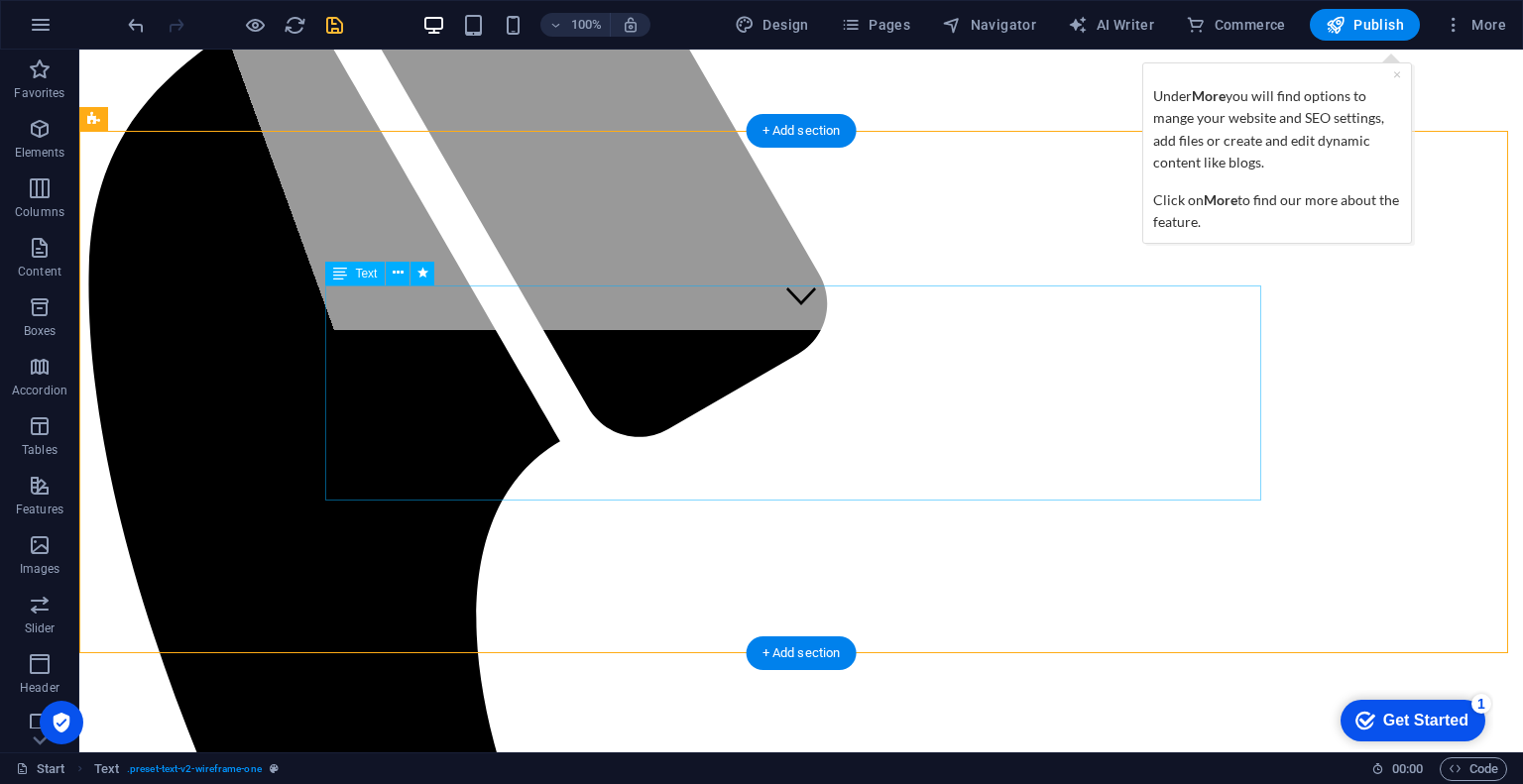 click on "Работаем  по всей [GEOGRAPHIC_DATA] , без региональных ограничений. Мы ценим ваше время -  скажем честно и сразу какие у вас шансы на получение кредита,  Официальное сопровождение —  консультируем по всем шагам , от анализа документов до подписания договора Оплата —  только за результат : платите только после одобрения кредита" at bounding box center (801, 2556) 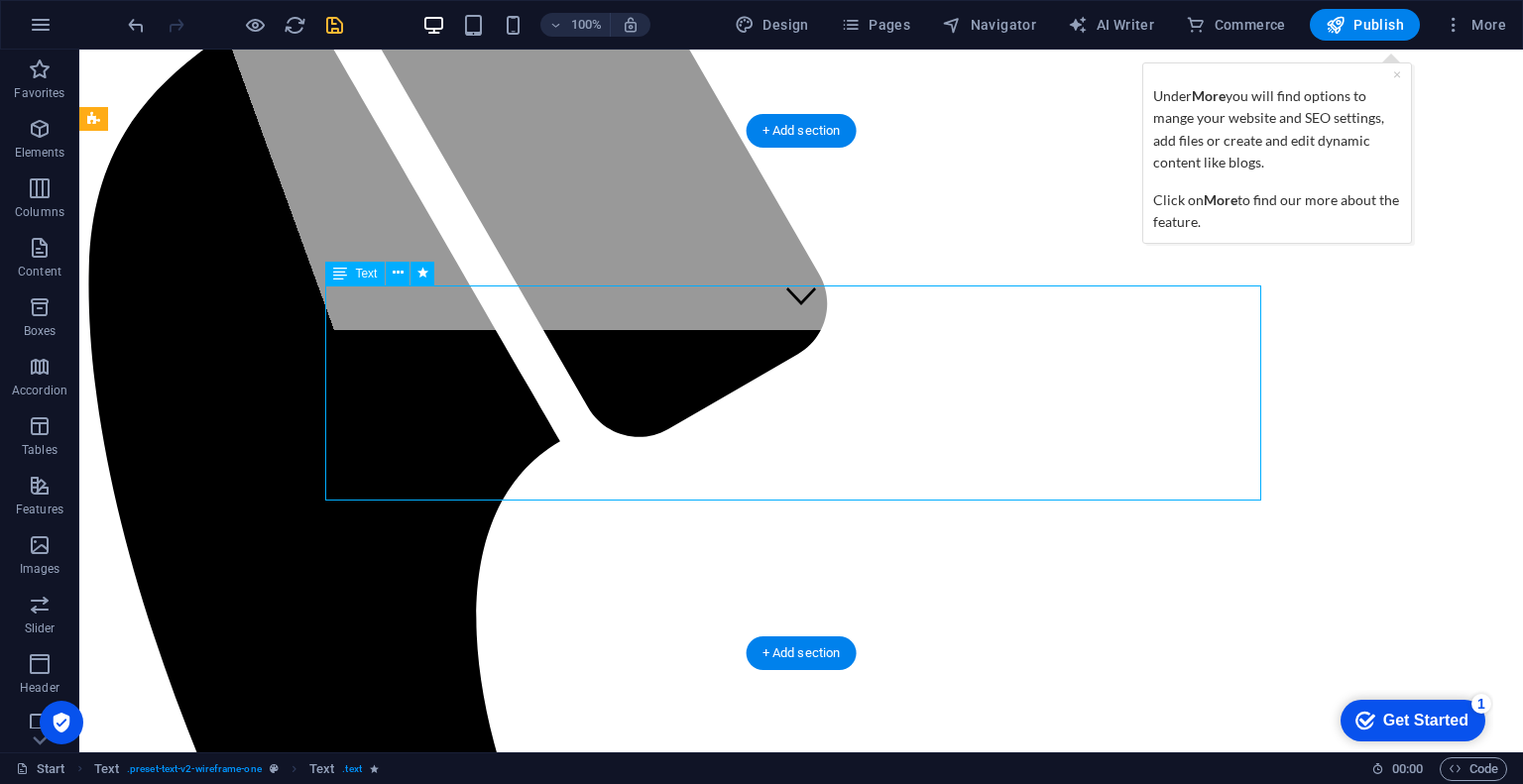 click on "Работаем  по всей [GEOGRAPHIC_DATA] , без региональных ограничений. Мы ценим ваше время -  скажем честно и сразу какие у вас шансы на получение кредита,  Официальное сопровождение —  консультируем по всем шагам , от анализа документов до подписания договора Оплата —  только за результат : платите только после одобрения кредита" at bounding box center [801, 2556] 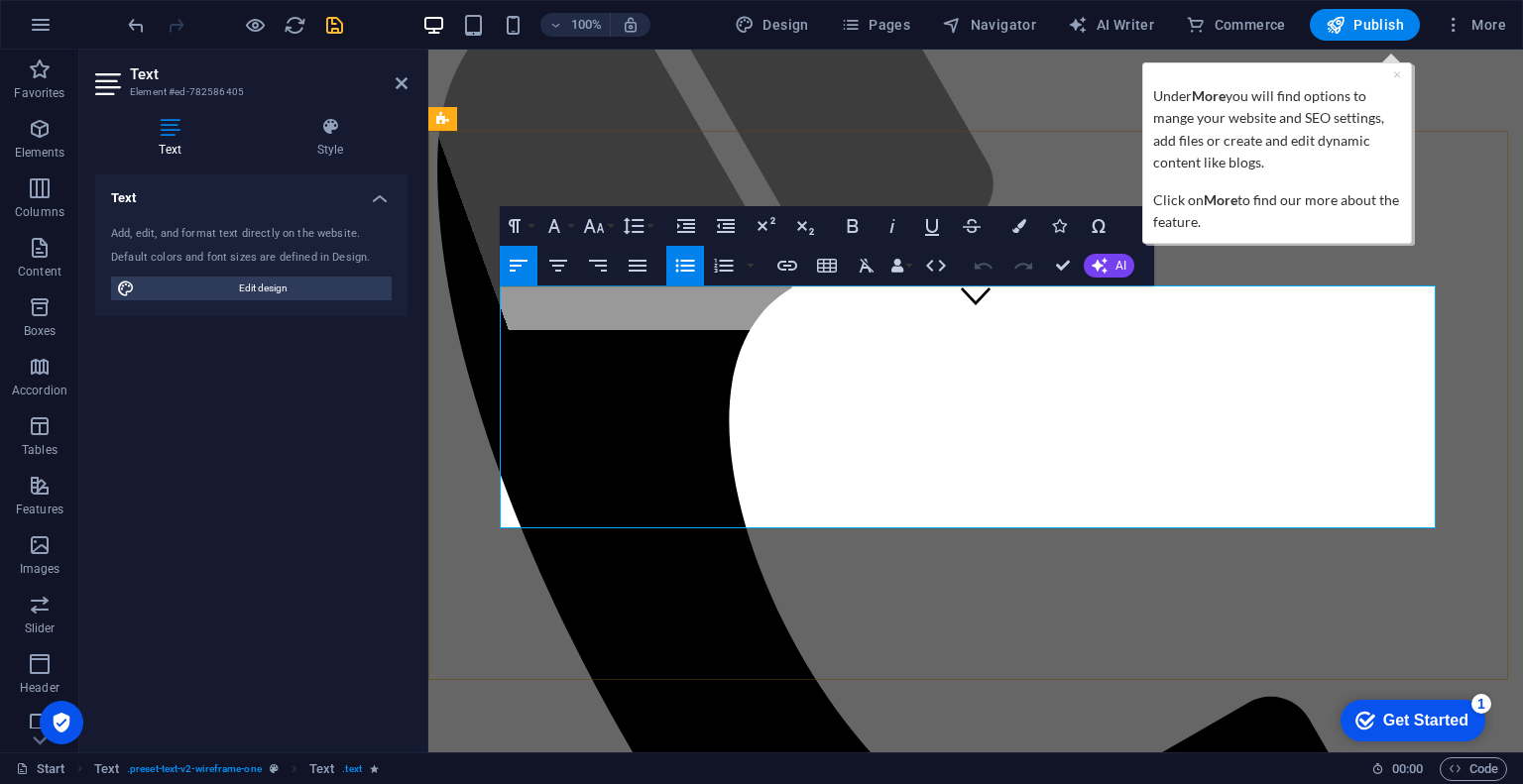 drag, startPoint x: 543, startPoint y: 407, endPoint x: 684, endPoint y: 409, distance: 141.01418 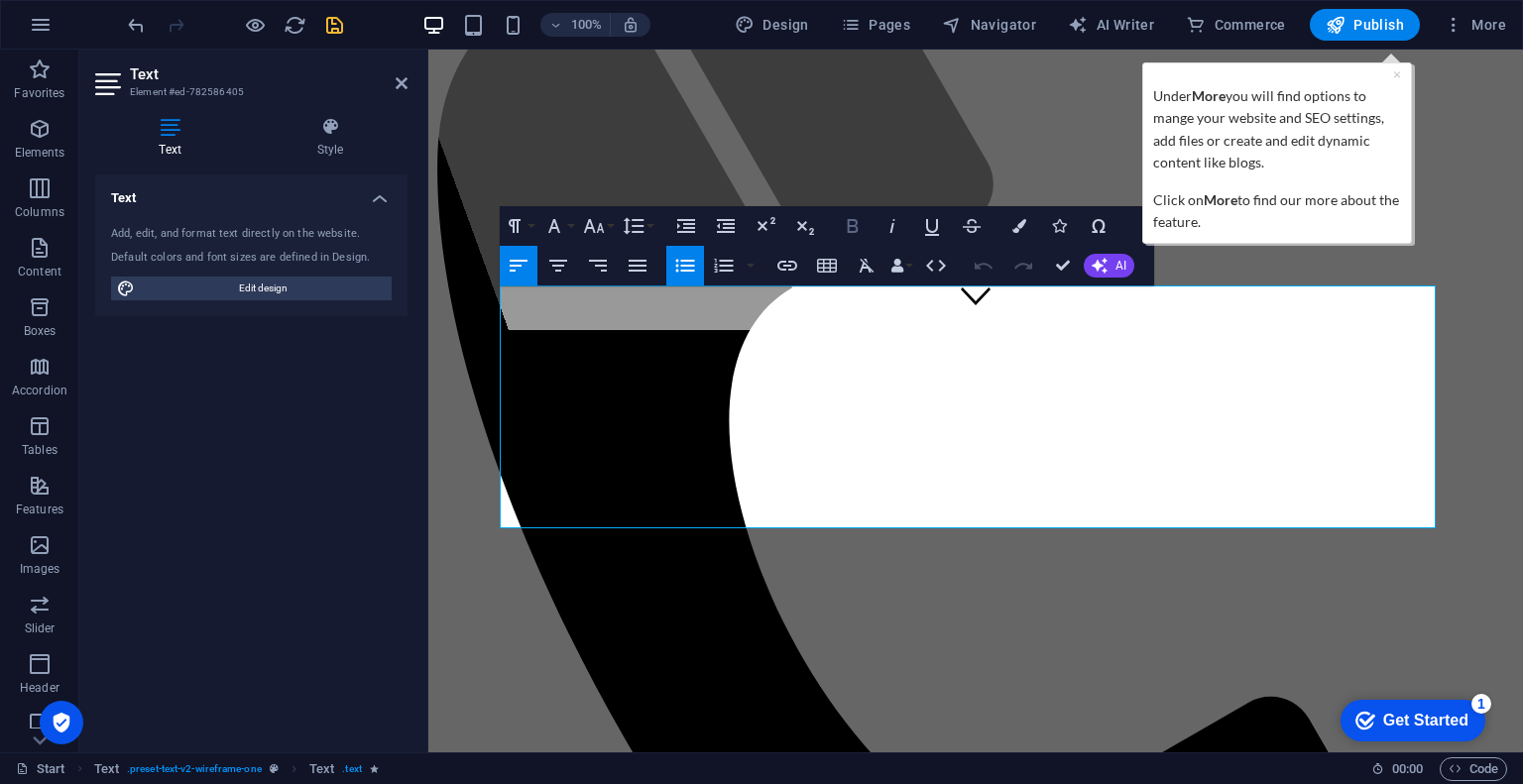 click 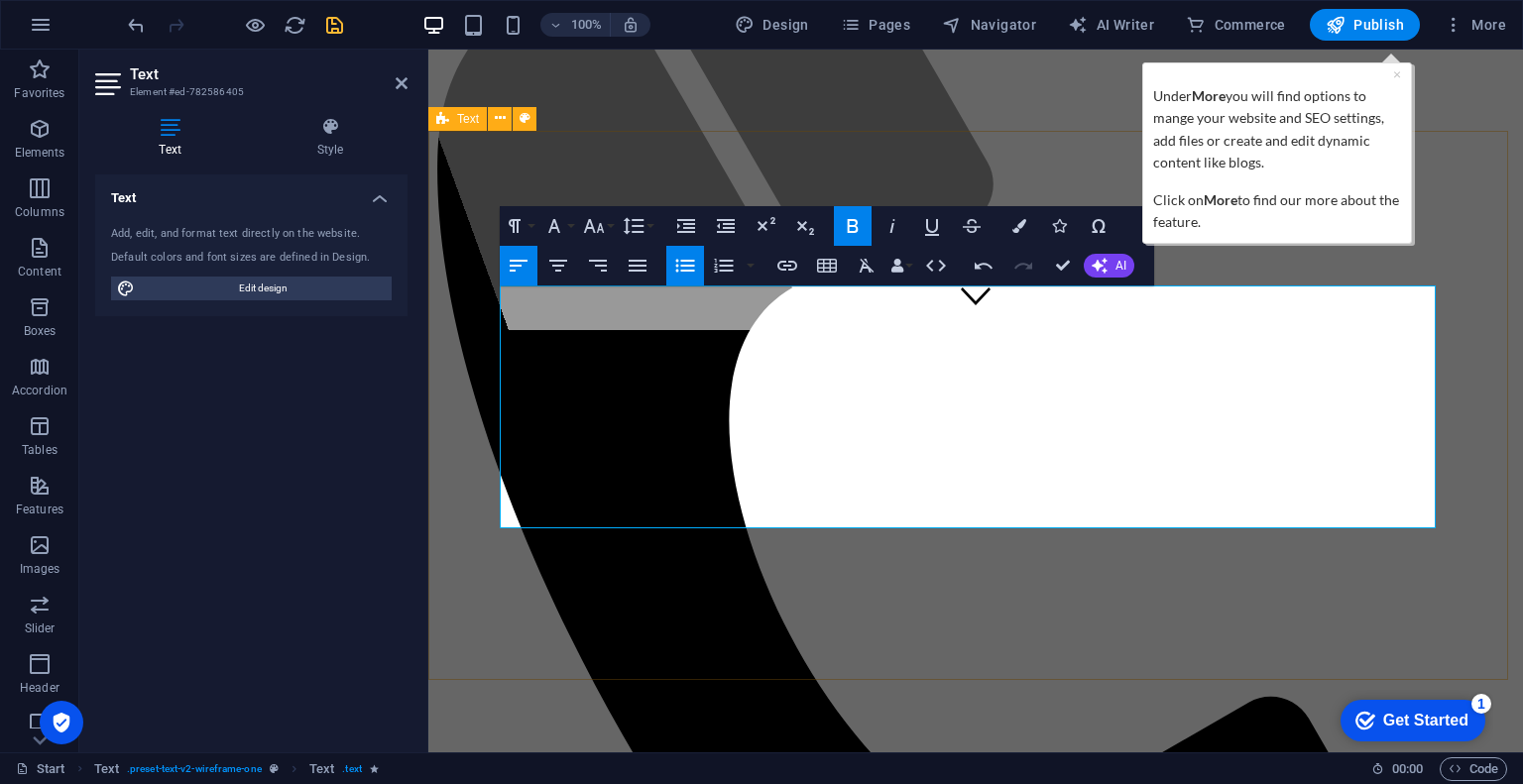 click on "Почему выбирают нас Работаем  по всей [GEOGRAPHIC_DATA] , без региональных ограничений. Мы  ценим ваше время  -  скажем честно и сразу какие у вас шансы на получение кредита,  Официальное сопровождение —  консультируем по всем шагам , от анализа документов до подписания договора Оплата —  только за результат : платите только после одобрения кредита LEARN MORE" at bounding box center (976, 2095) 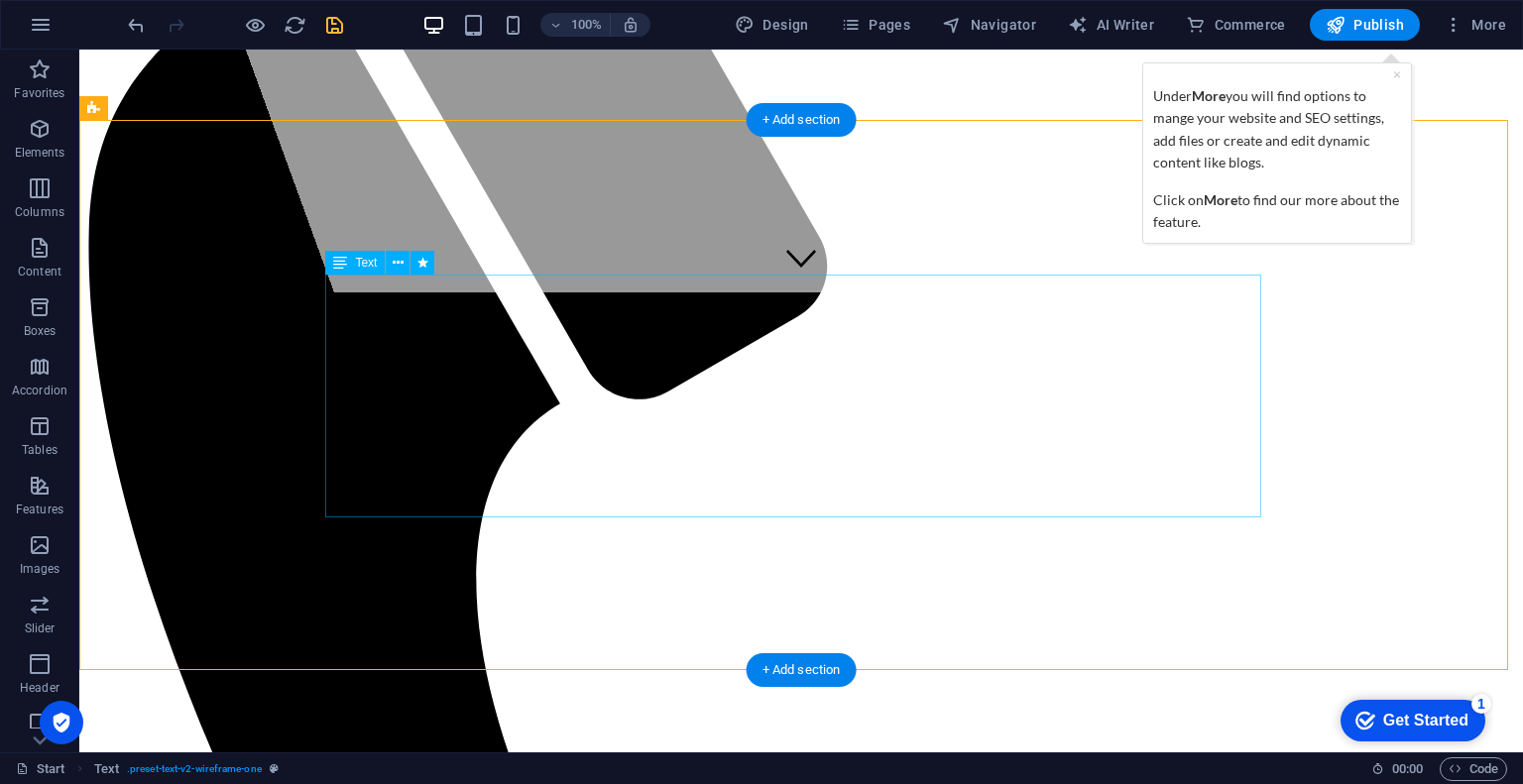 scroll, scrollTop: 464, scrollLeft: 0, axis: vertical 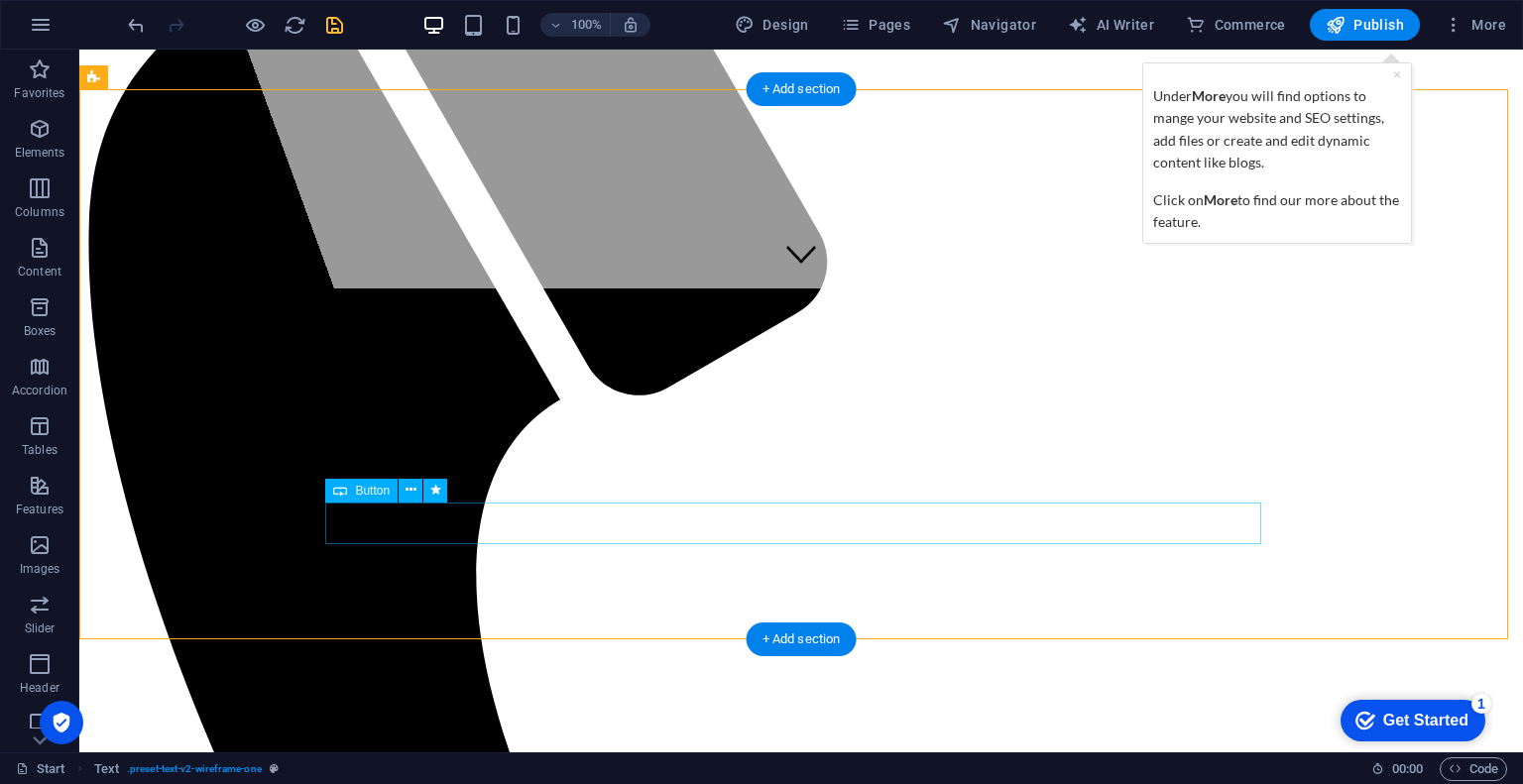 click on "LEARN MORE" at bounding box center [801, 2648] 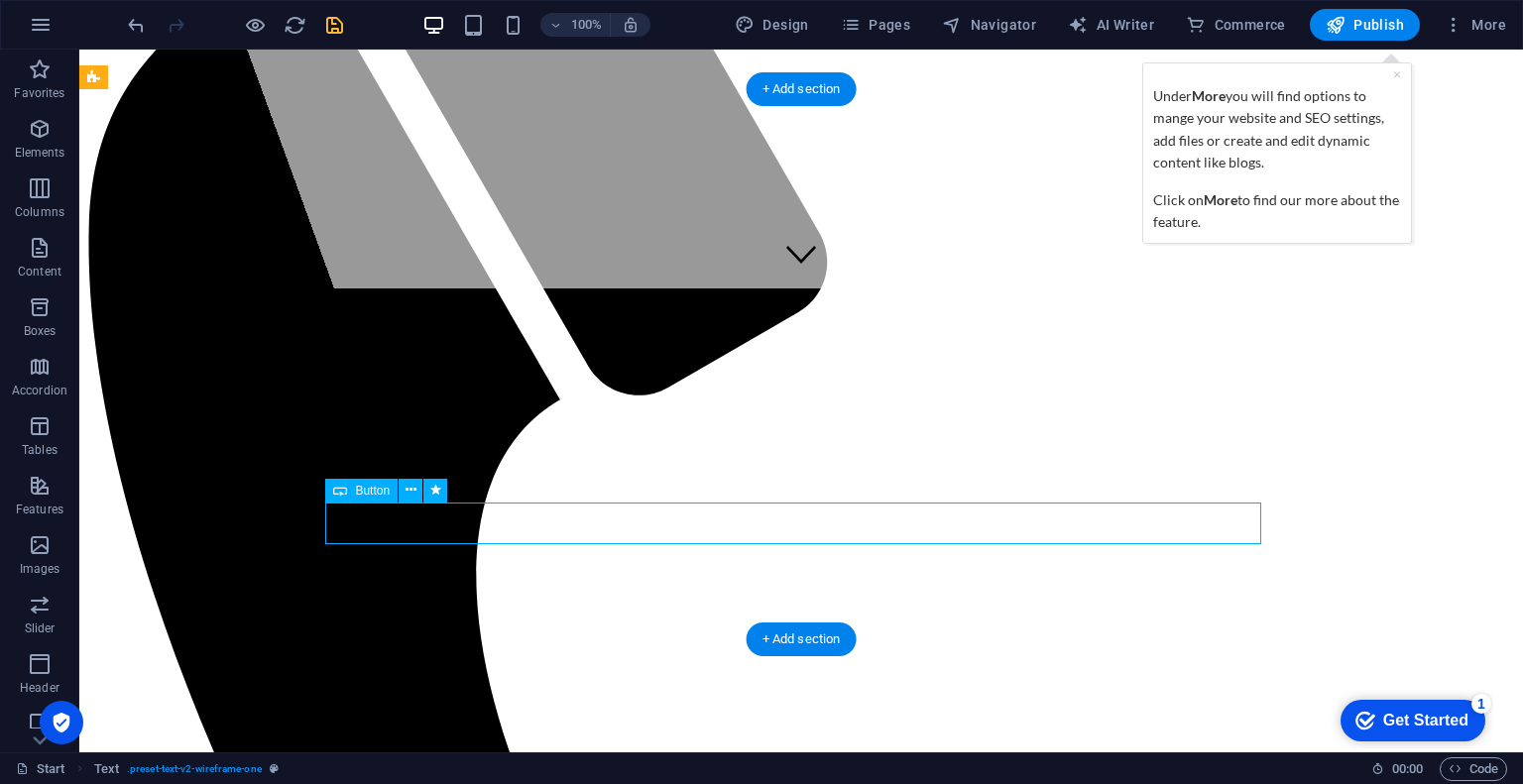 click on "LEARN MORE" at bounding box center [801, 2648] 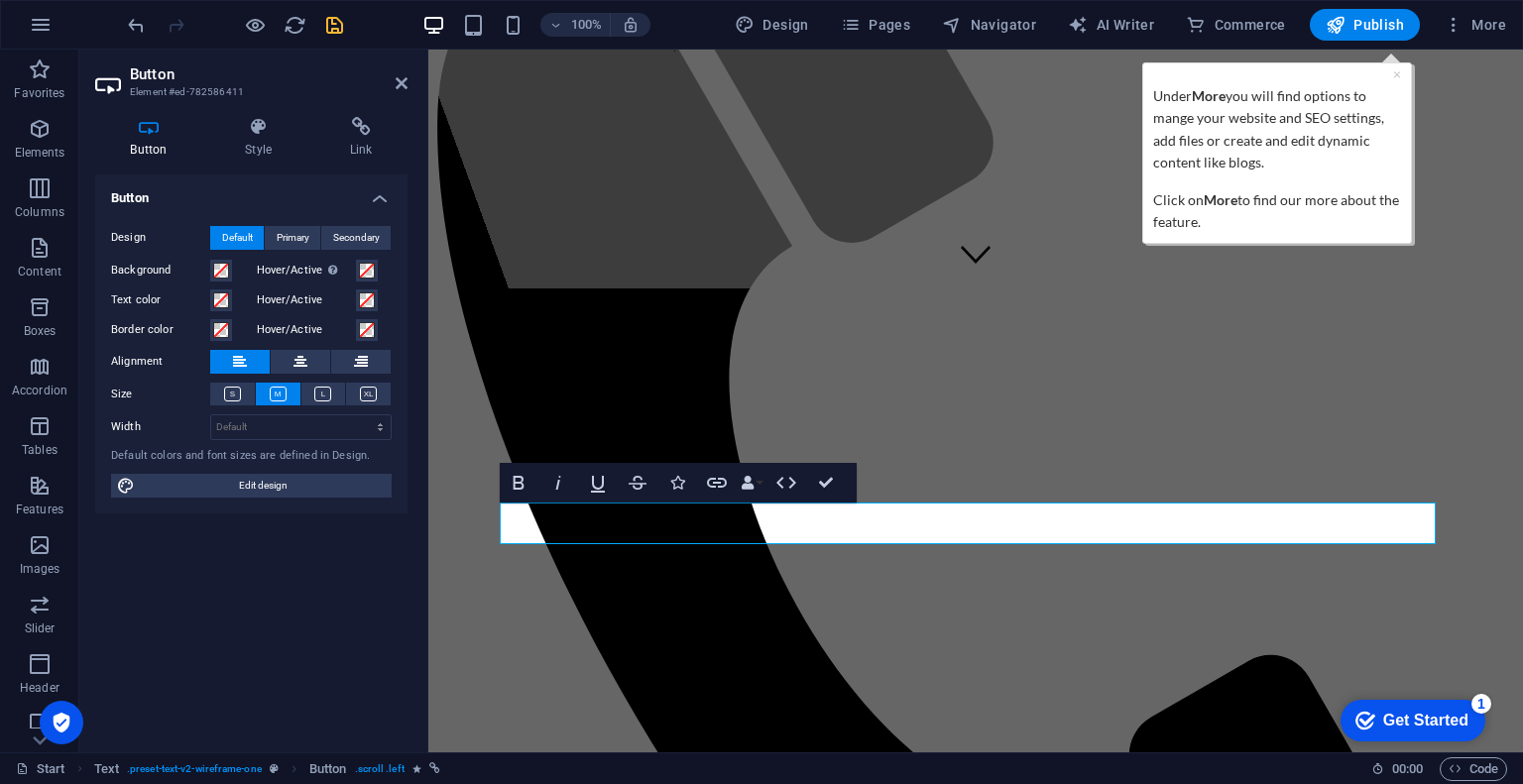 type 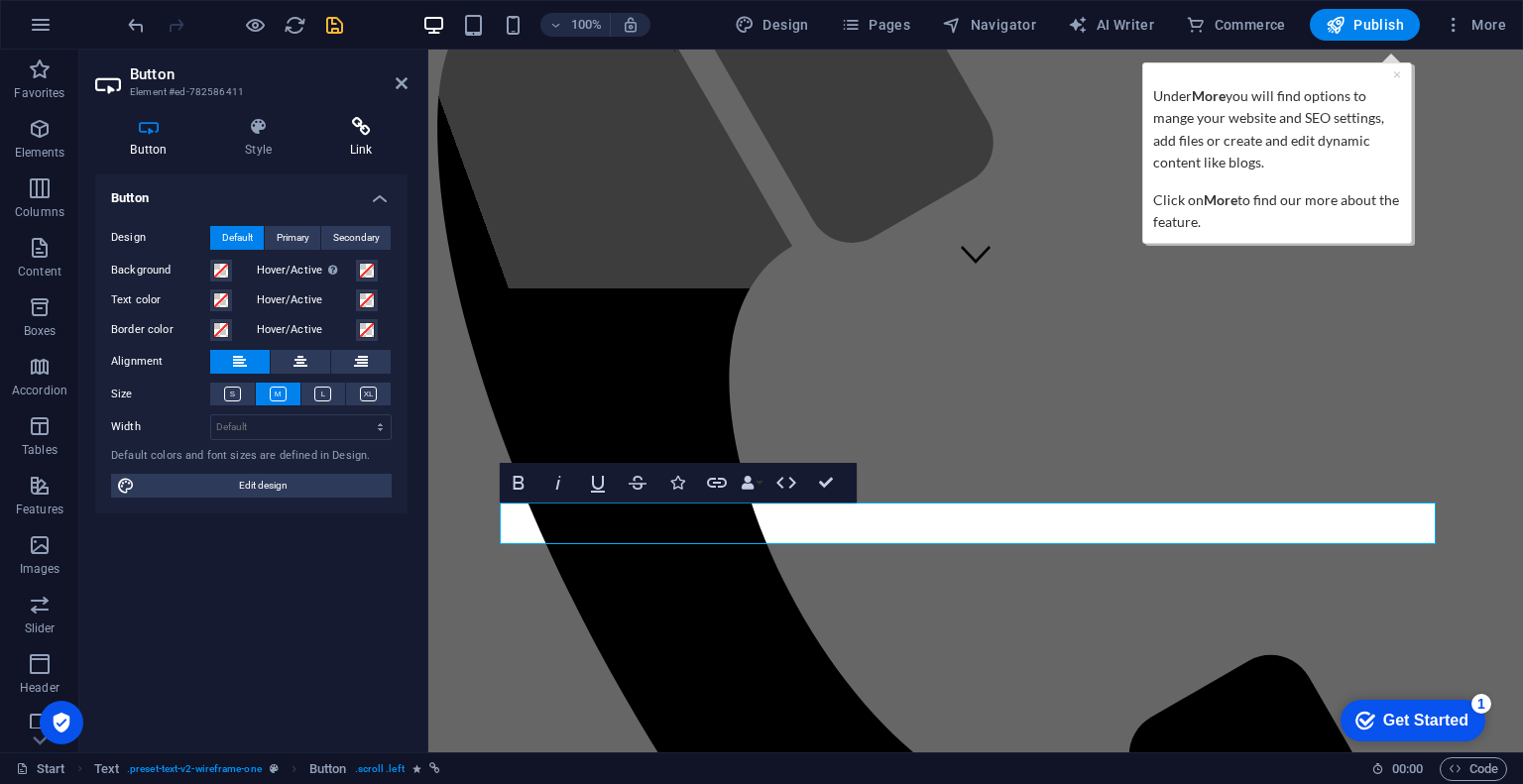 click at bounding box center [361, 127] 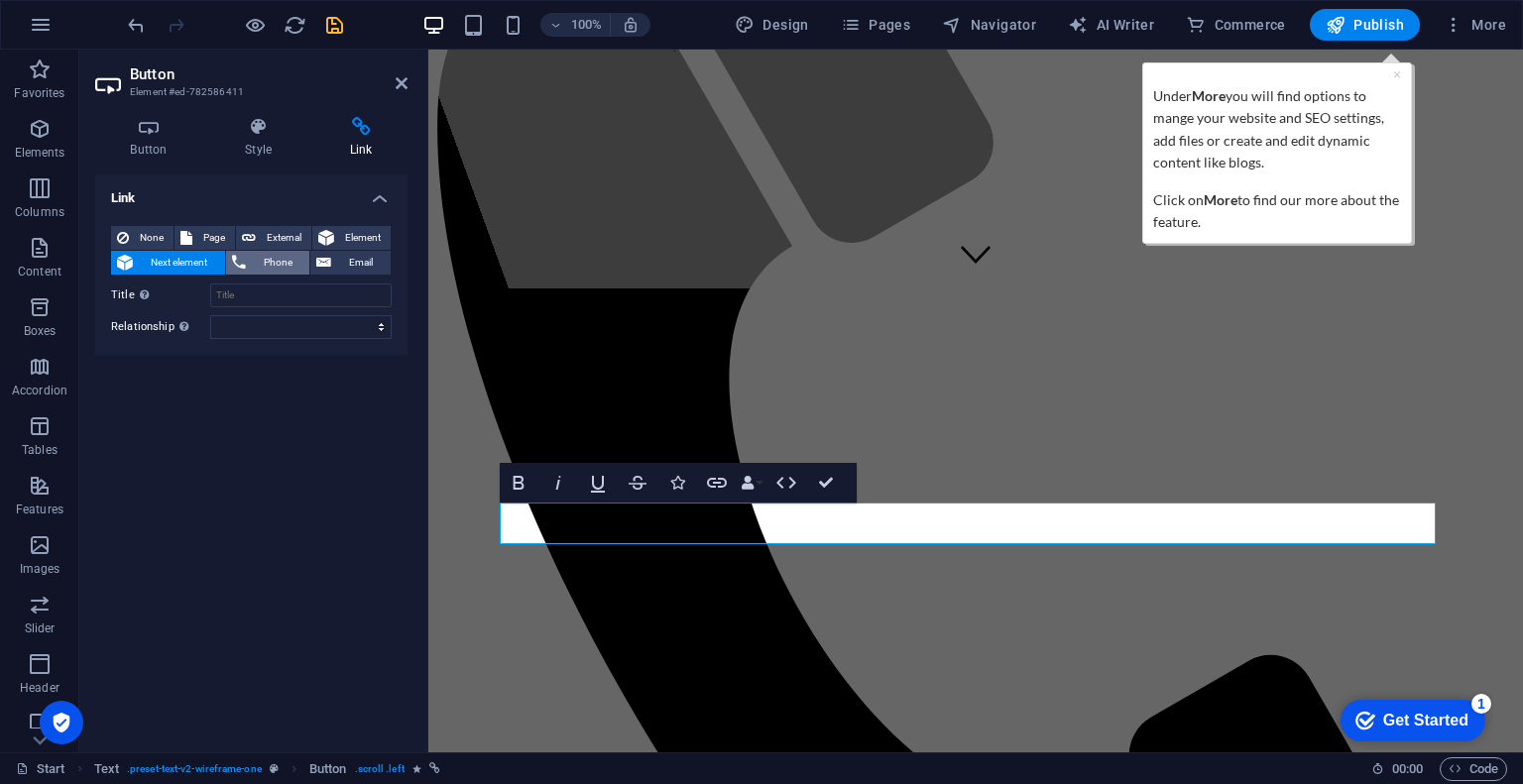 click on "Phone" at bounding box center (278, 263) 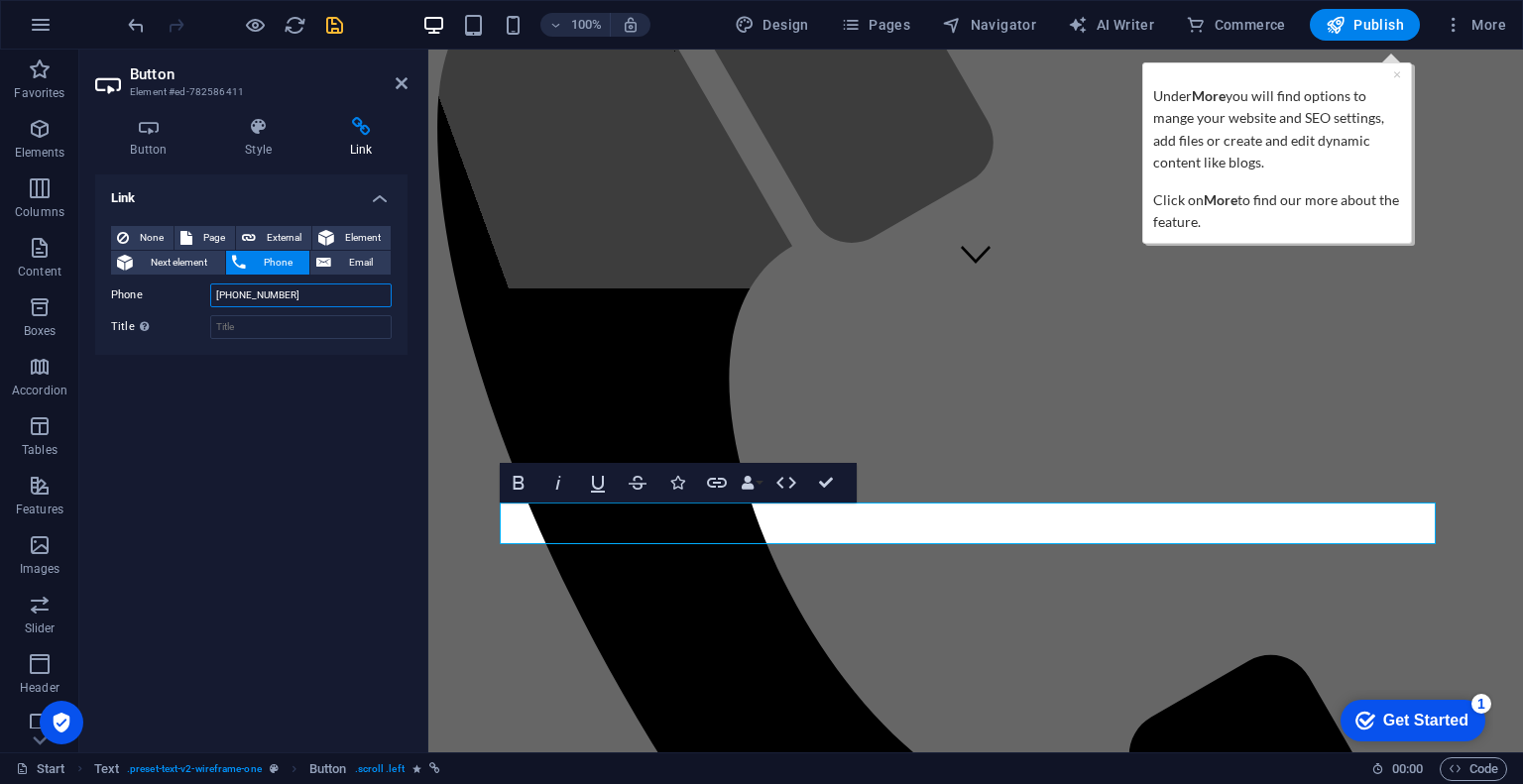 type on "[PHONE_NUMBER]" 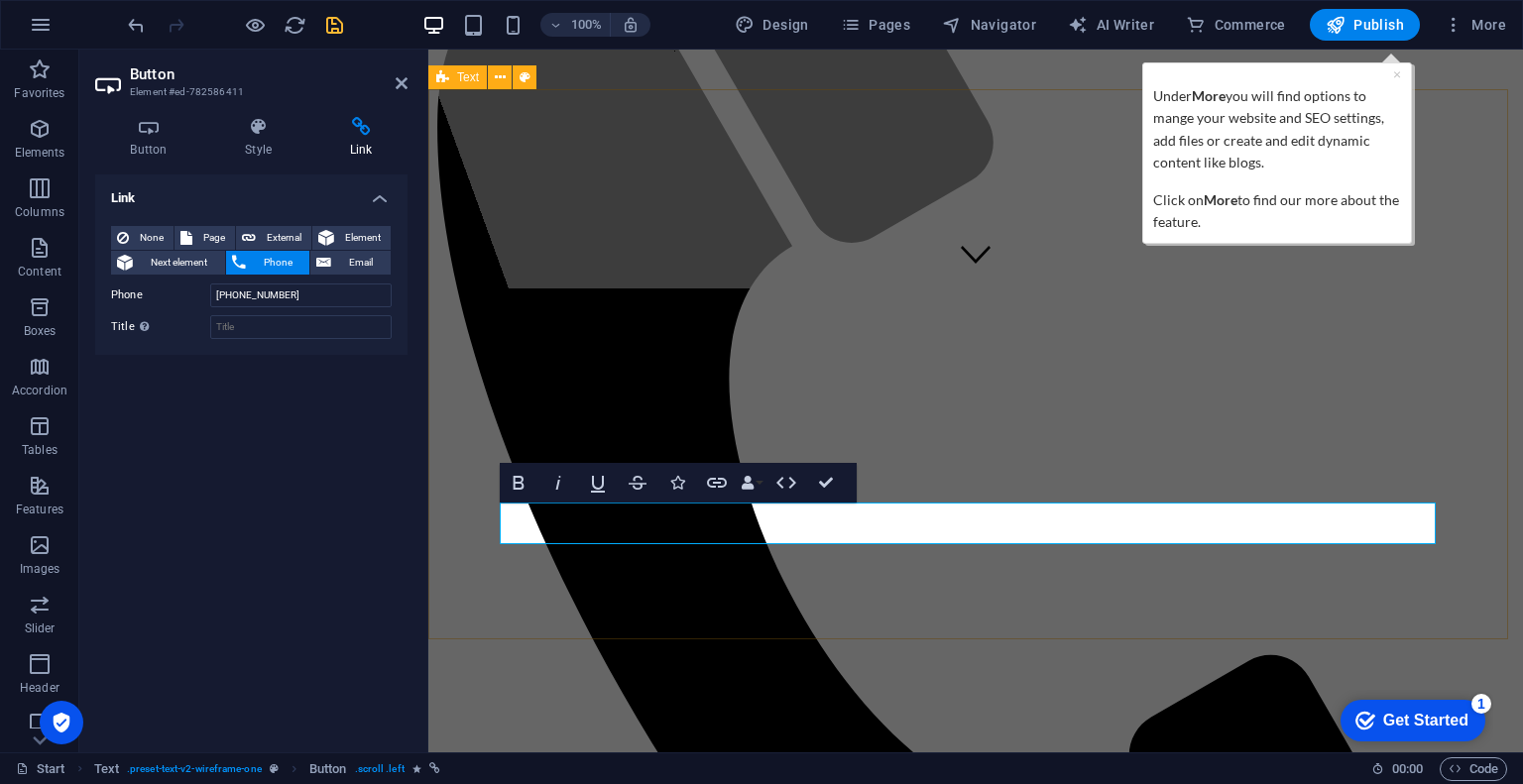 click on "Почему выбирают нас Работаем  по всей [GEOGRAPHIC_DATA] , без региональных ограничений. Мы  ценим ваше время  -  скажем честно и сразу какие у вас шансы на получение кредита,  Официальное сопровождение —  консультируем по всем шагам , от анализа документов до подписания договора Оплата —  только за результат : платите только после одобрения кредита Узнать больше" at bounding box center (976, 2054) 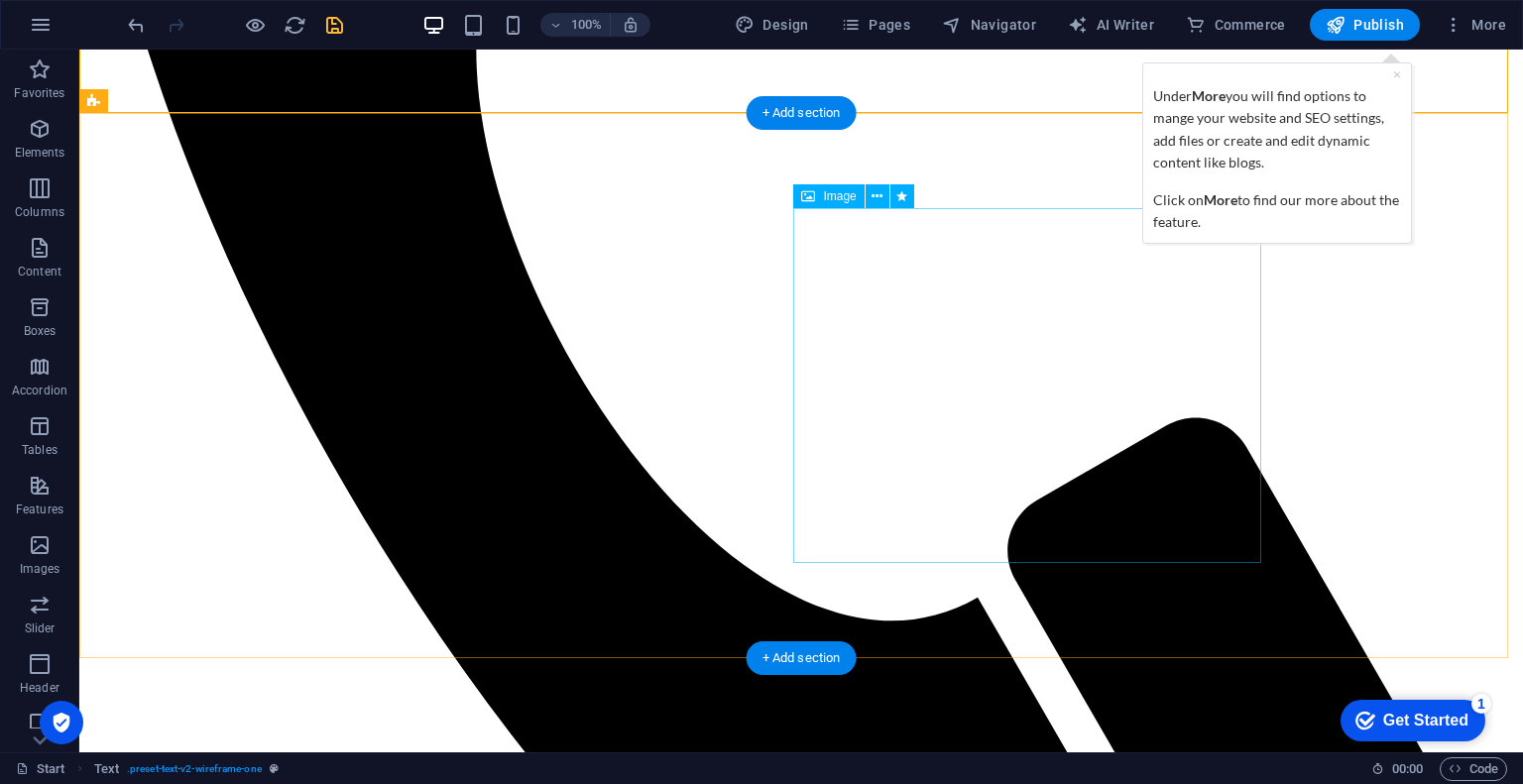 scroll, scrollTop: 987, scrollLeft: 0, axis: vertical 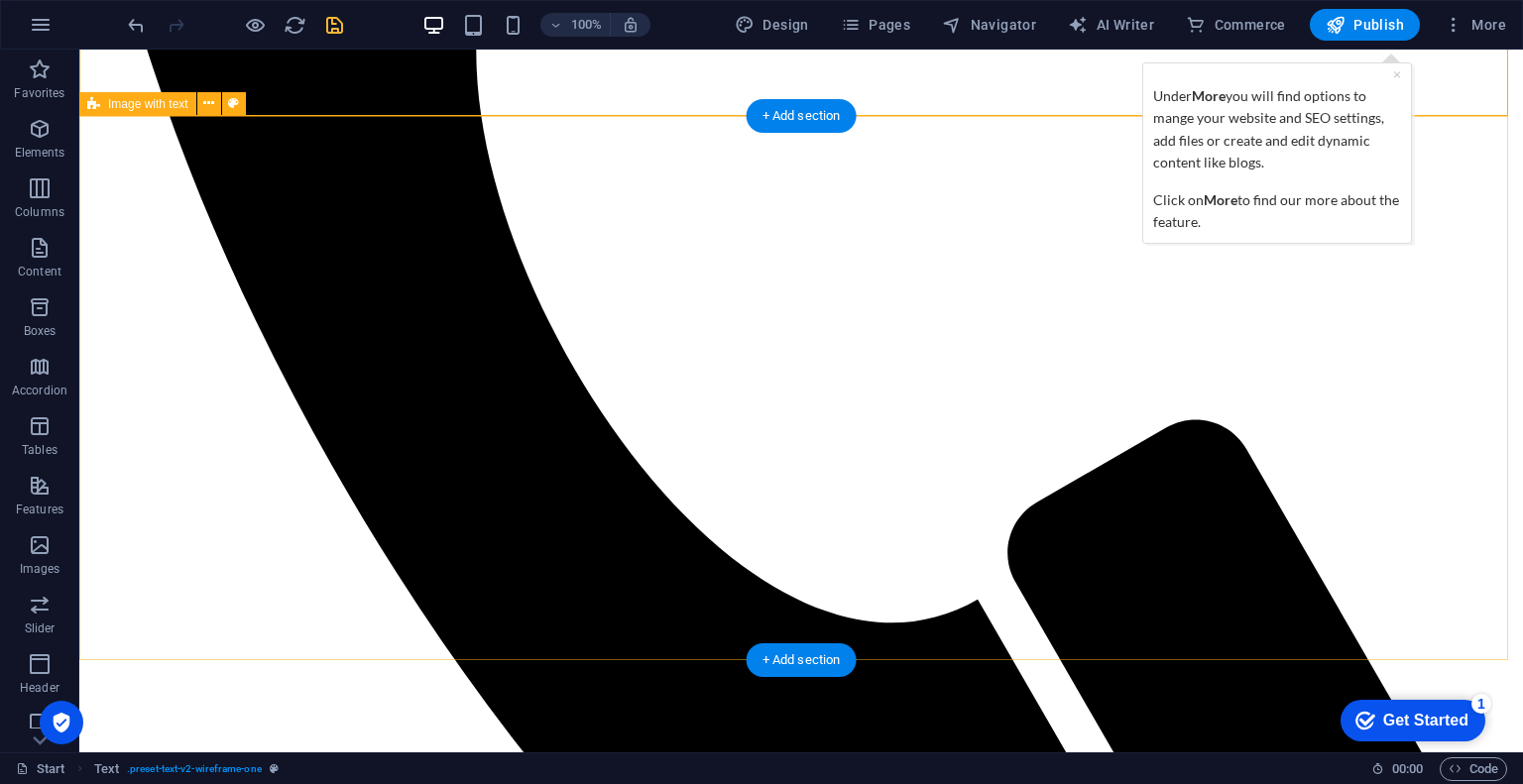 click on "First Headline Lorem ipsum dolor sit amet, consectetuer adipiscing elit. Aenean commodo ligula eget dolor. Lorem ipsum dolor sit amet, consectetuer adipiscing elit leget dolor. Lorem ipsum dolor sit amet, consectetuer adipiscing elit. Aenean commodo ligula eget dolor. Lorem ipsum dolor sit amet, consectetuer adipiscing elit dolor consectetuer adipiscing elit leget dolor. Lorem elit saget ipsum dolor sit amet, consectetuer." at bounding box center [801, 2482] 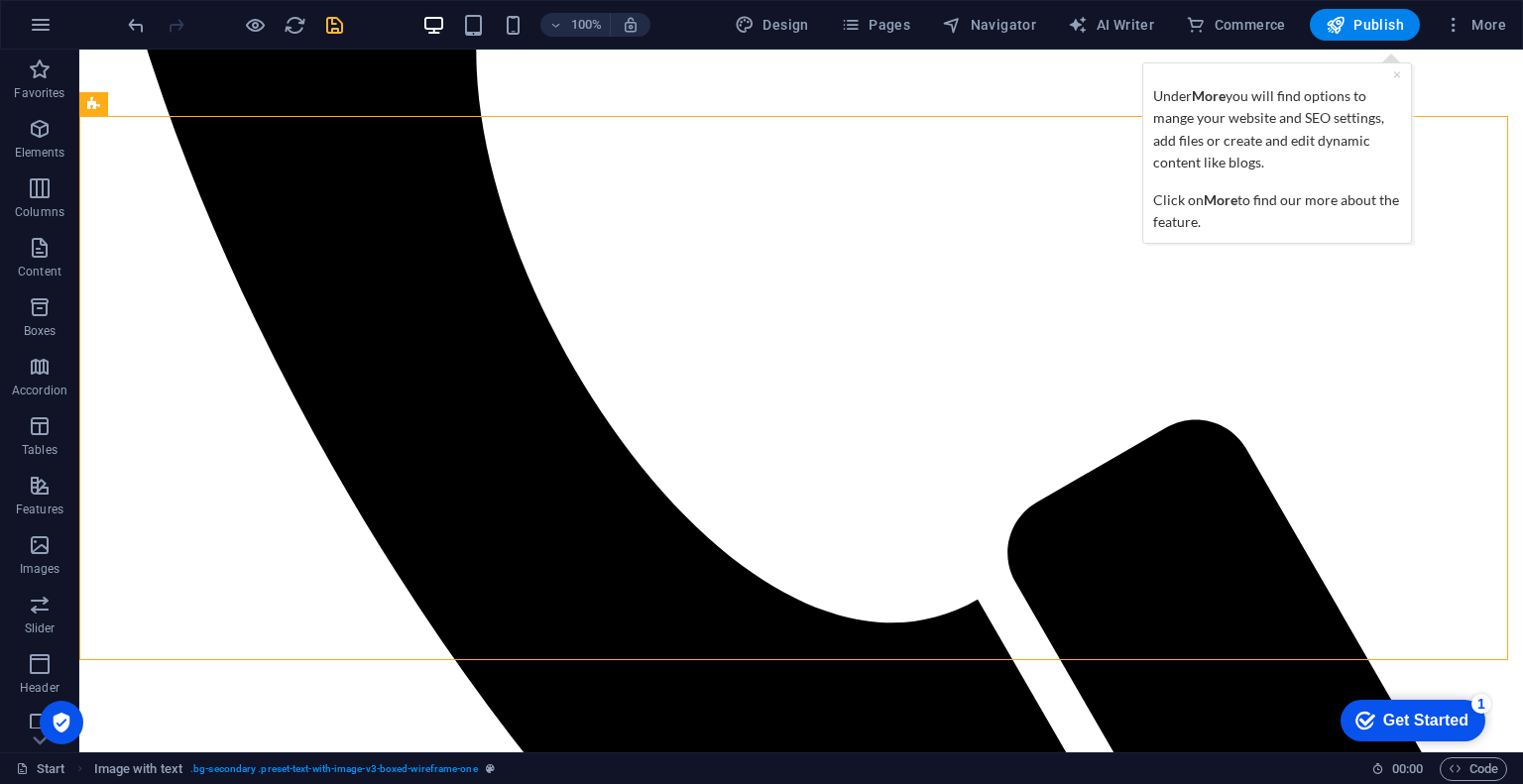 click on "Click on  More  to find our more about the feature." at bounding box center (1276, 210) 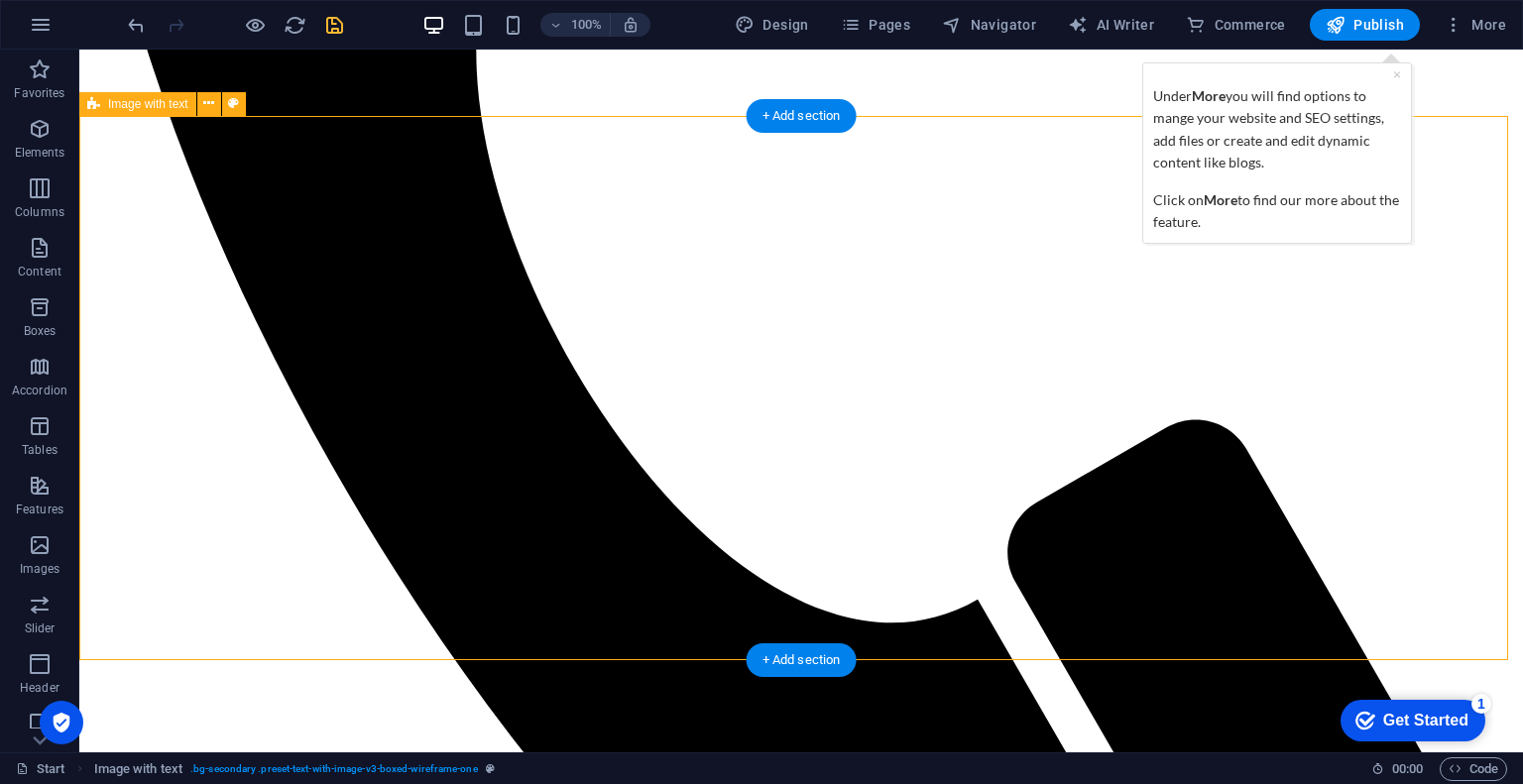 click on "First Headline Lorem ipsum dolor sit amet, consectetuer adipiscing elit. Aenean commodo ligula eget dolor. Lorem ipsum dolor sit amet, consectetuer adipiscing elit leget dolor. Lorem ipsum dolor sit amet, consectetuer adipiscing elit. Aenean commodo ligula eget dolor. Lorem ipsum dolor sit amet, consectetuer adipiscing elit dolor consectetuer adipiscing elit leget dolor. Lorem elit saget ipsum dolor sit amet, consectetuer." at bounding box center [801, 2482] 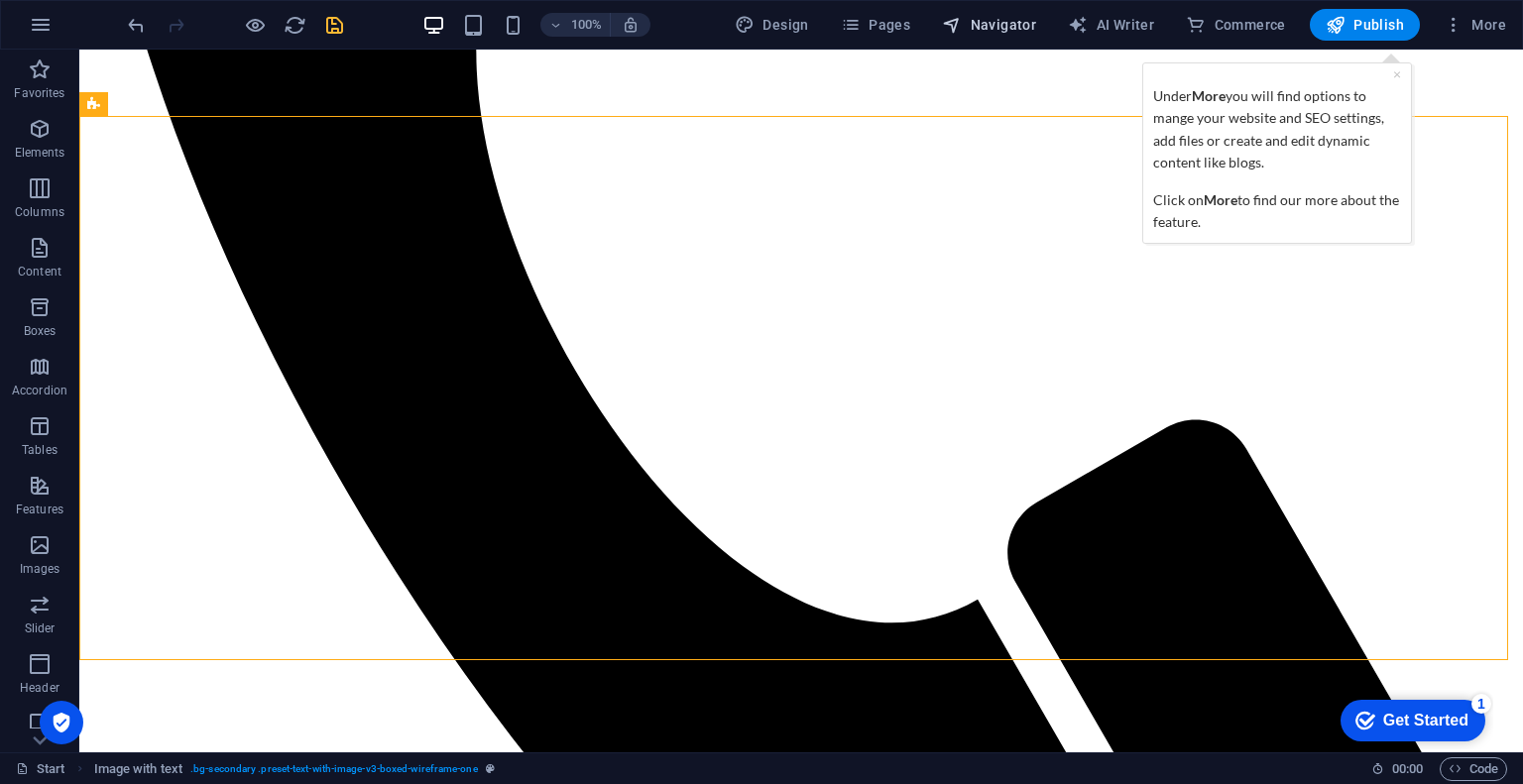 click on "Navigator" at bounding box center (989, 25) 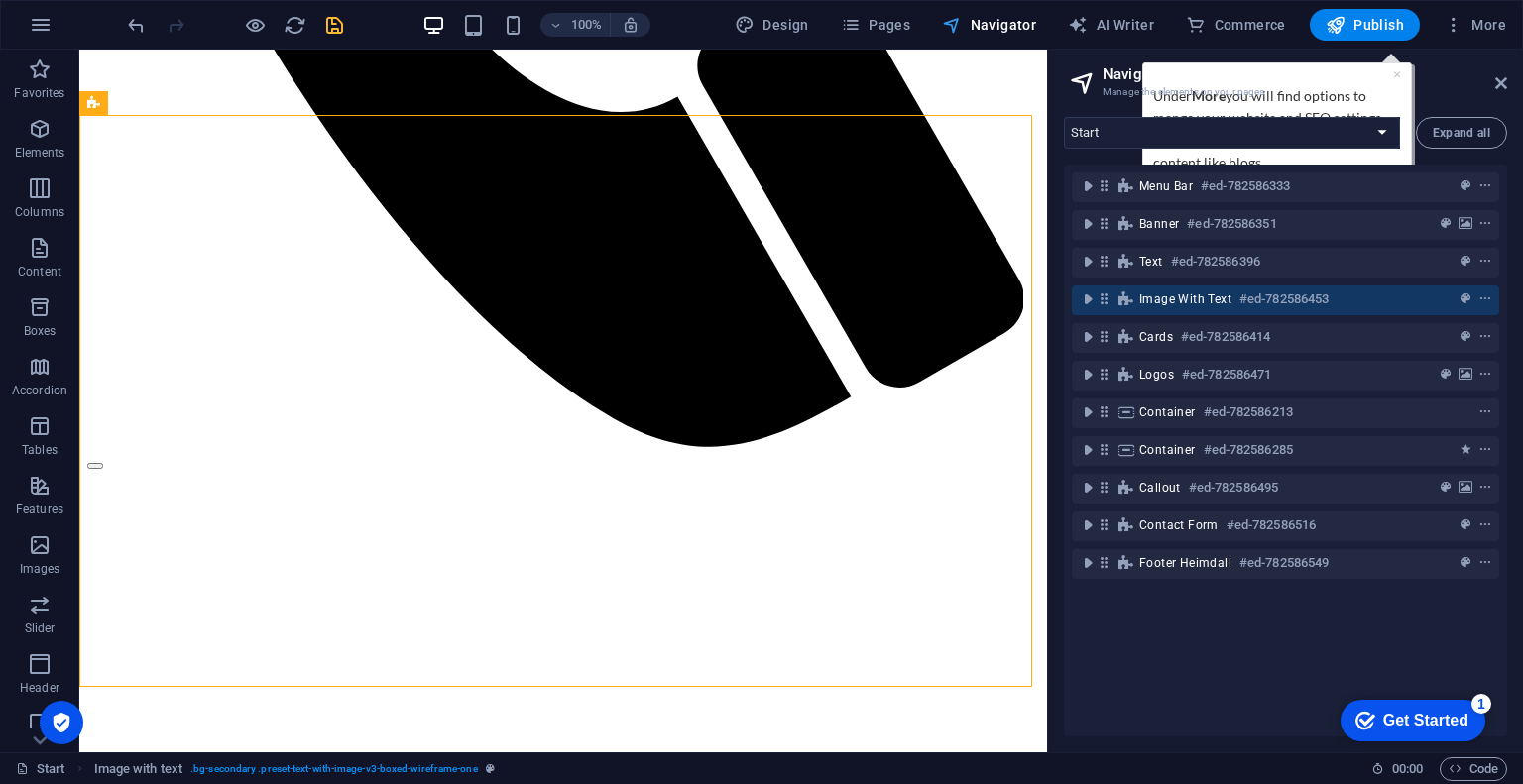 click on "Navigator" at bounding box center [989, 25] 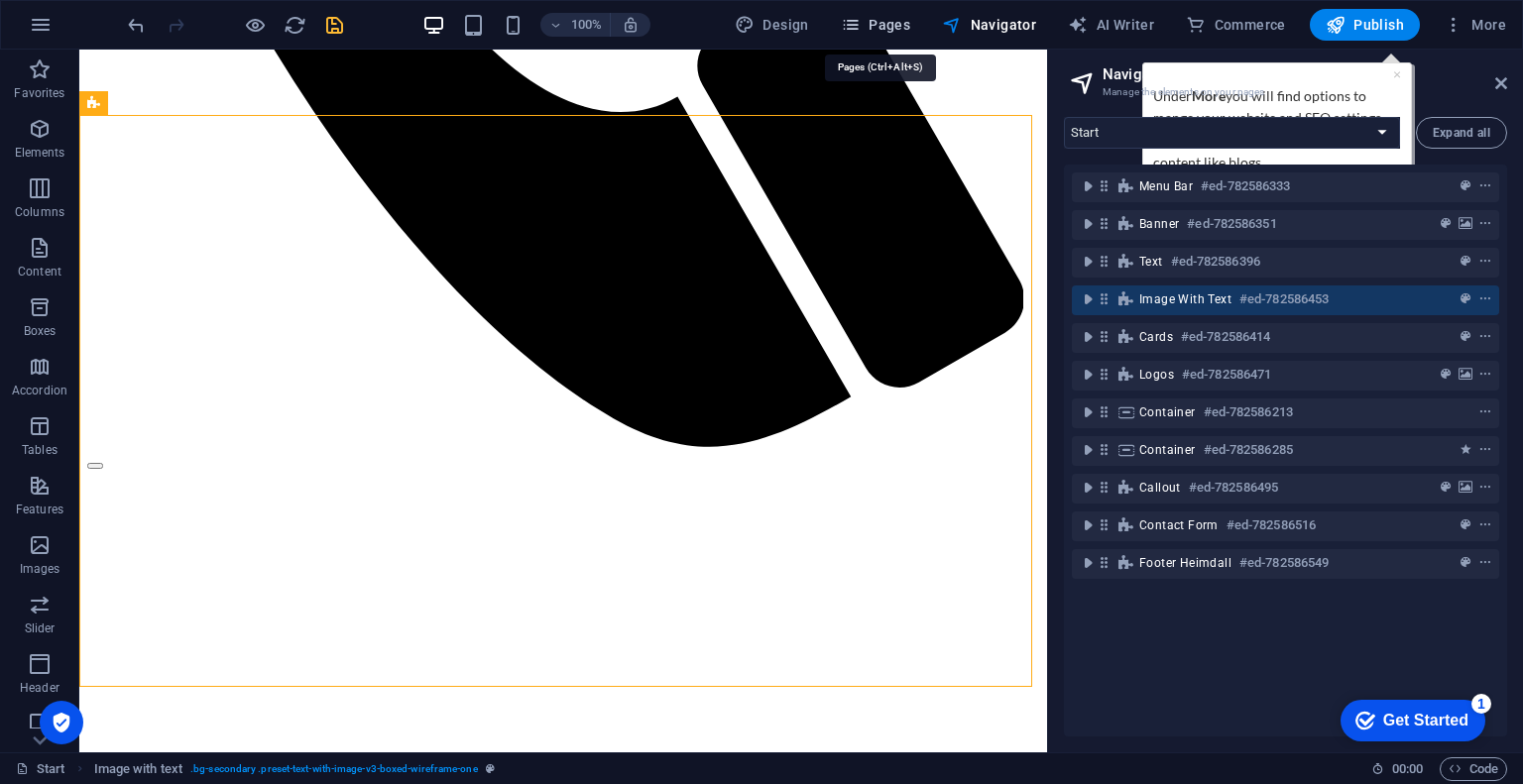 click on "Pages" at bounding box center (876, 25) 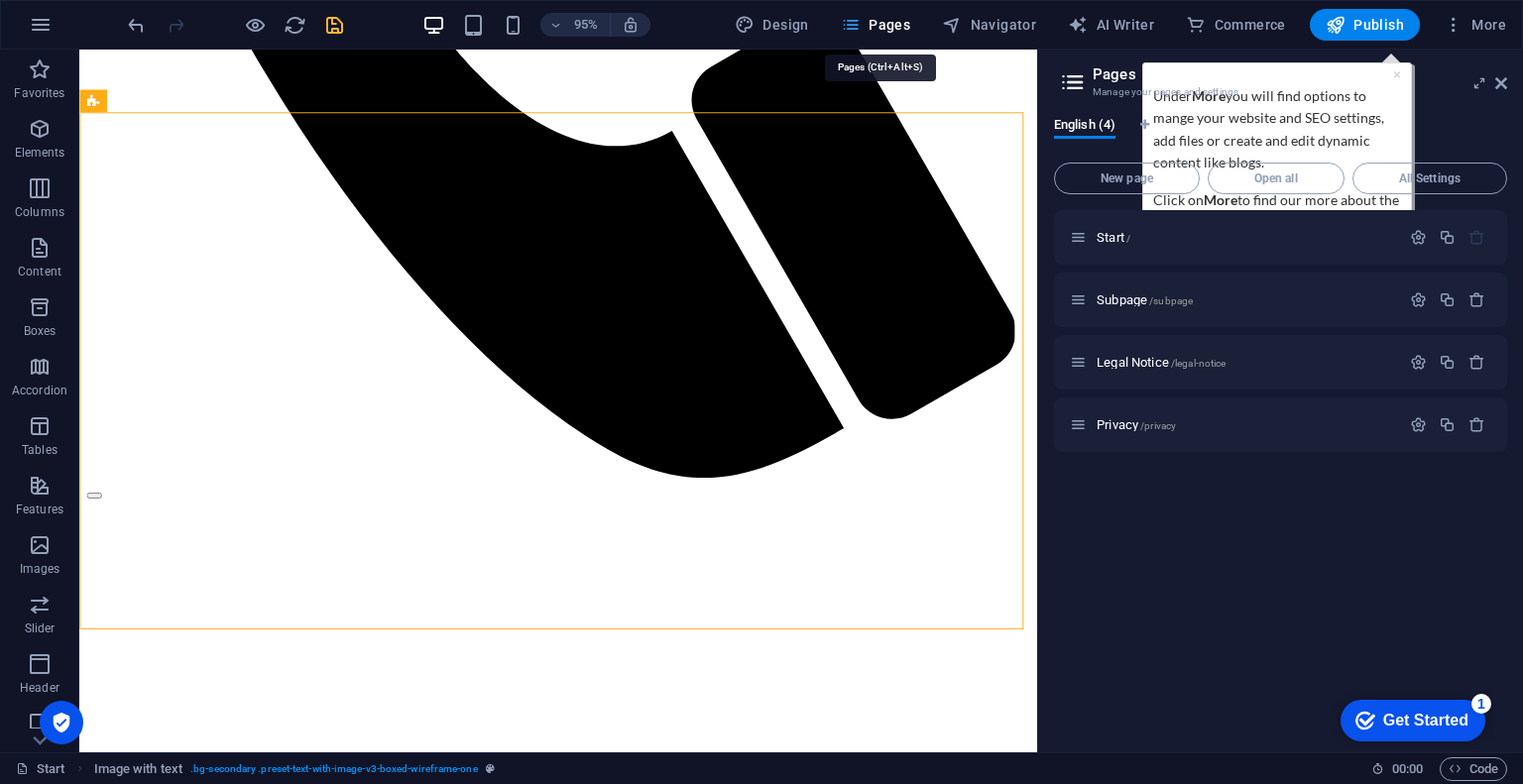scroll, scrollTop: 1001, scrollLeft: 0, axis: vertical 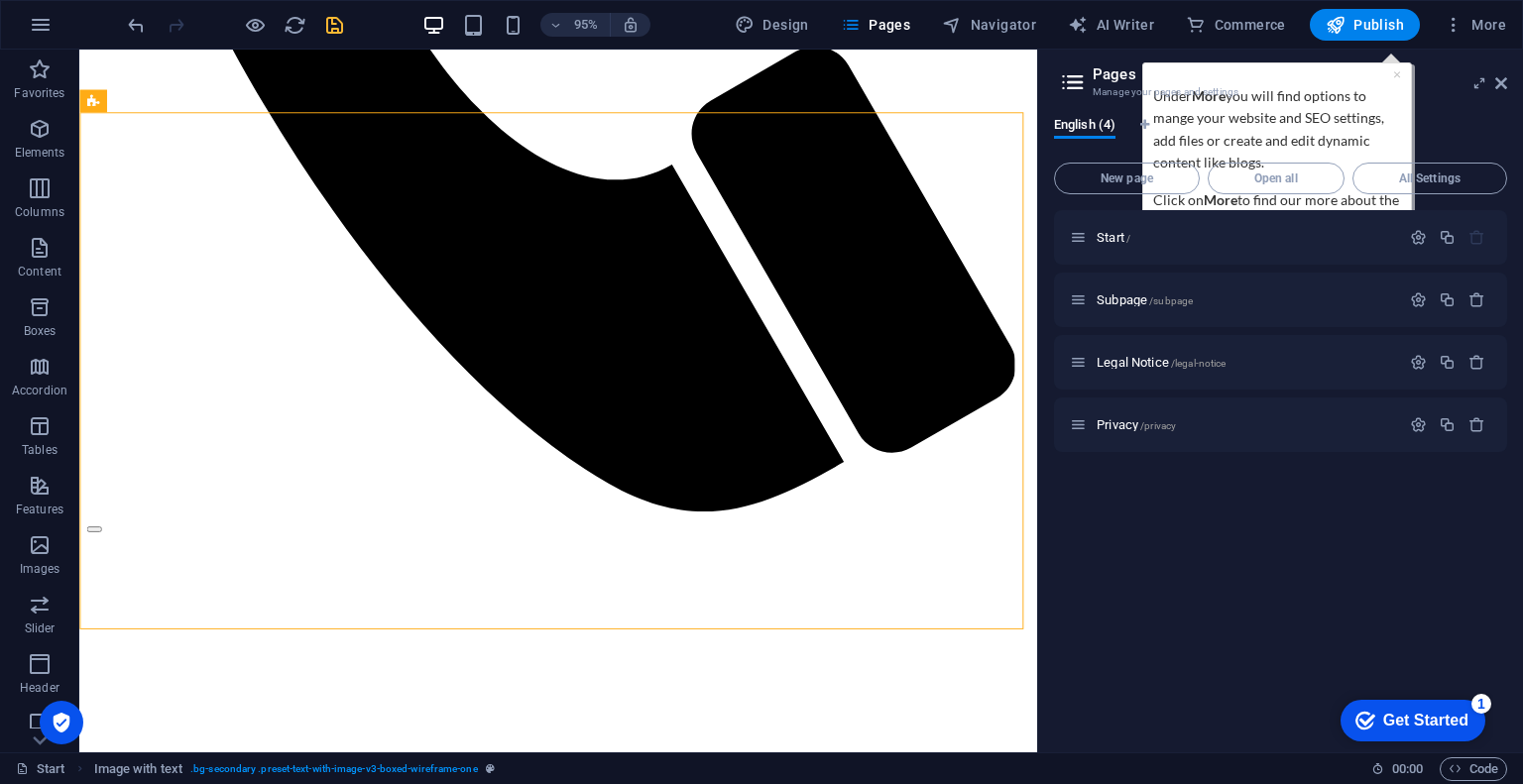 click on "Pages Manage your pages and settings English (4) New page Open all All Settings Start / Subpage /subpage Legal Notice /legal-notice Privacy /privacy" at bounding box center [1280, 400] 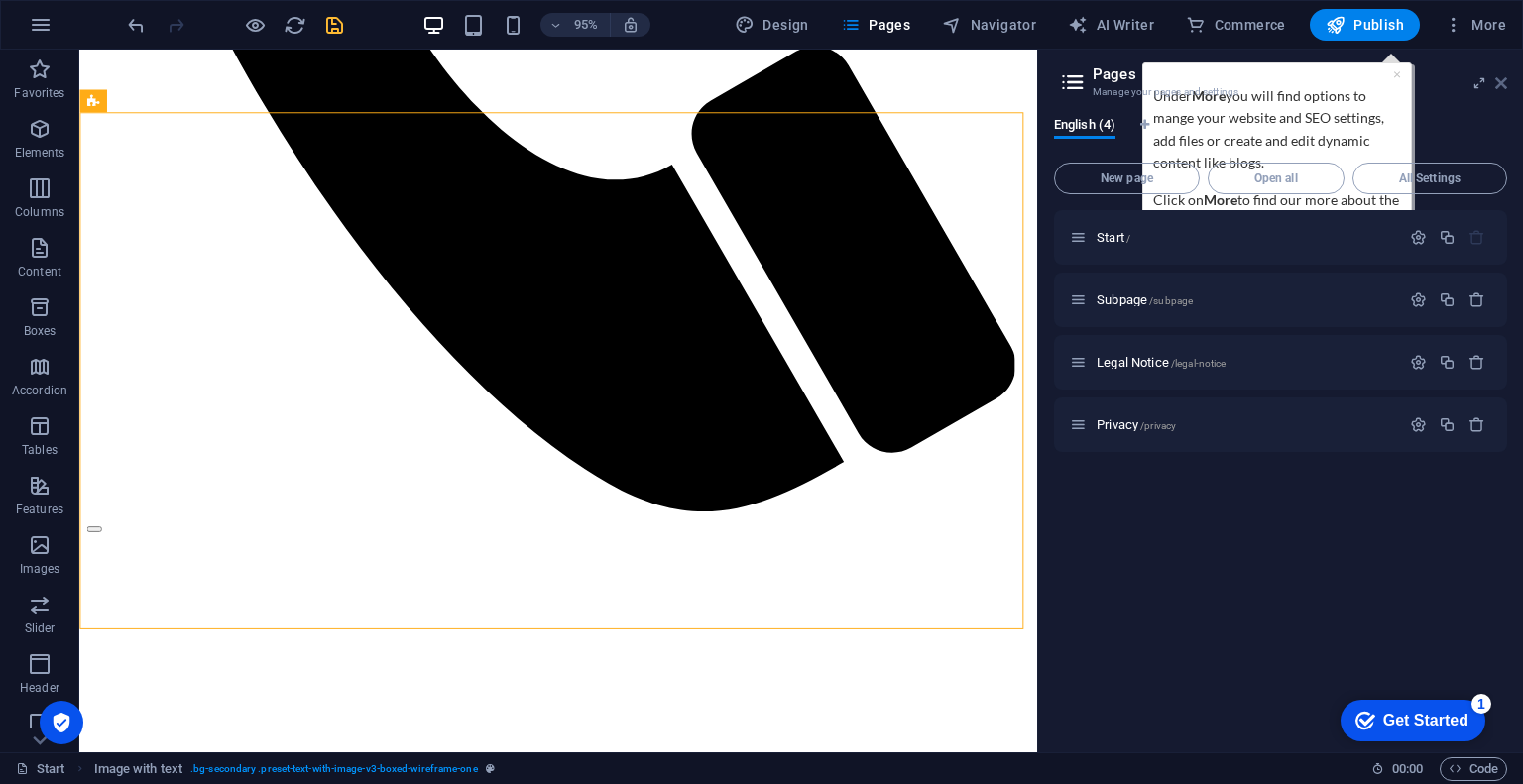 click at bounding box center [1501, 83] 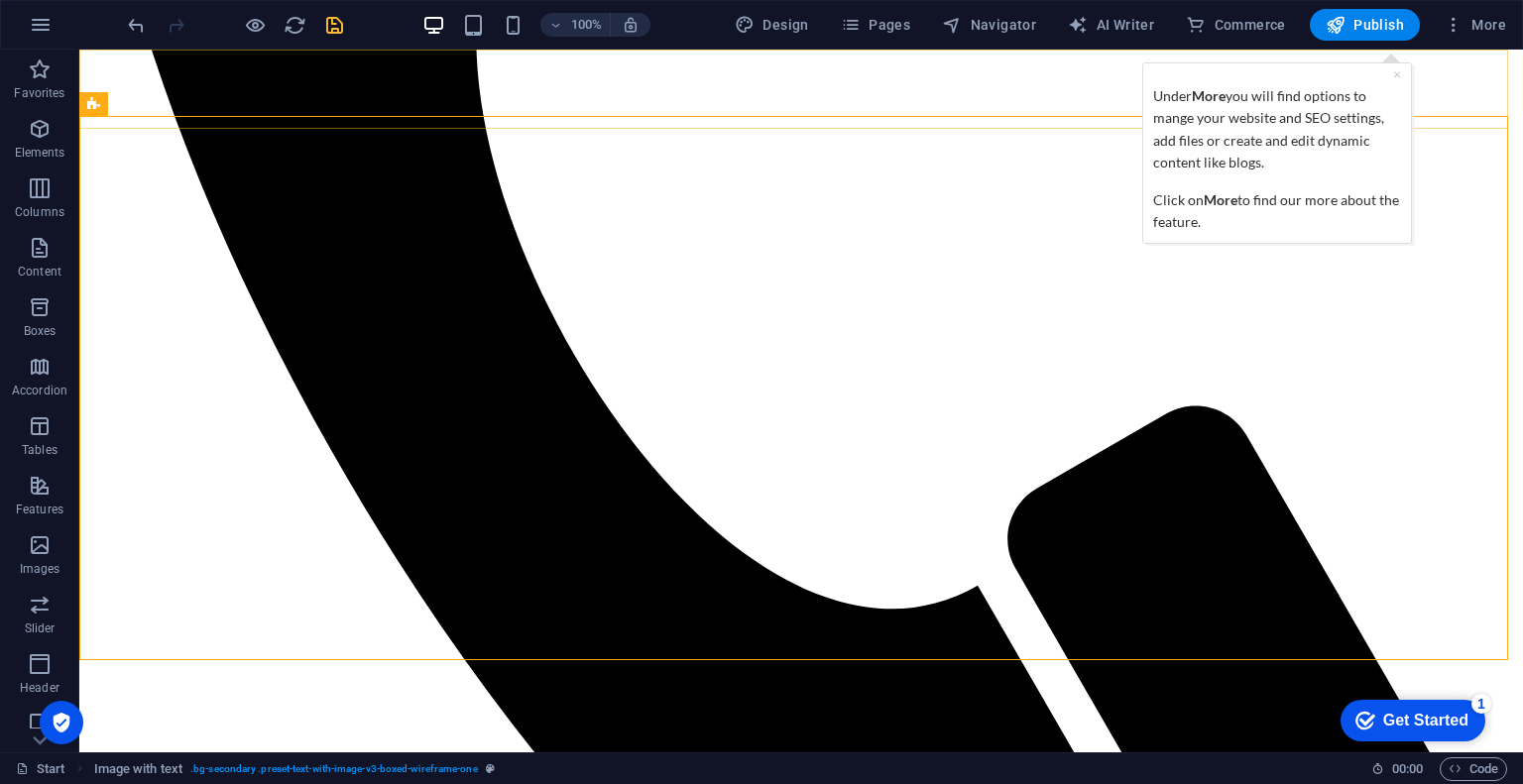 scroll, scrollTop: 987, scrollLeft: 0, axis: vertical 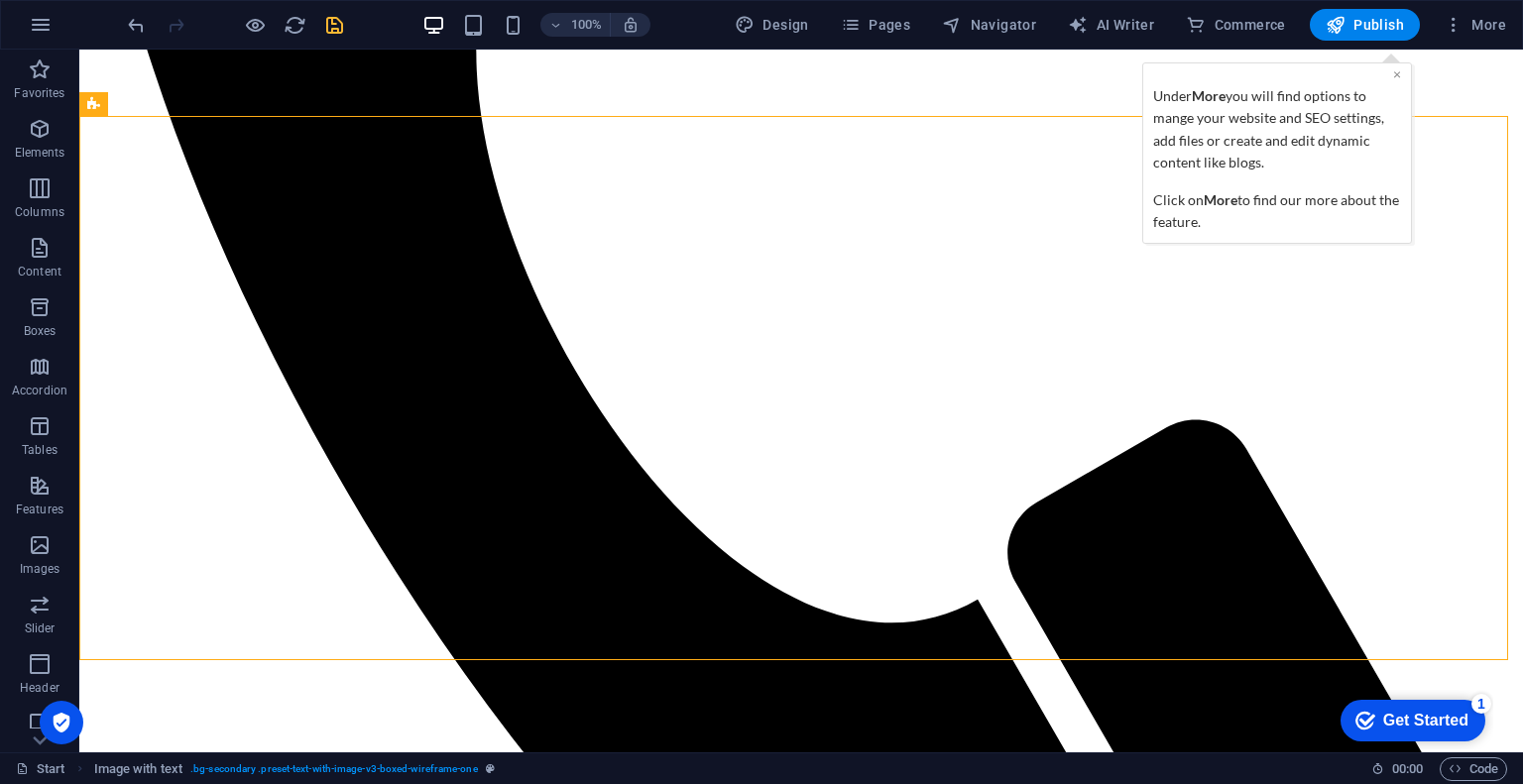 click on "×" at bounding box center [1396, 72] 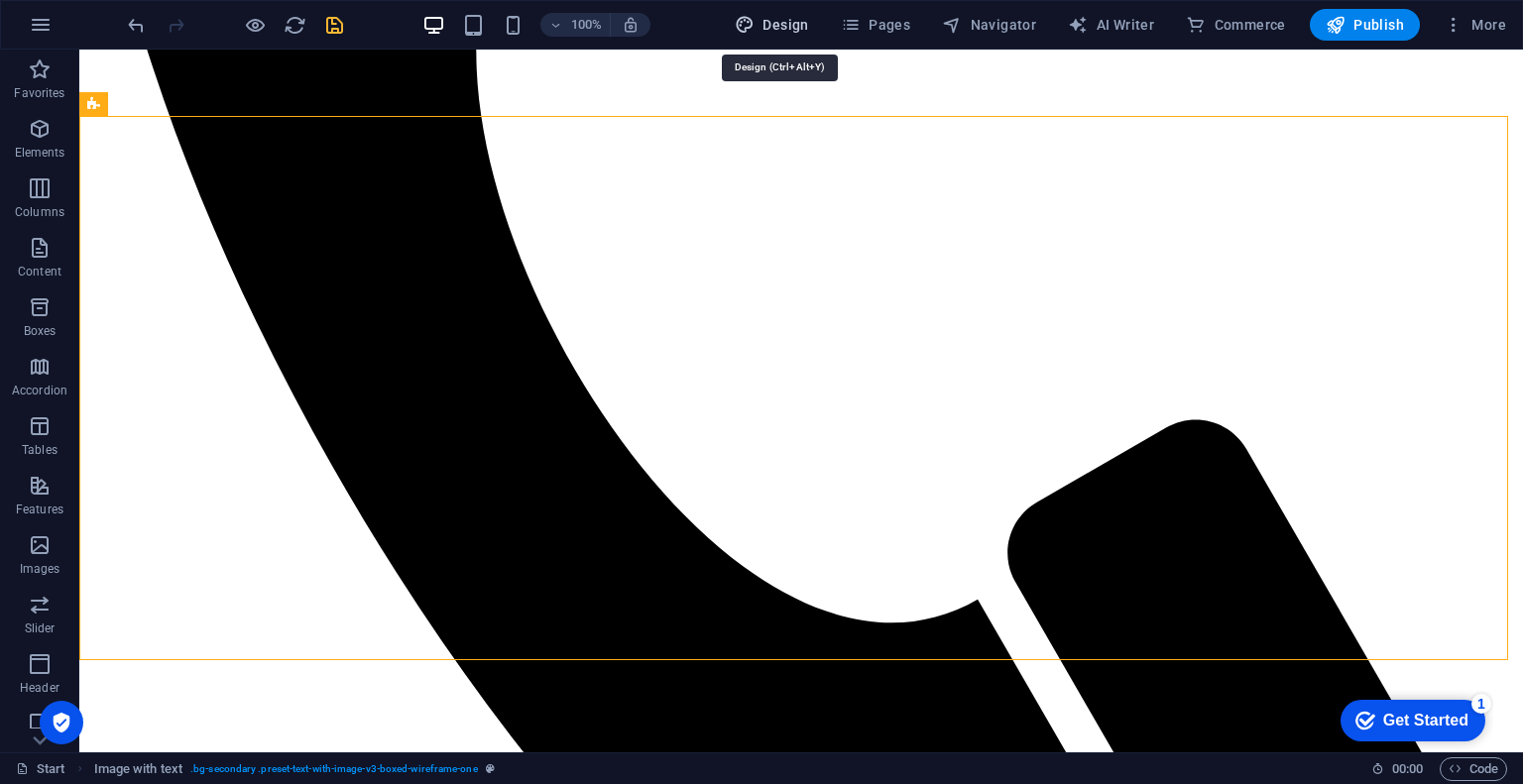 click on "Design" at bounding box center [771, 25] 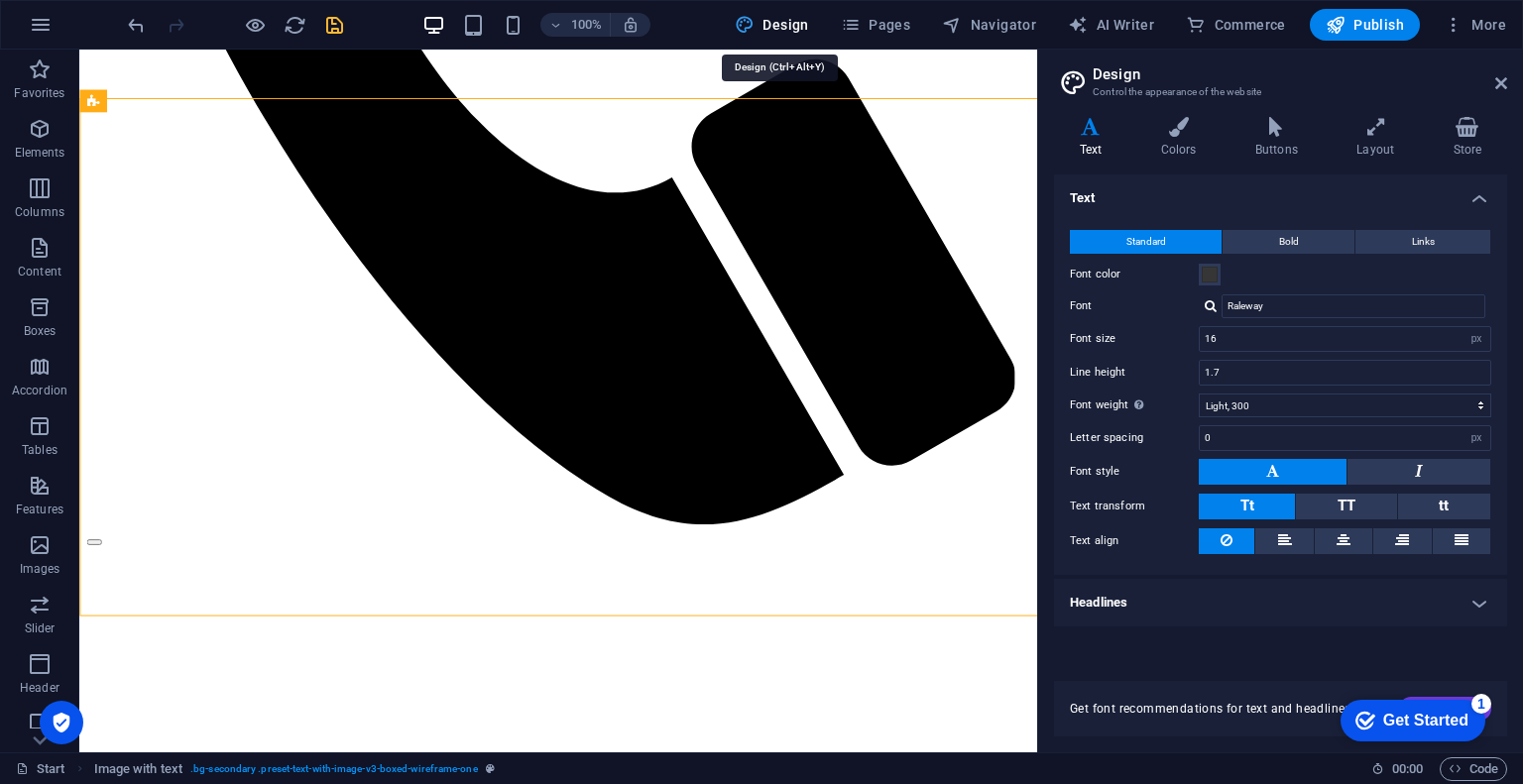 scroll, scrollTop: 1001, scrollLeft: 0, axis: vertical 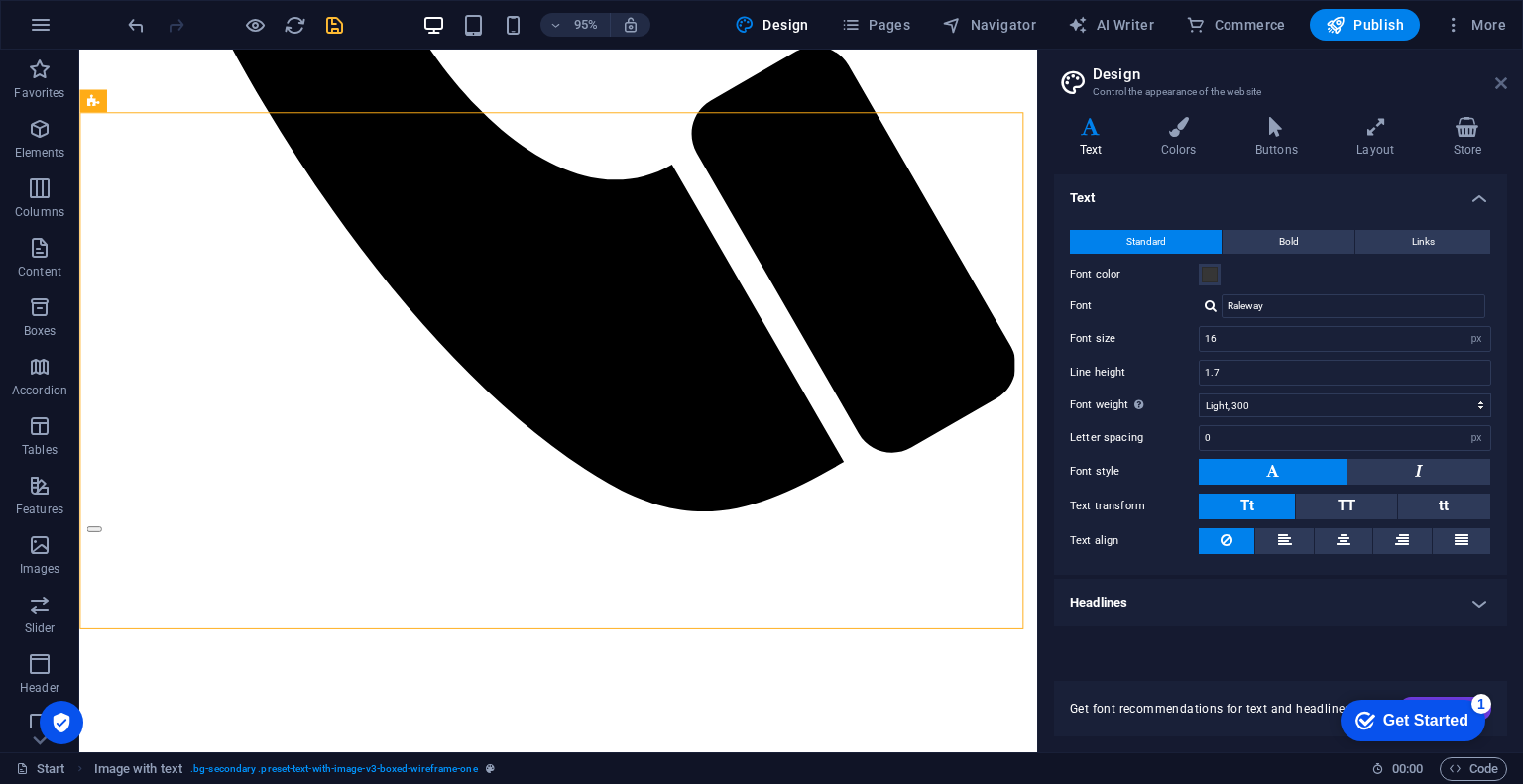 click at bounding box center [1501, 83] 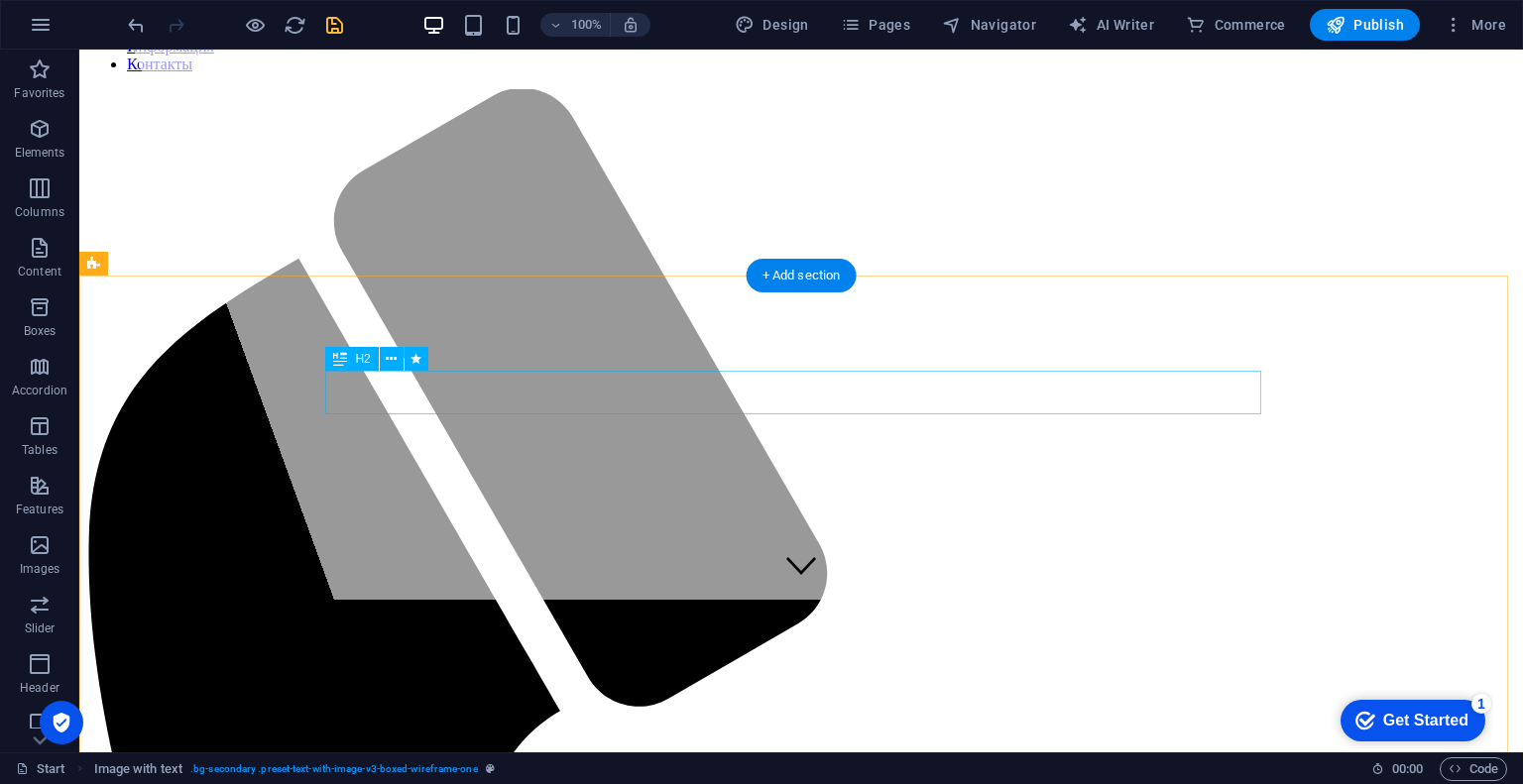 scroll, scrollTop: 0, scrollLeft: 0, axis: both 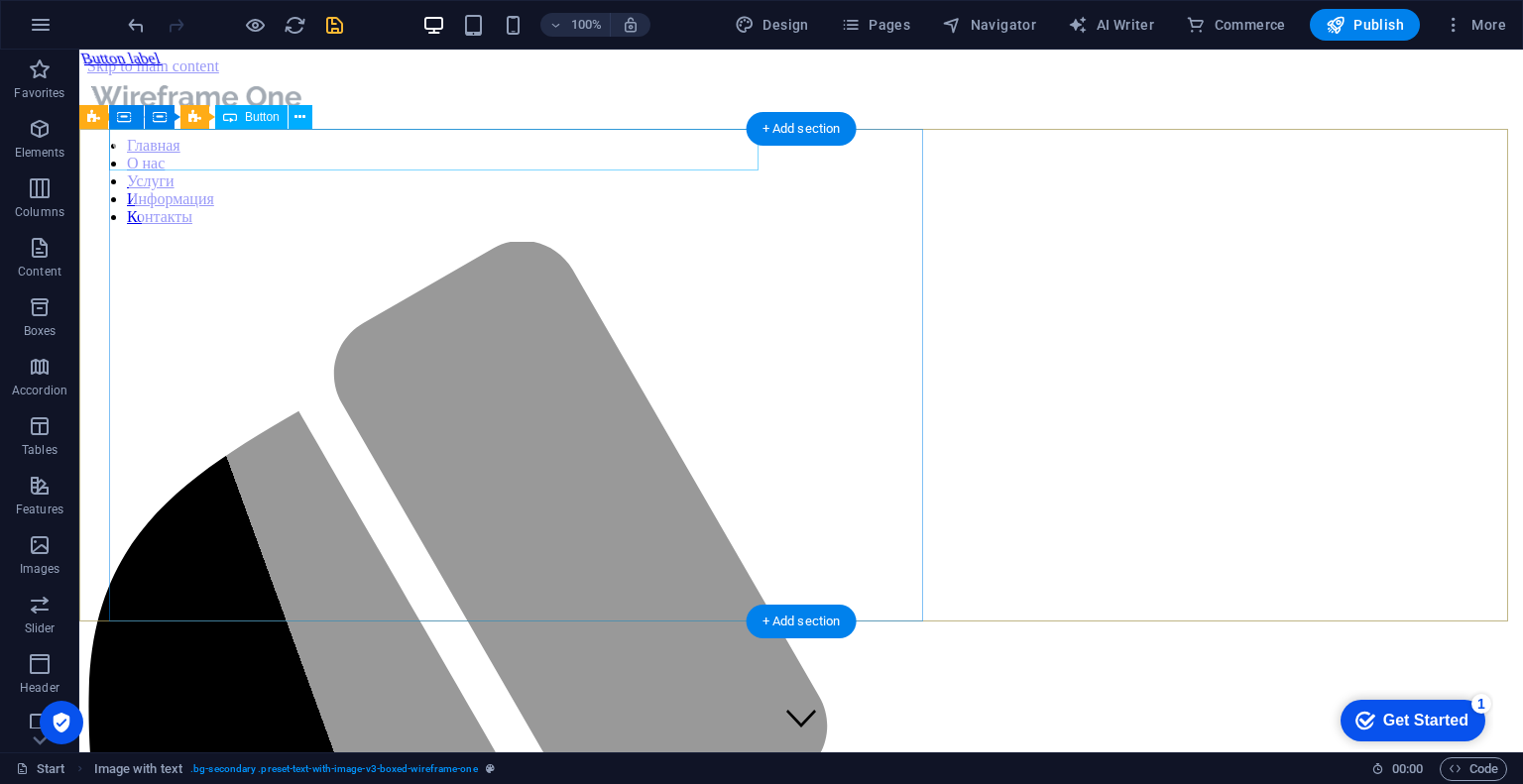 click on "Button label" at bounding box center (399, 58) 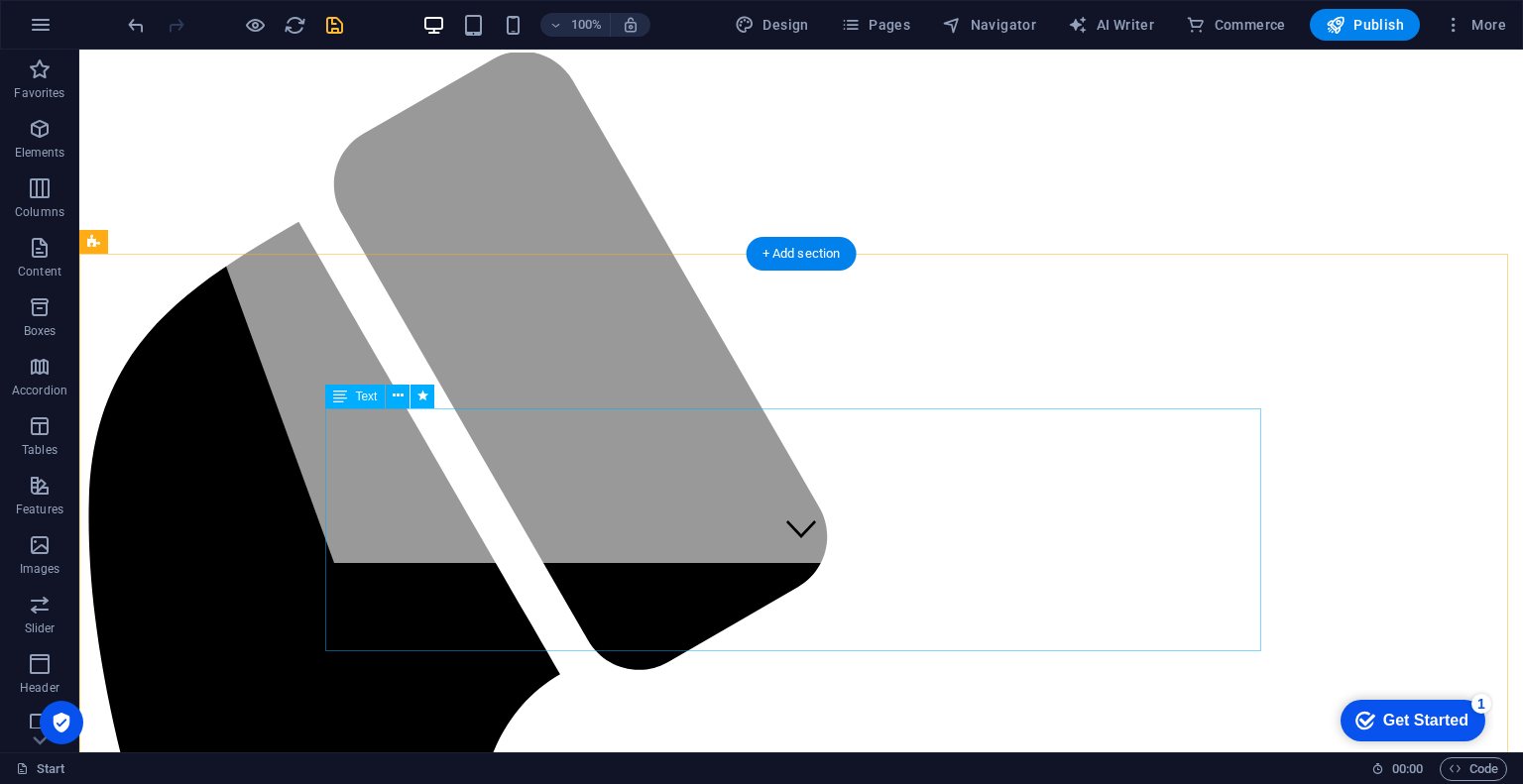 scroll, scrollTop: 317, scrollLeft: 0, axis: vertical 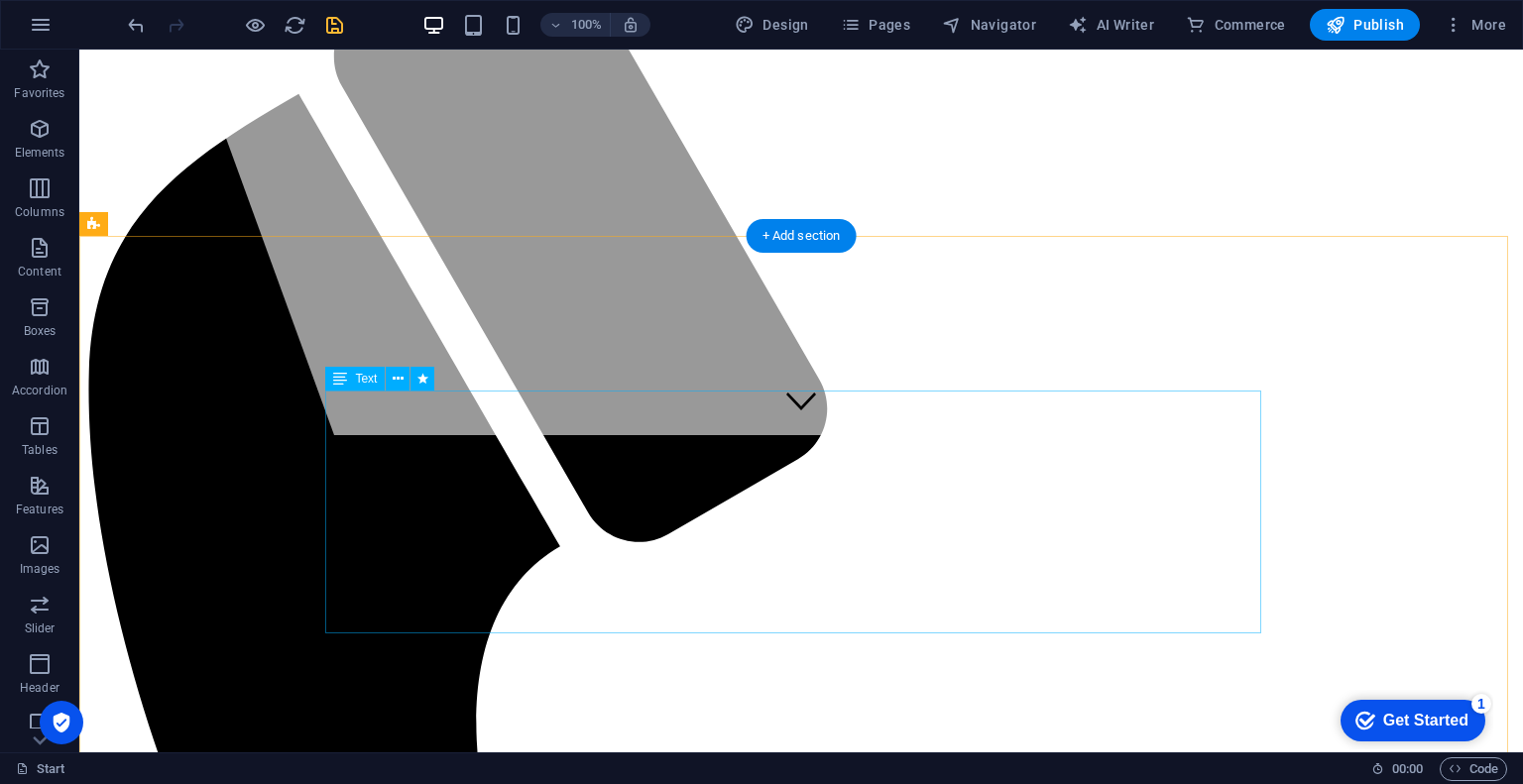 click on "Работаем  по всей [GEOGRAPHIC_DATA] , без региональных ограничений. Мы  ценим ваше время  -  скажем честно и сразу какие у вас шансы на получение кредита,  Официальное сопровождение —  консультируем по всем шагам , от анализа документов до подписания договора Оплата —  только за результат : платите только после одобрения кредита" at bounding box center [801, 2666] 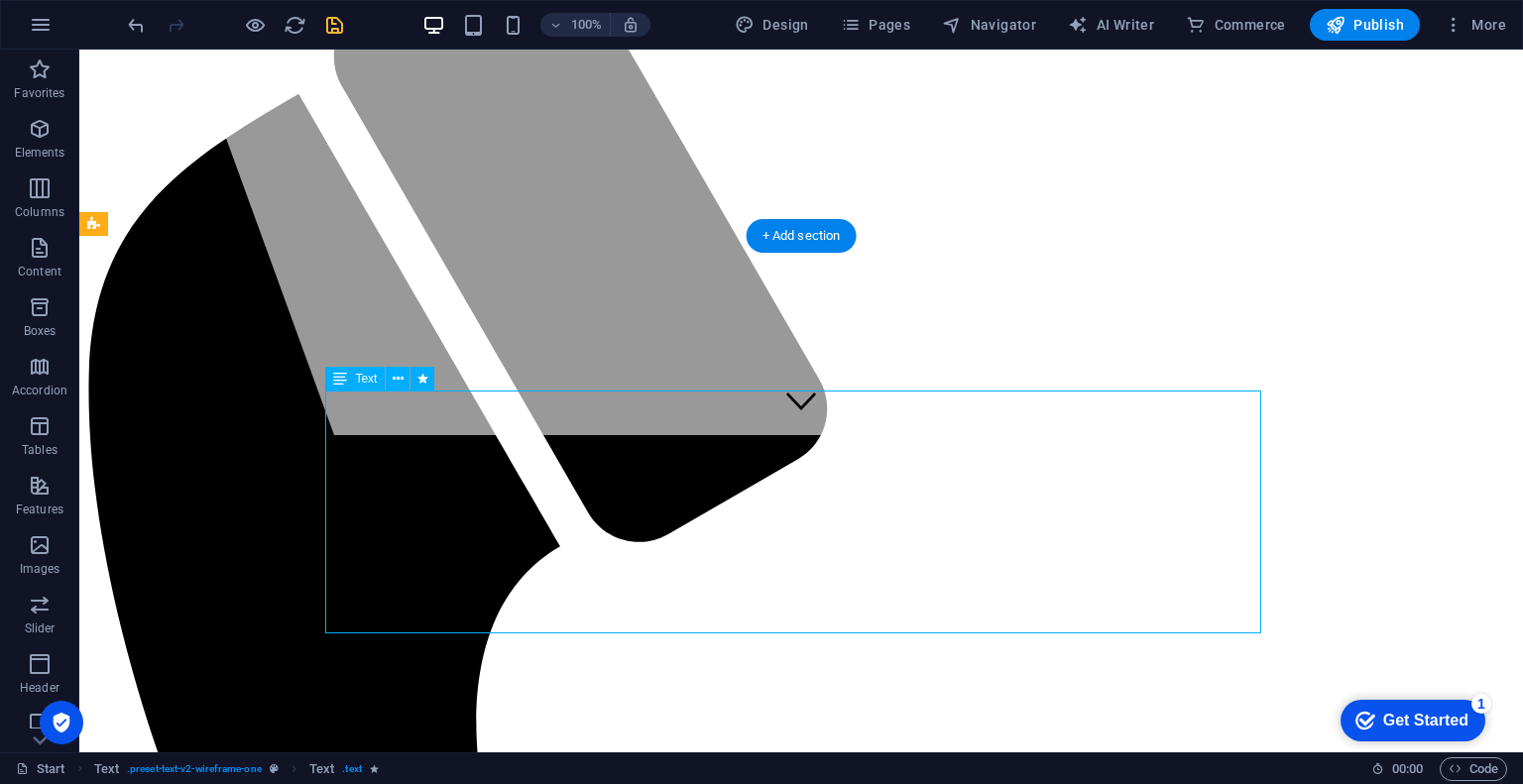 click on "Работаем  по всей [GEOGRAPHIC_DATA] , без региональных ограничений. Мы  ценим ваше время  -  скажем честно и сразу какие у вас шансы на получение кредита,  Официальное сопровождение —  консультируем по всем шагам , от анализа документов до подписания договора Оплата —  только за результат : платите только после одобрения кредита" at bounding box center (801, 2666) 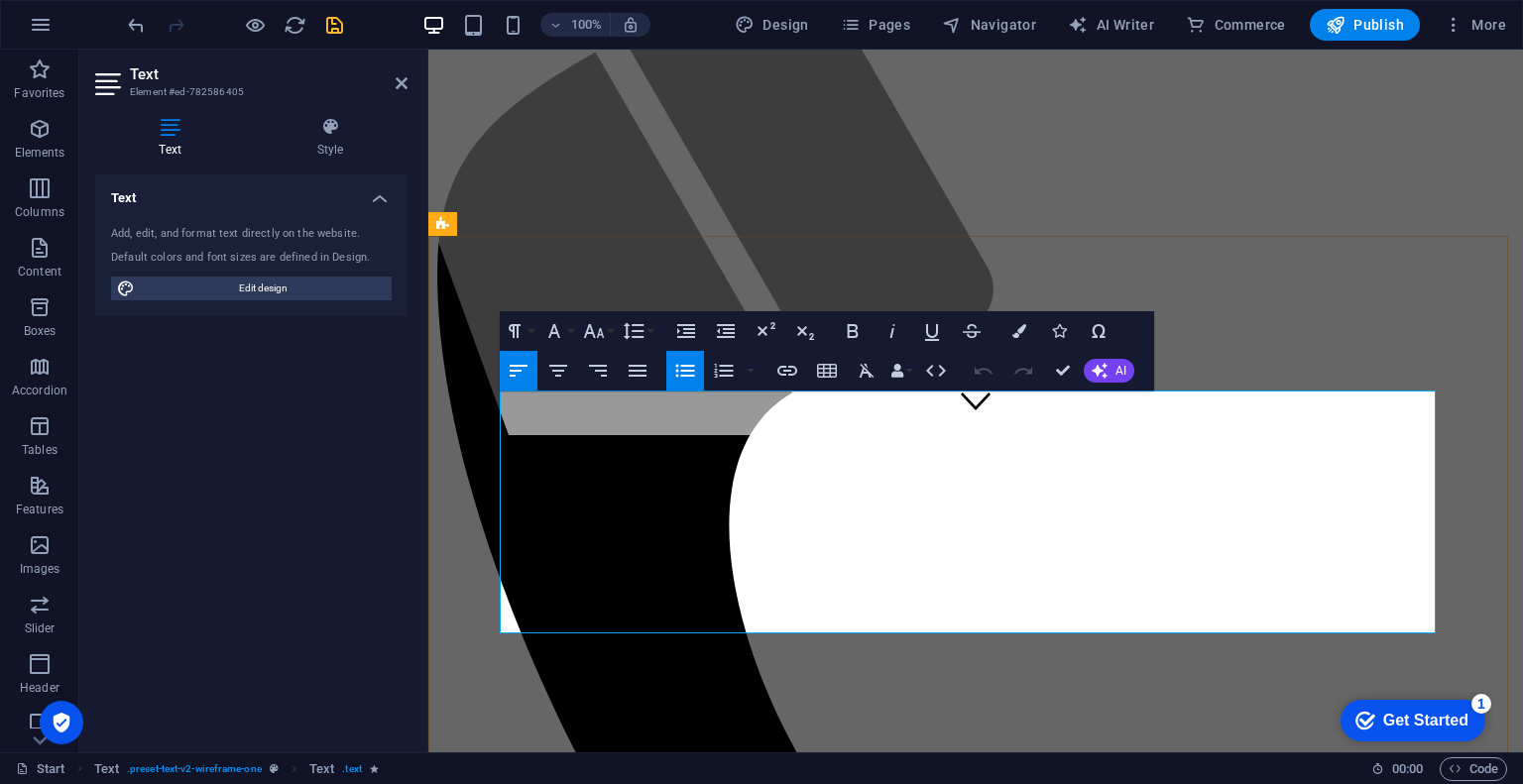 click at bounding box center (996, 2169) 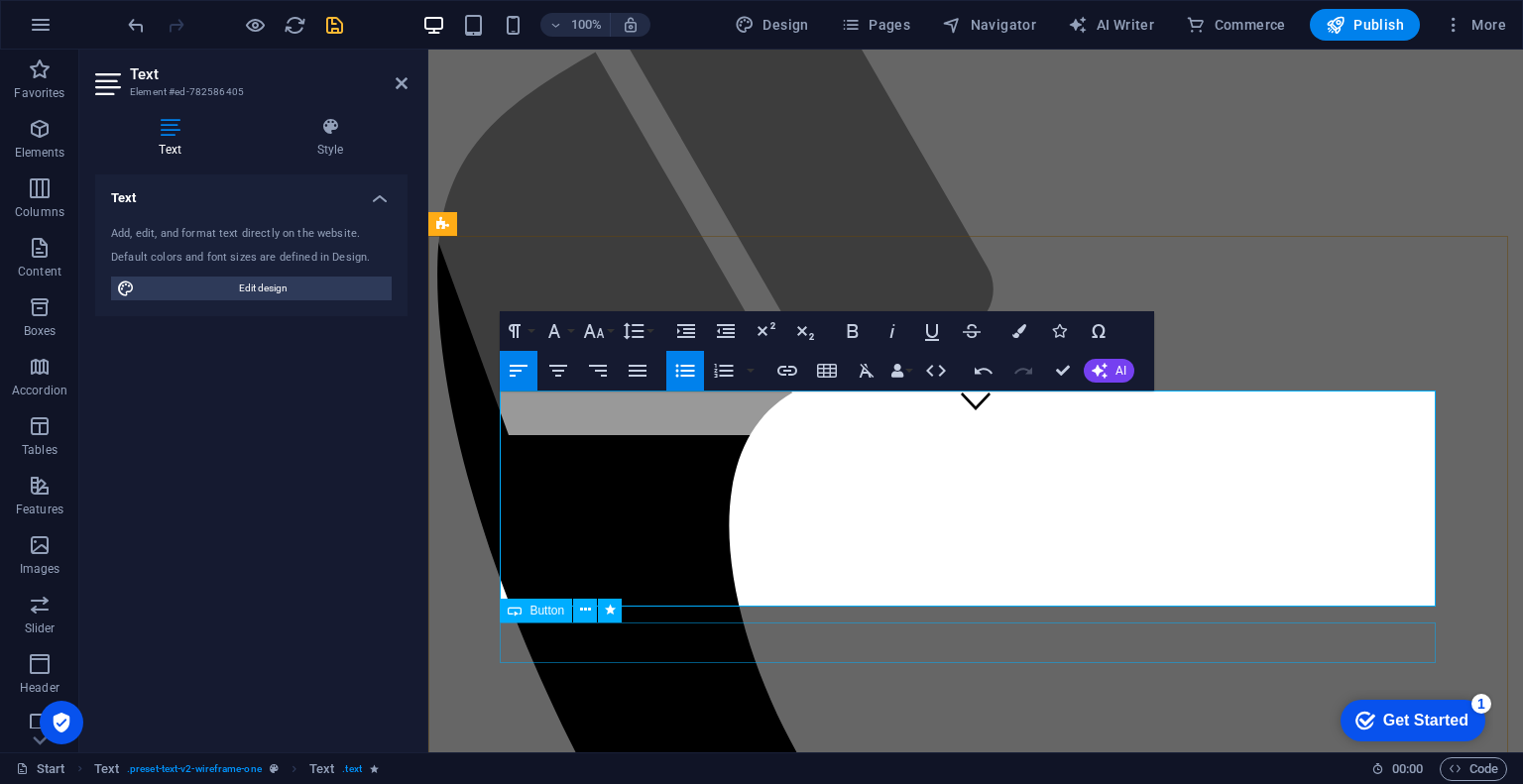 click on "Почему выбирают нас Работаем  по всей [GEOGRAPHIC_DATA] , без региональных ограничений. Мы  ценим ваше время  -  скажем честно и сразу какие у вас шансы на получение кредита,  Официальное сопровождение —  консультируем по всем шагам , от анализа документов до подписания договора Оплата —  только за результат : платите только после одобрения кредита Узнать больше" at bounding box center (976, 2184) 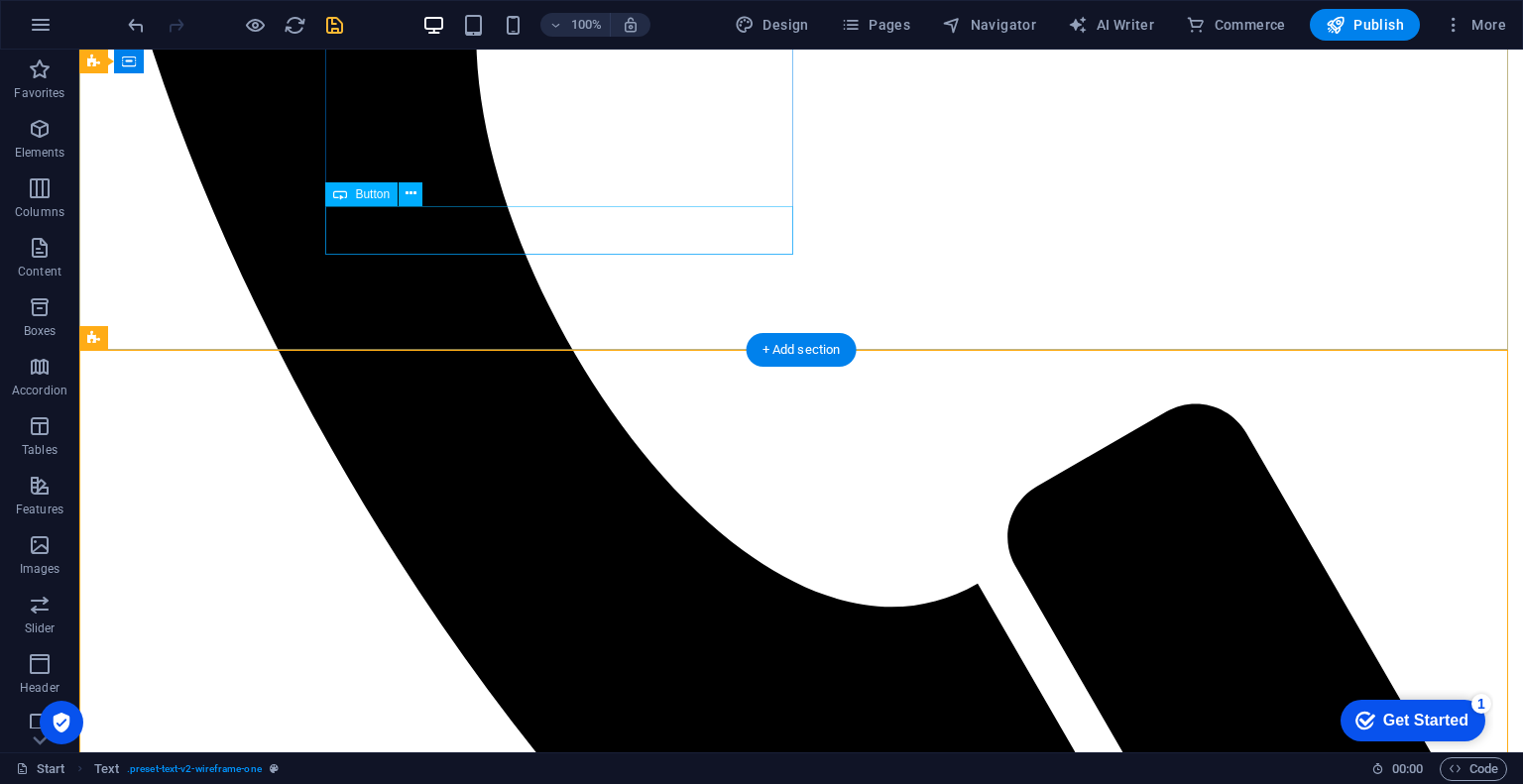 scroll, scrollTop: 0, scrollLeft: 0, axis: both 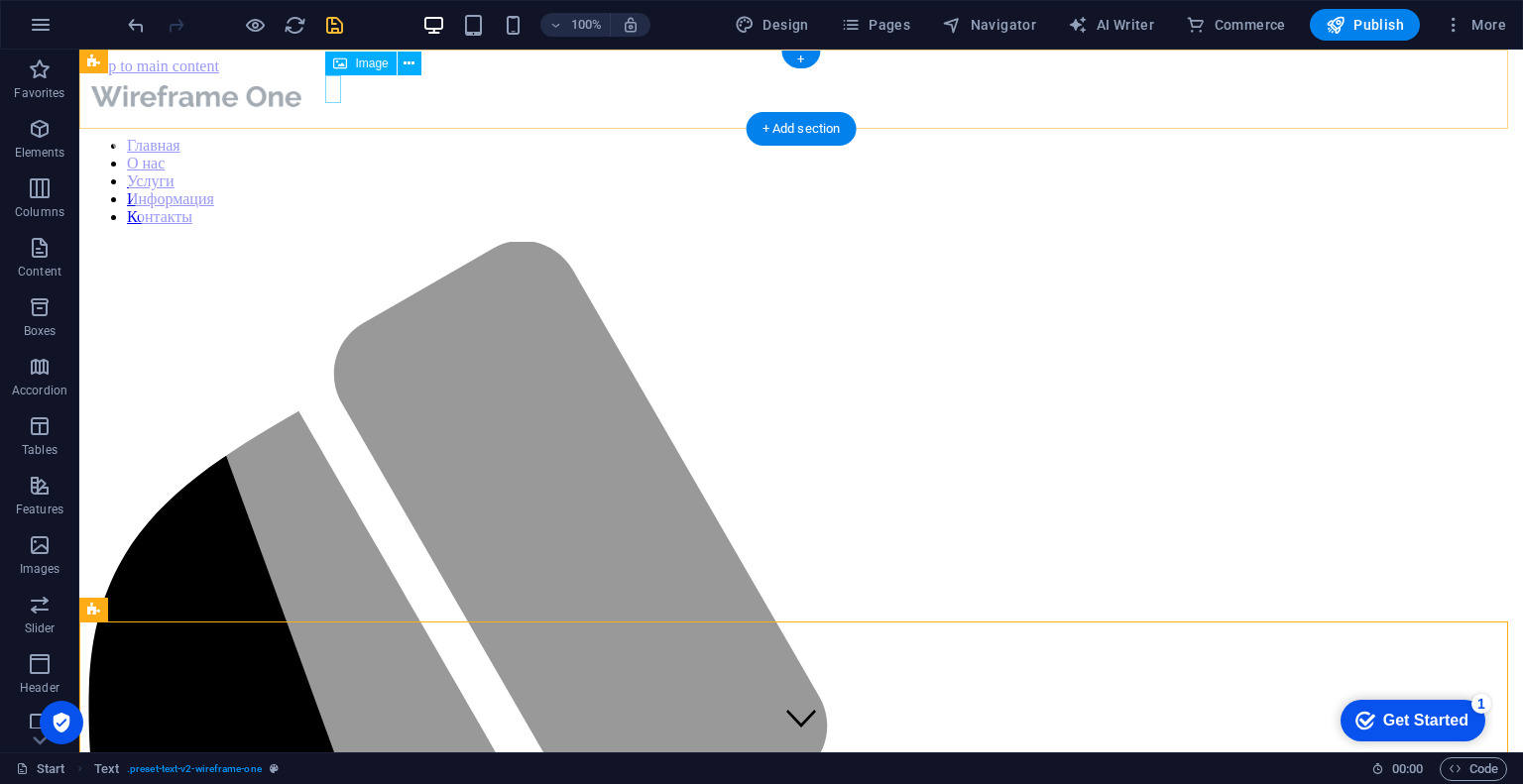 click at bounding box center [801, 98] 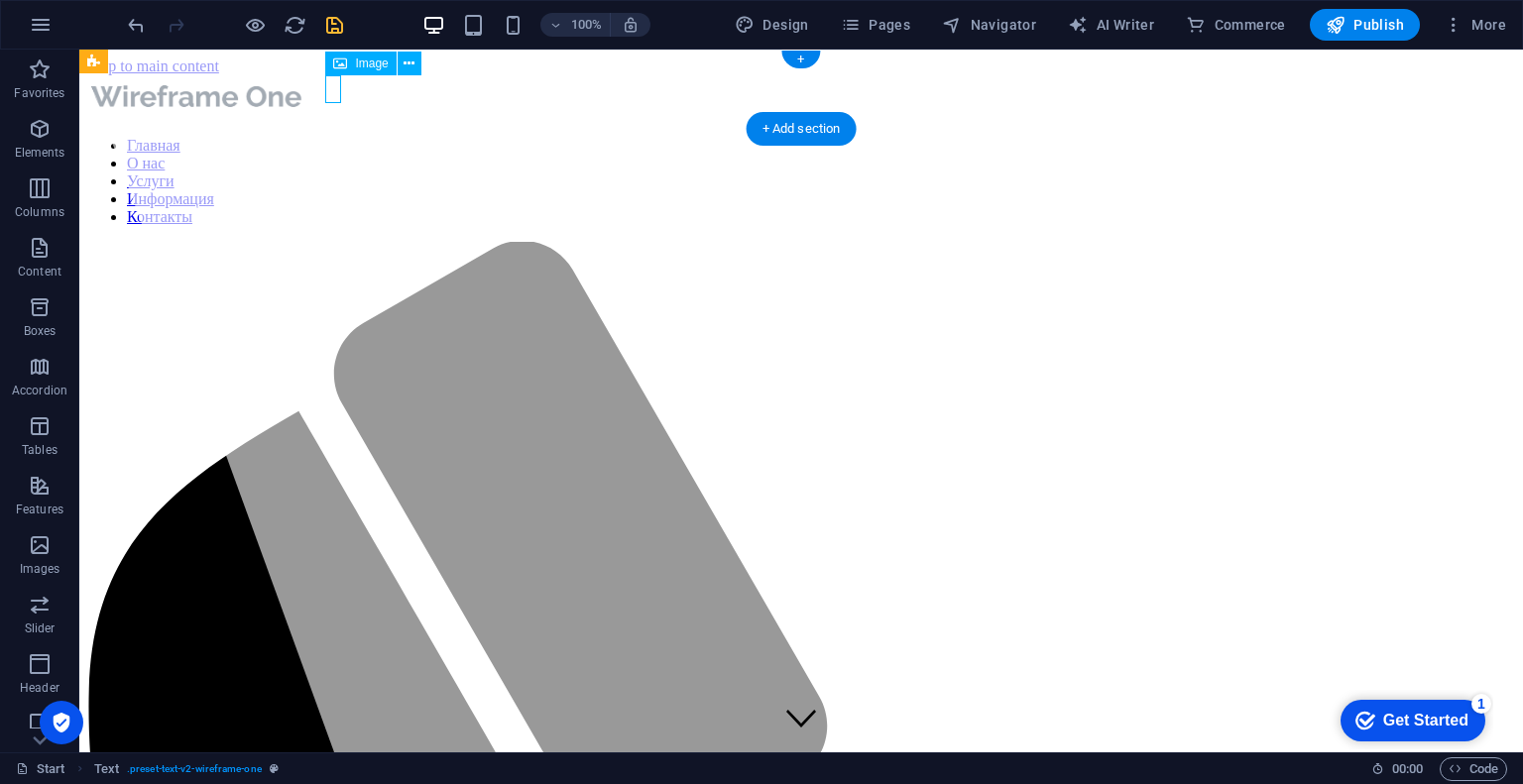 click at bounding box center (801, 98) 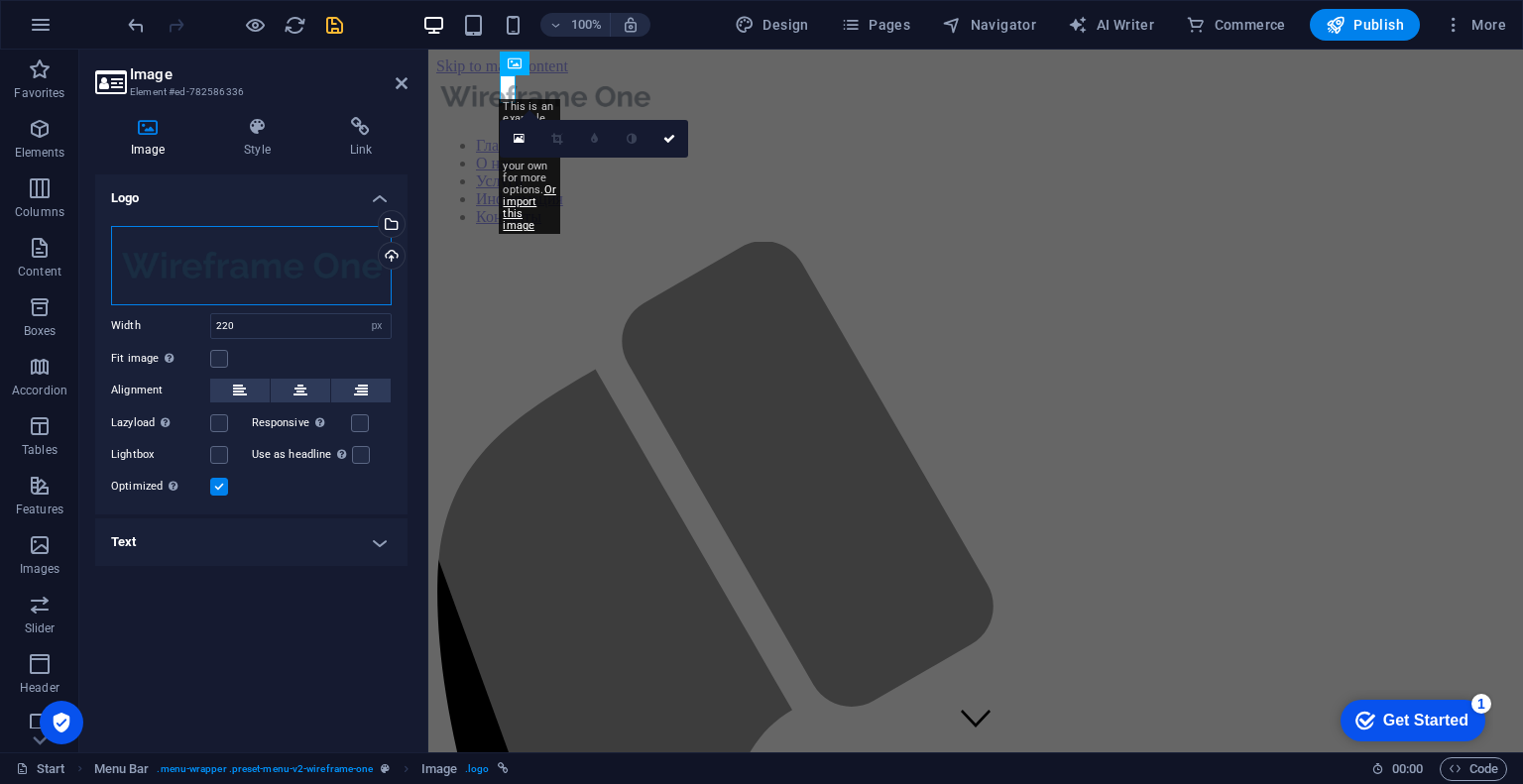 click on "Drag files here, click to choose files or select files from Files or our free stock photos & videos" at bounding box center [251, 266] 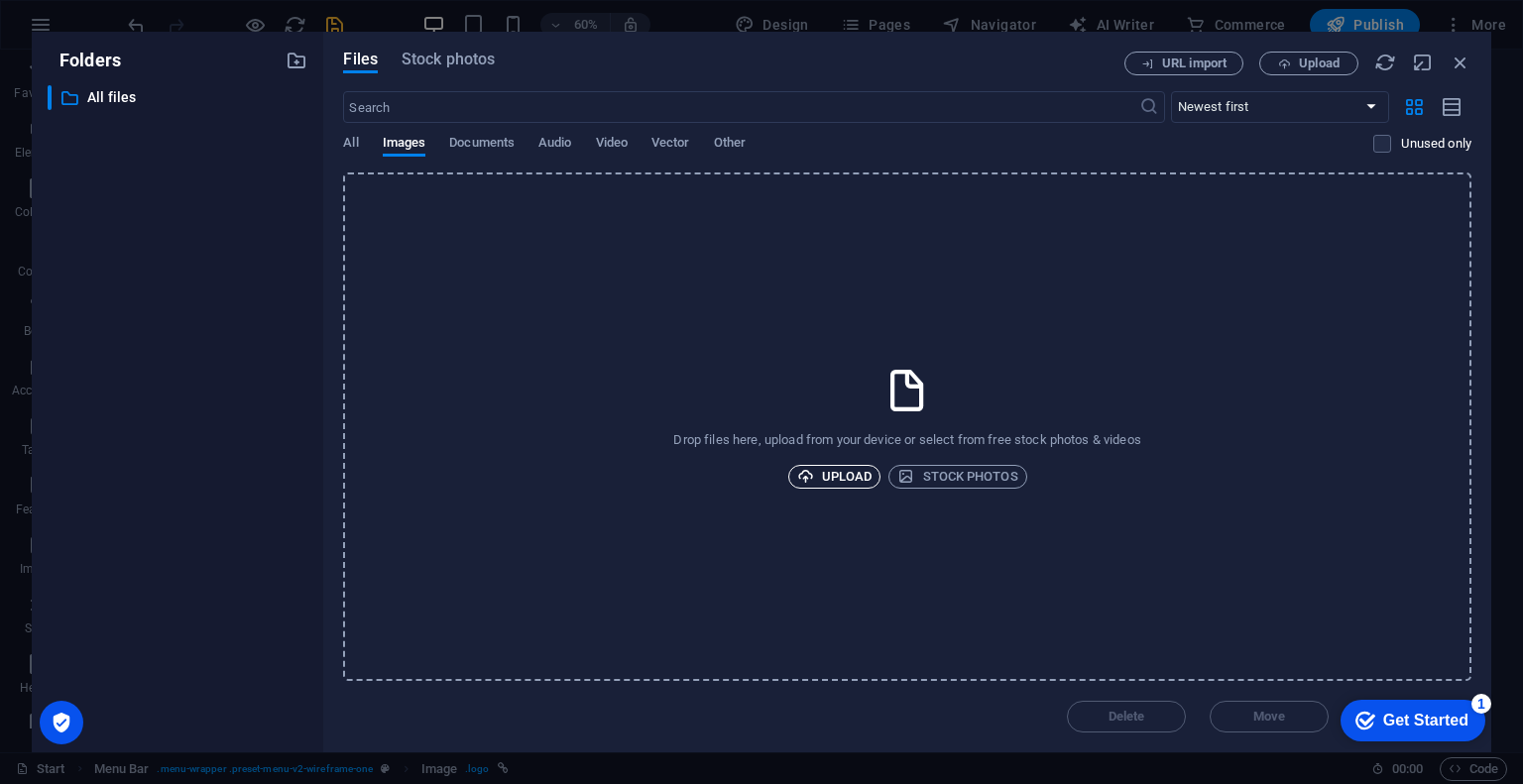 click on "Upload" at bounding box center [835, 477] 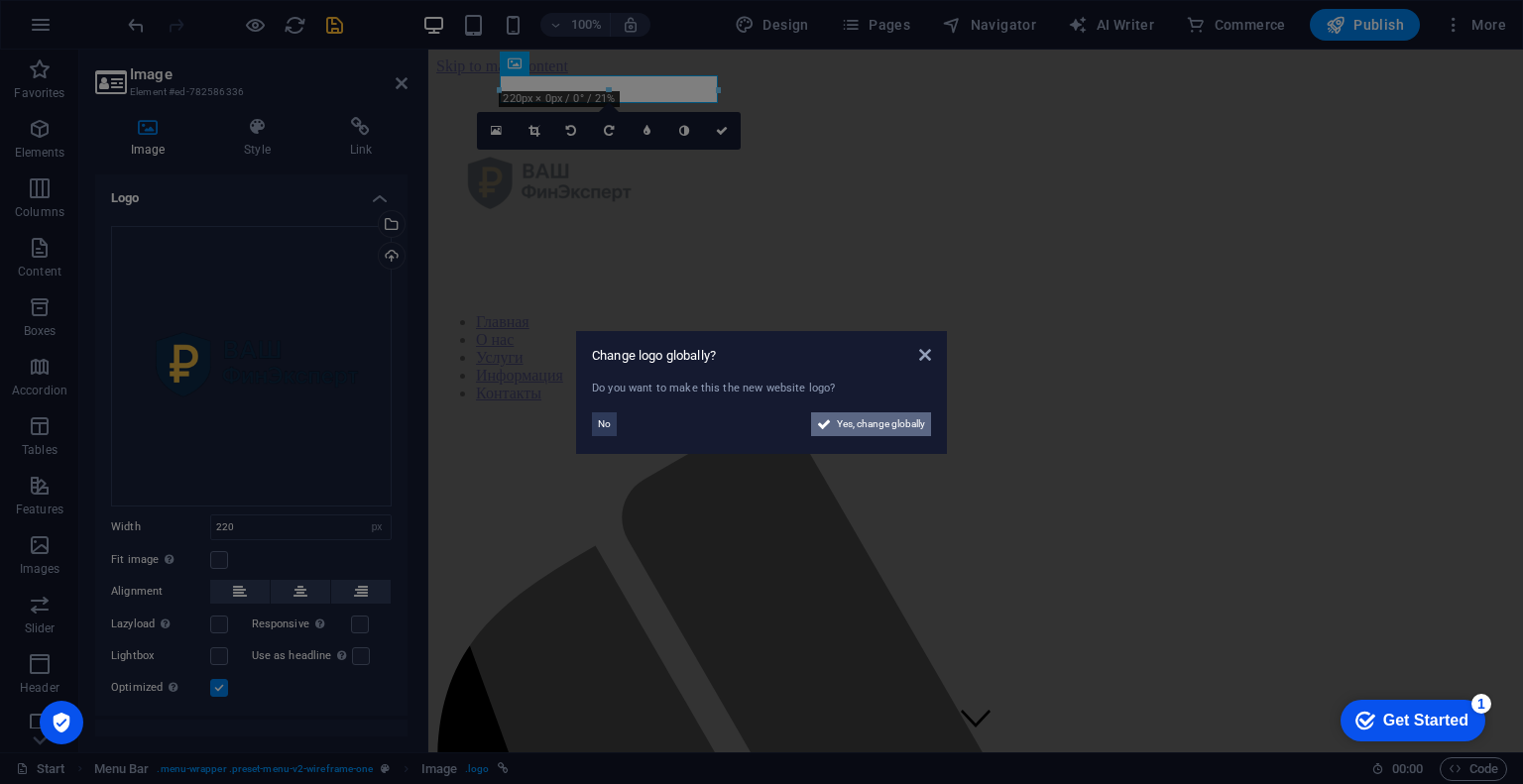 click on "Yes, change globally" at bounding box center [880, 424] 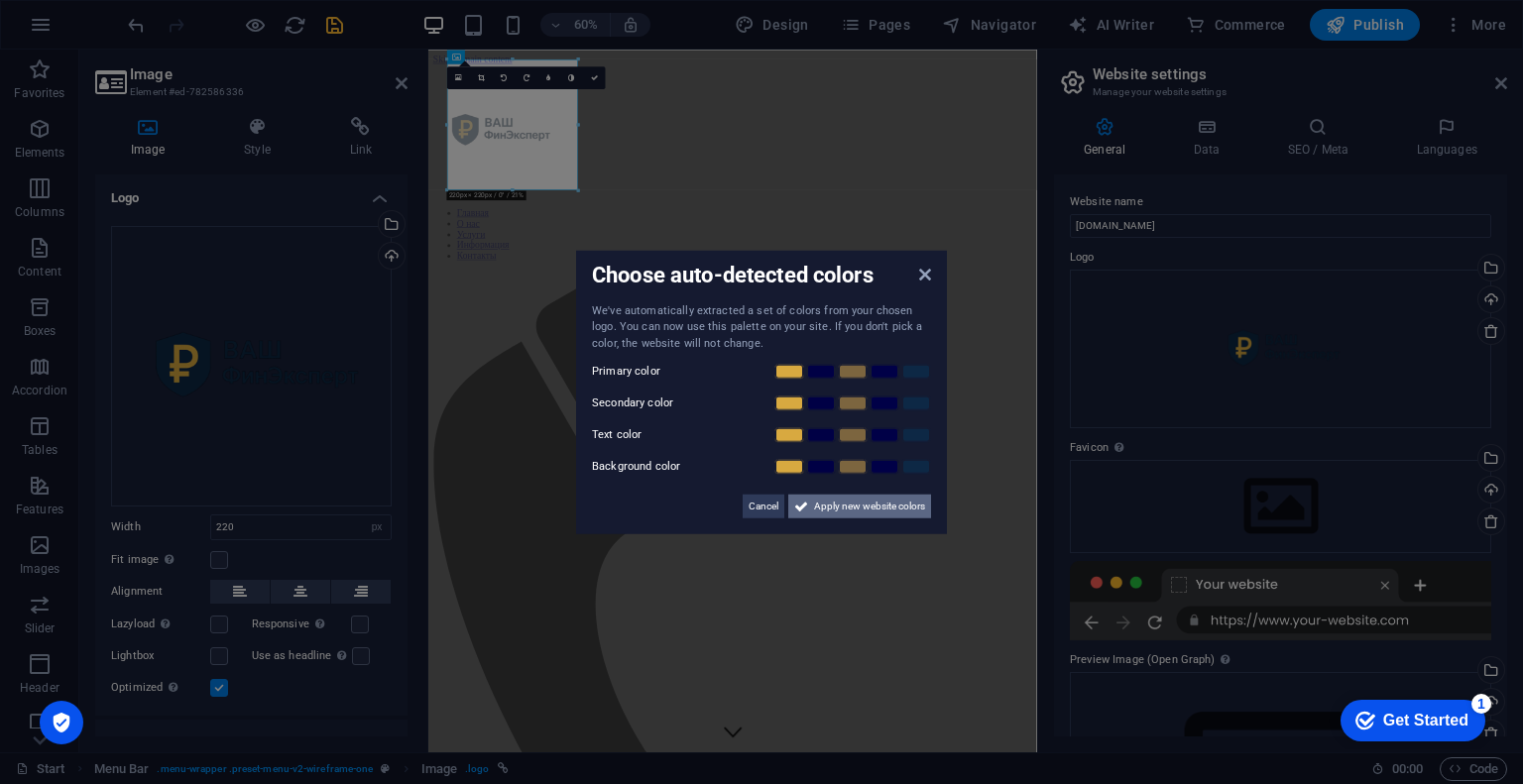 click on "Apply new website colors" at bounding box center [870, 506] 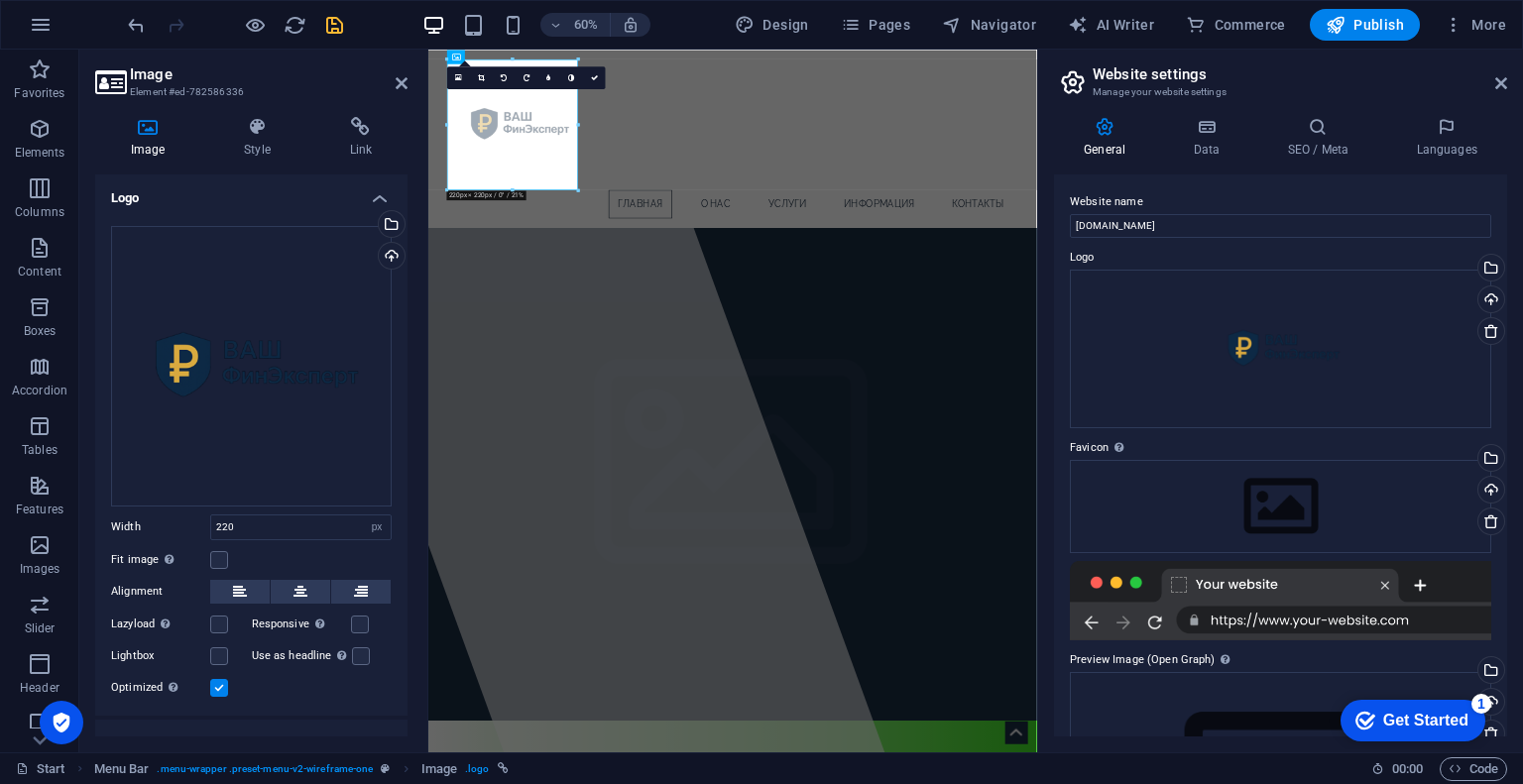 scroll, scrollTop: 26, scrollLeft: 0, axis: vertical 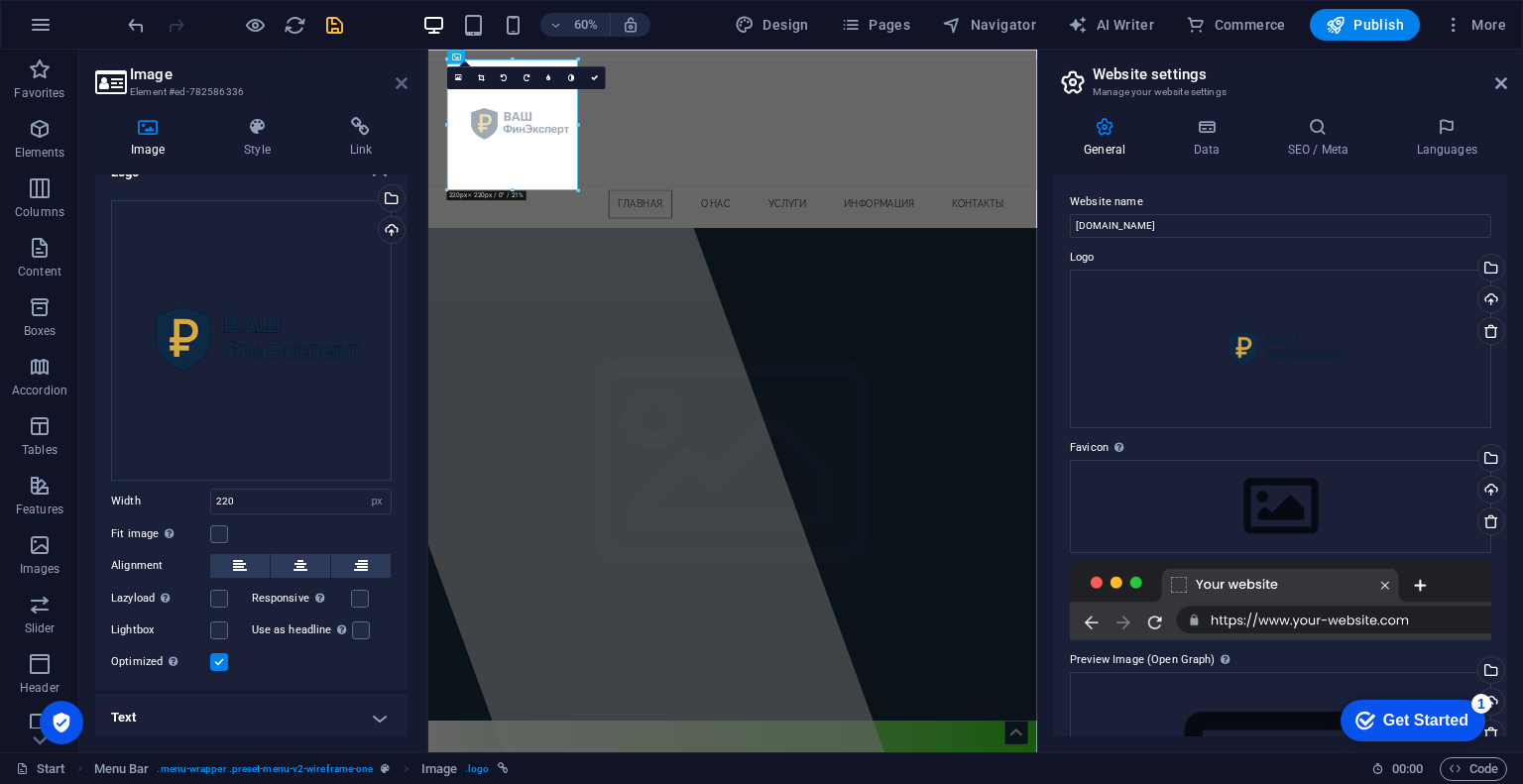 click at bounding box center (402, 83) 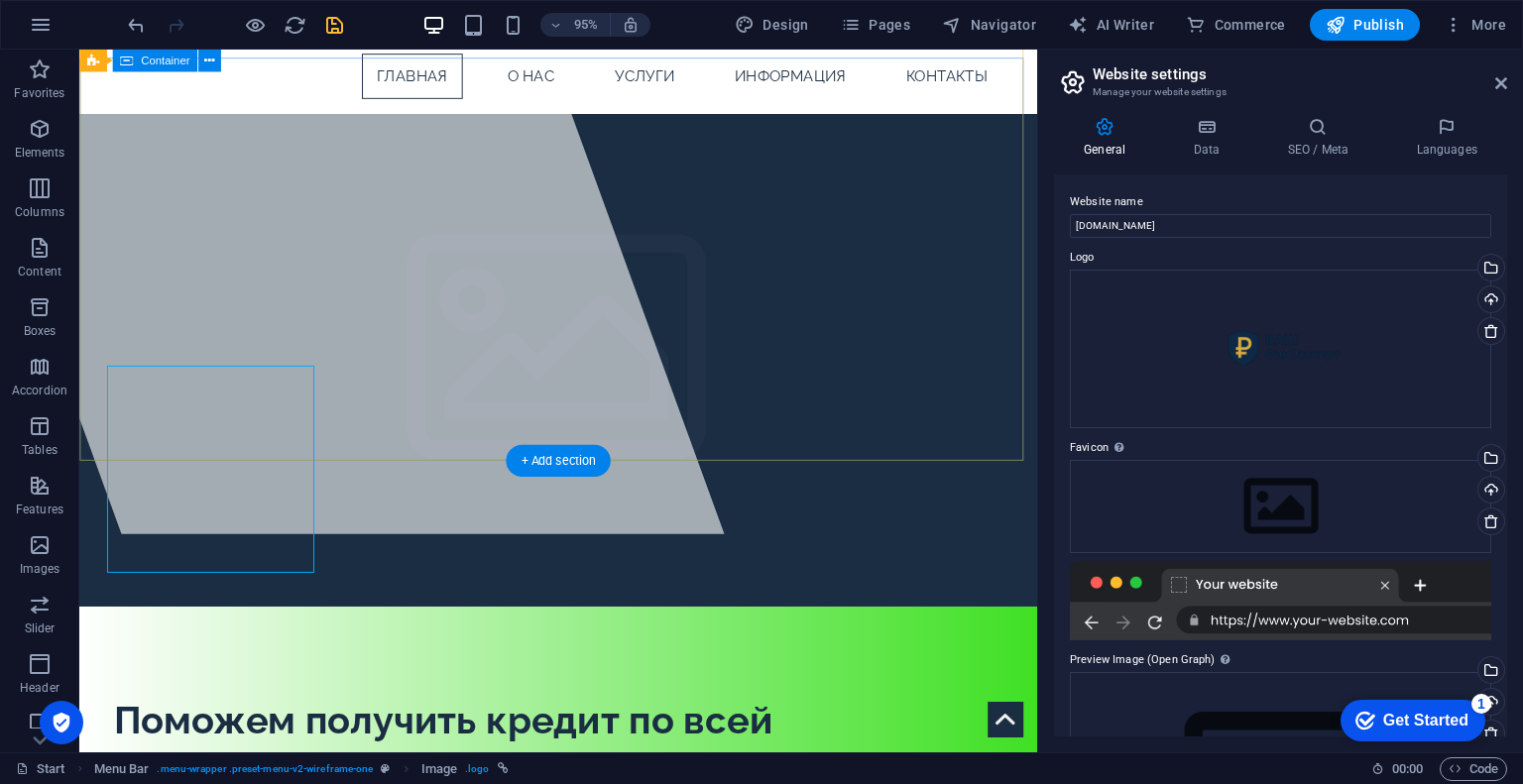 scroll, scrollTop: 0, scrollLeft: 0, axis: both 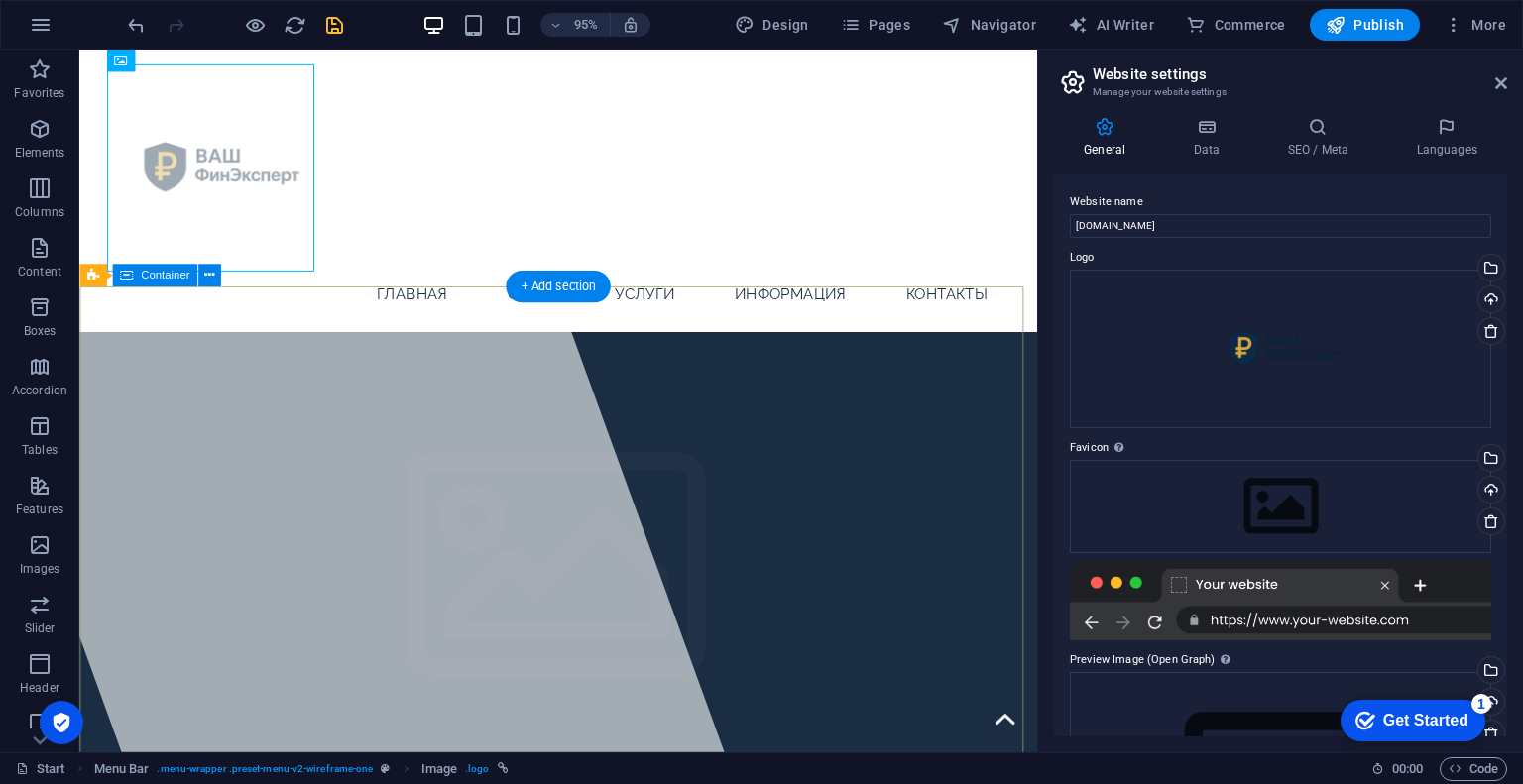 click on "Поможем получить кредит по всей [GEOGRAPHIC_DATA]! Экспертная консультация и сопровождение на каждом этапе — даже если банки отказывают. Получить бесплатную консультацию" at bounding box center [583, 1064] 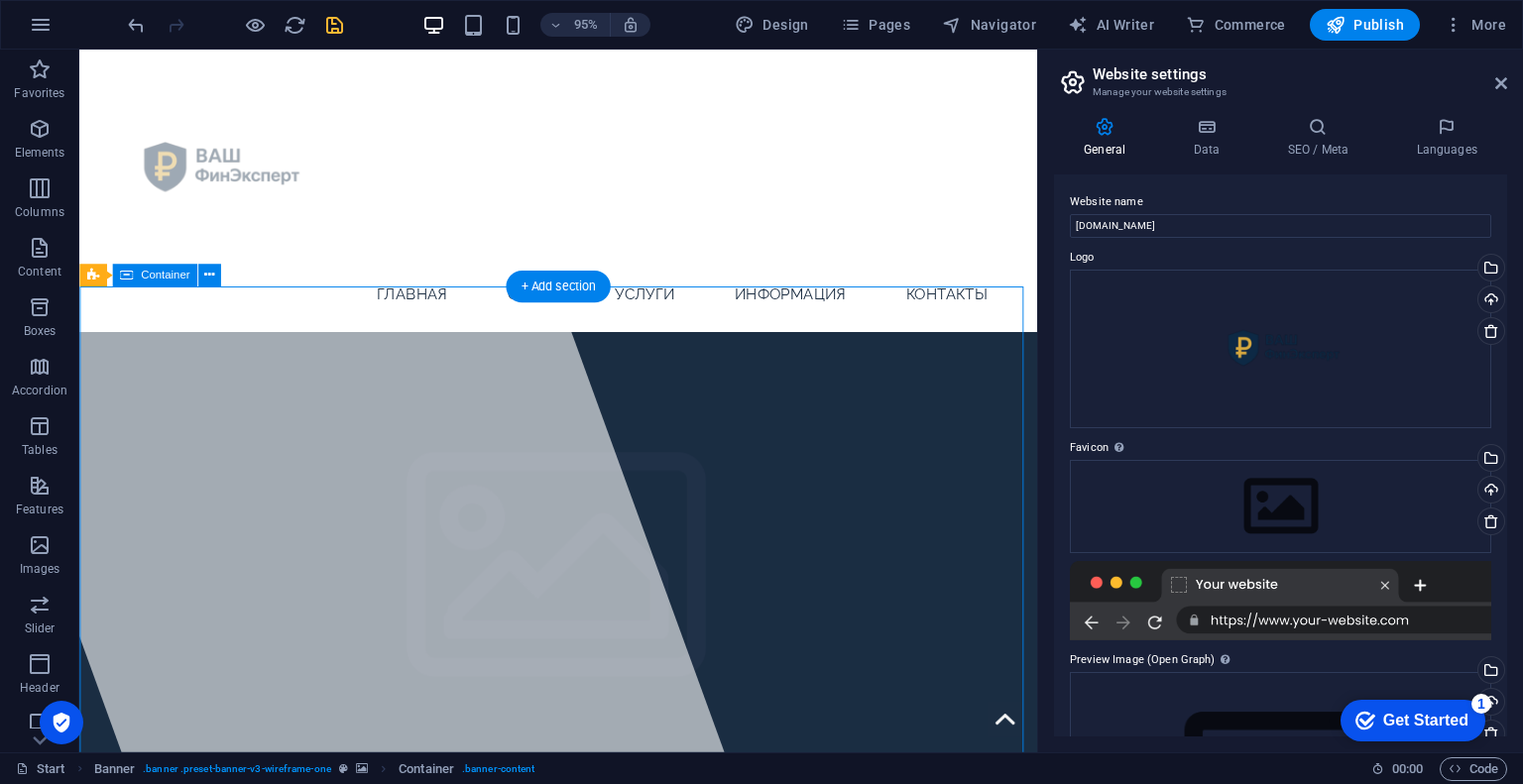 click on "Поможем получить кредит по всей [GEOGRAPHIC_DATA]! Экспертная консультация и сопровождение на каждом этапе — даже если банки отказывают. Получить бесплатную консультацию" at bounding box center (583, 1064) 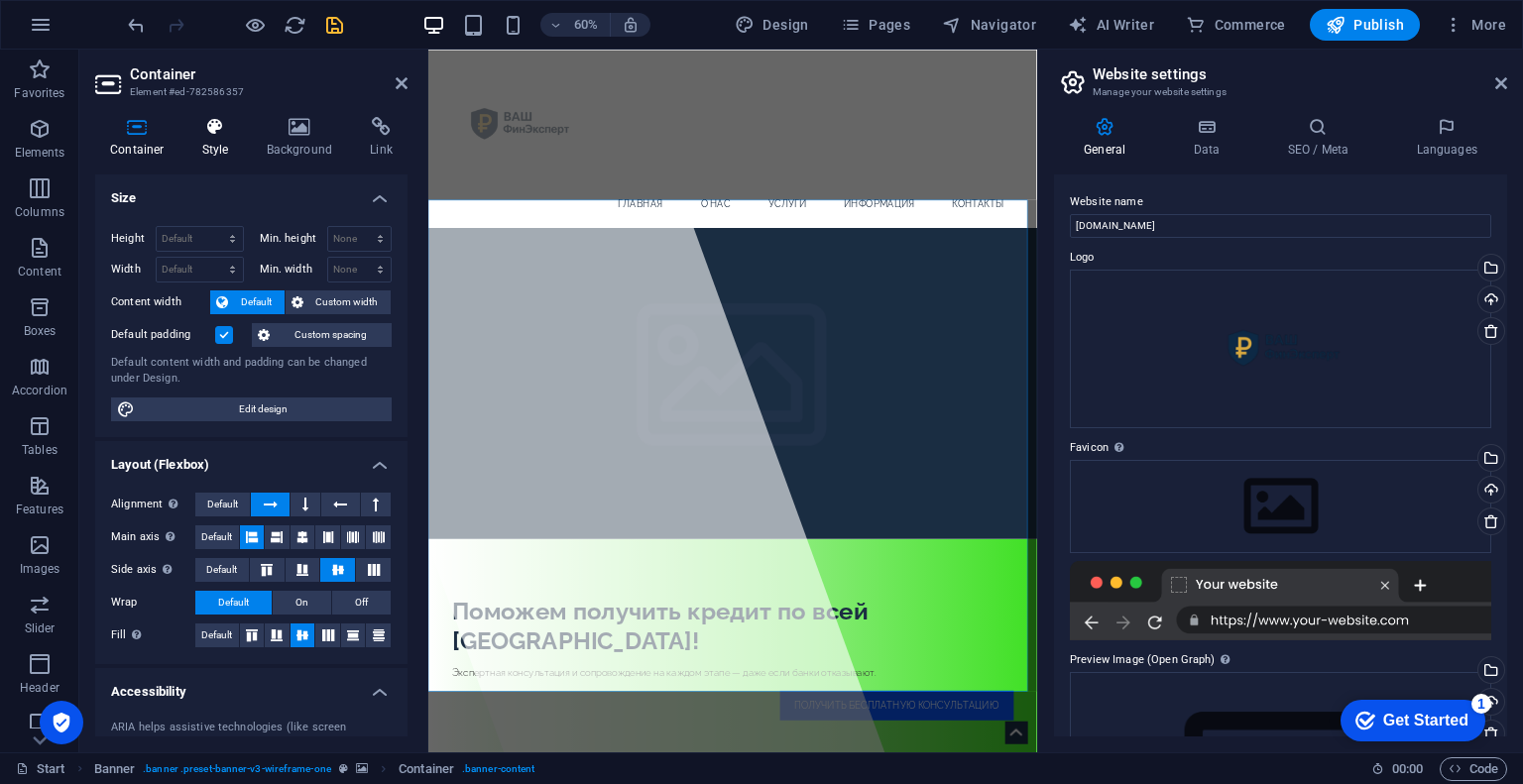 click on "Style" at bounding box center (219, 138) 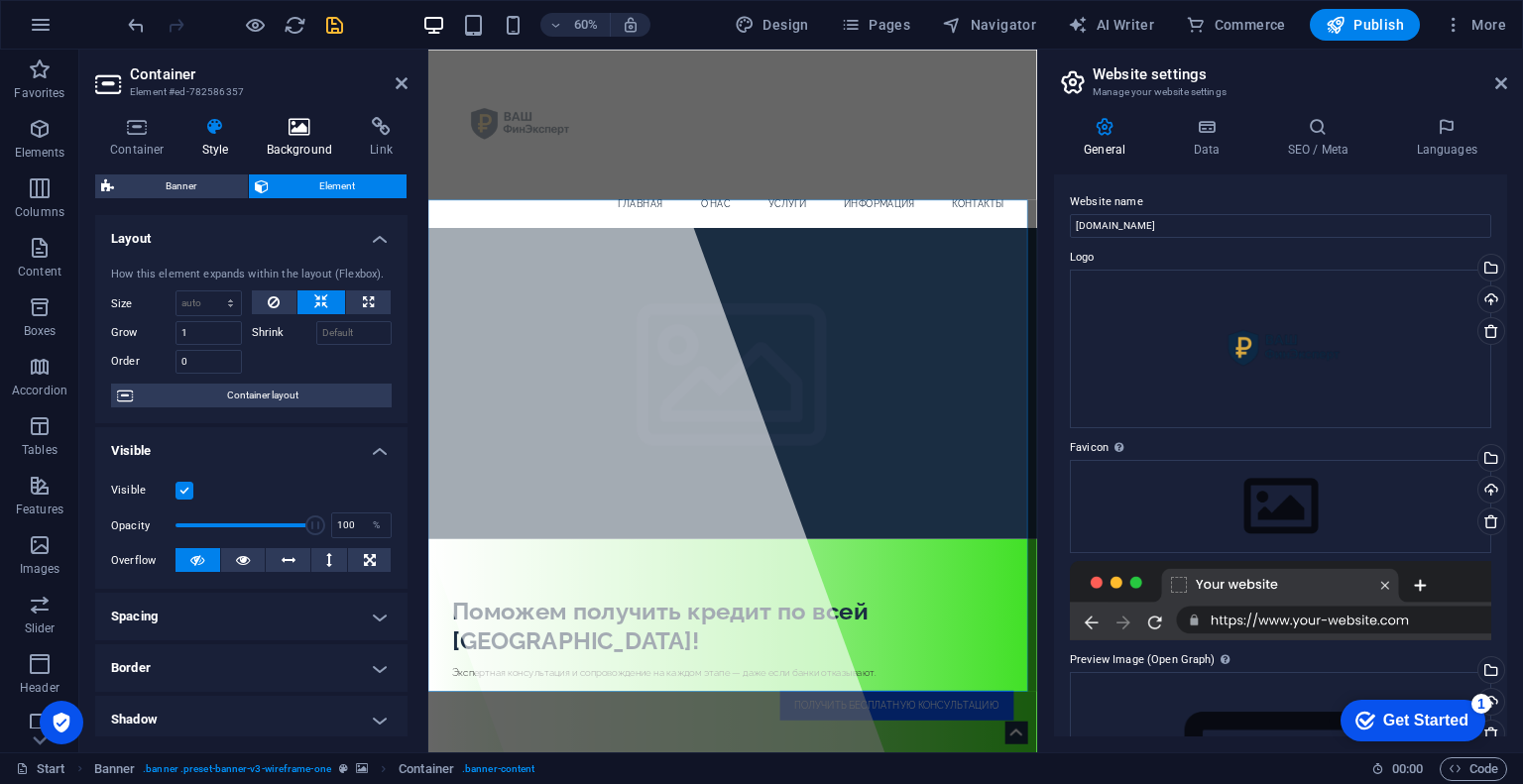 click at bounding box center [299, 127] 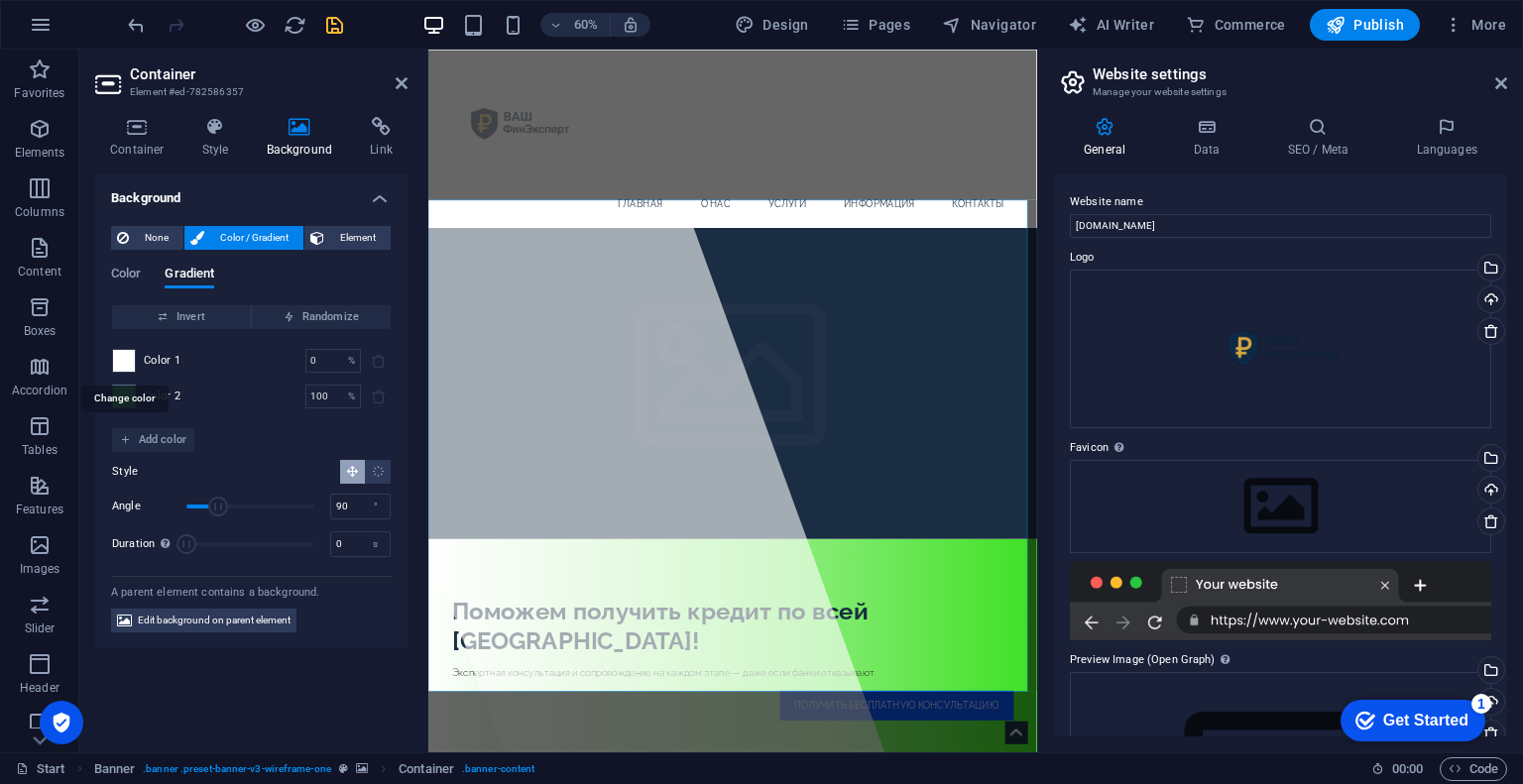 click at bounding box center (124, 361) 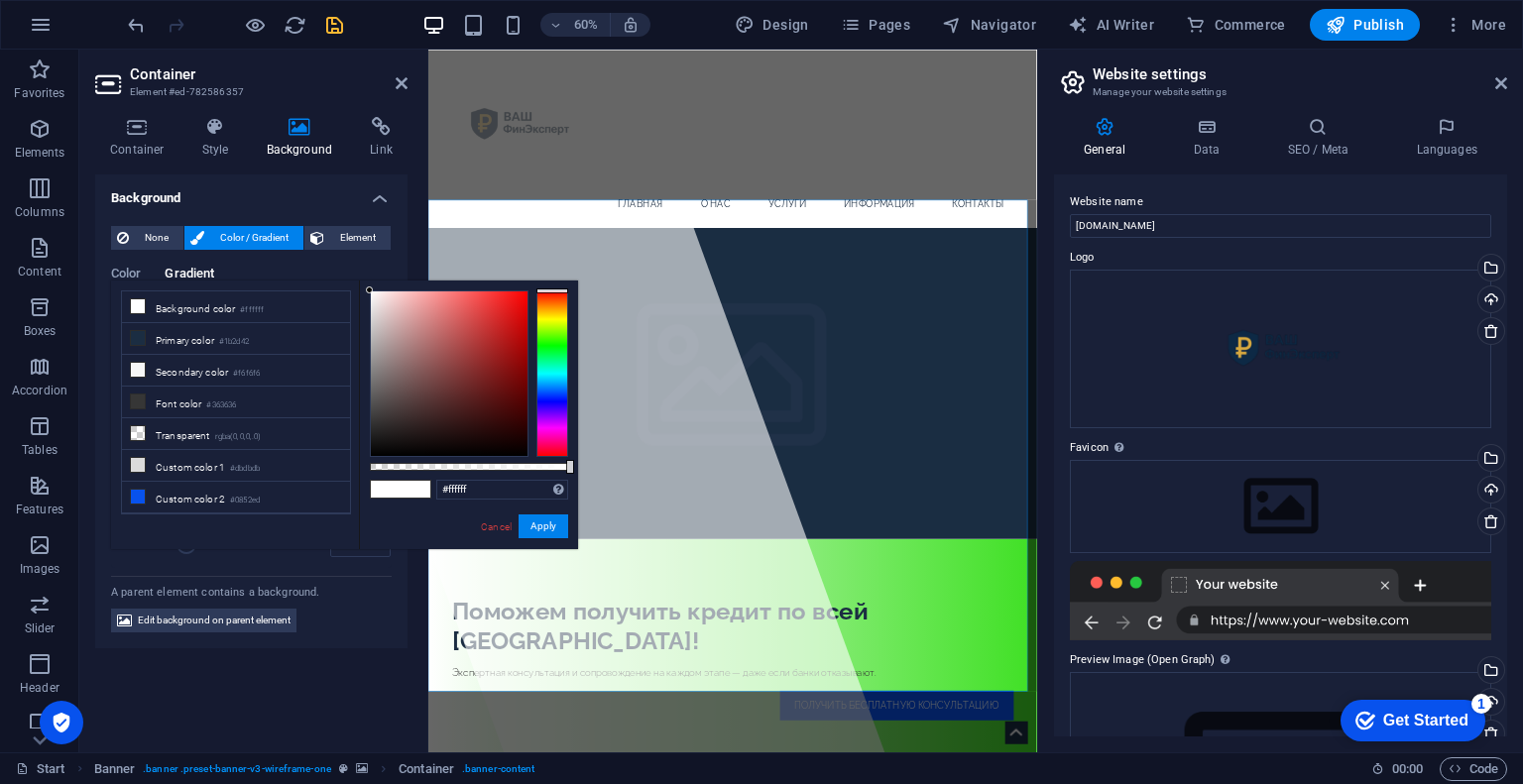 click at bounding box center (552, 374) 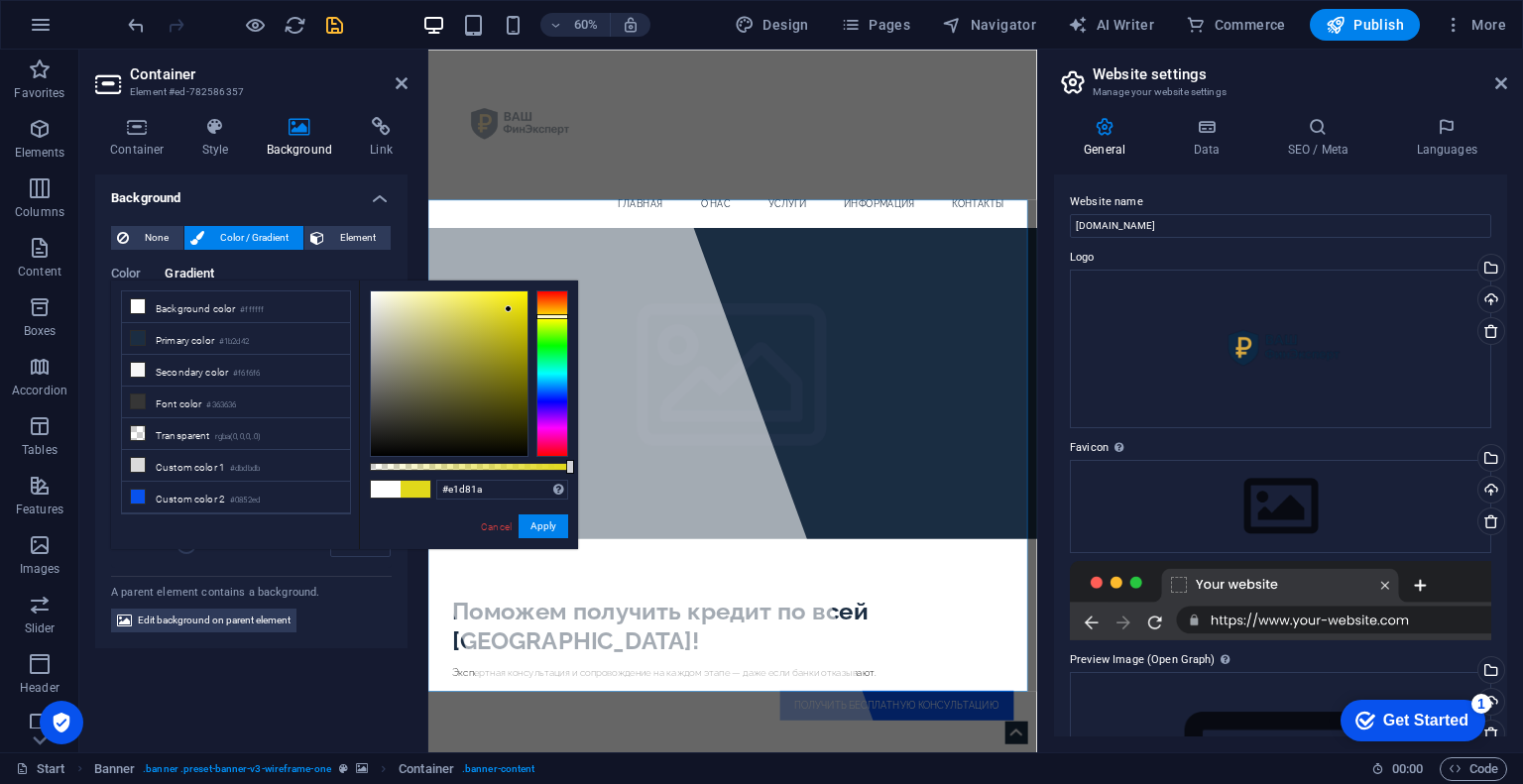 click at bounding box center (449, 374) 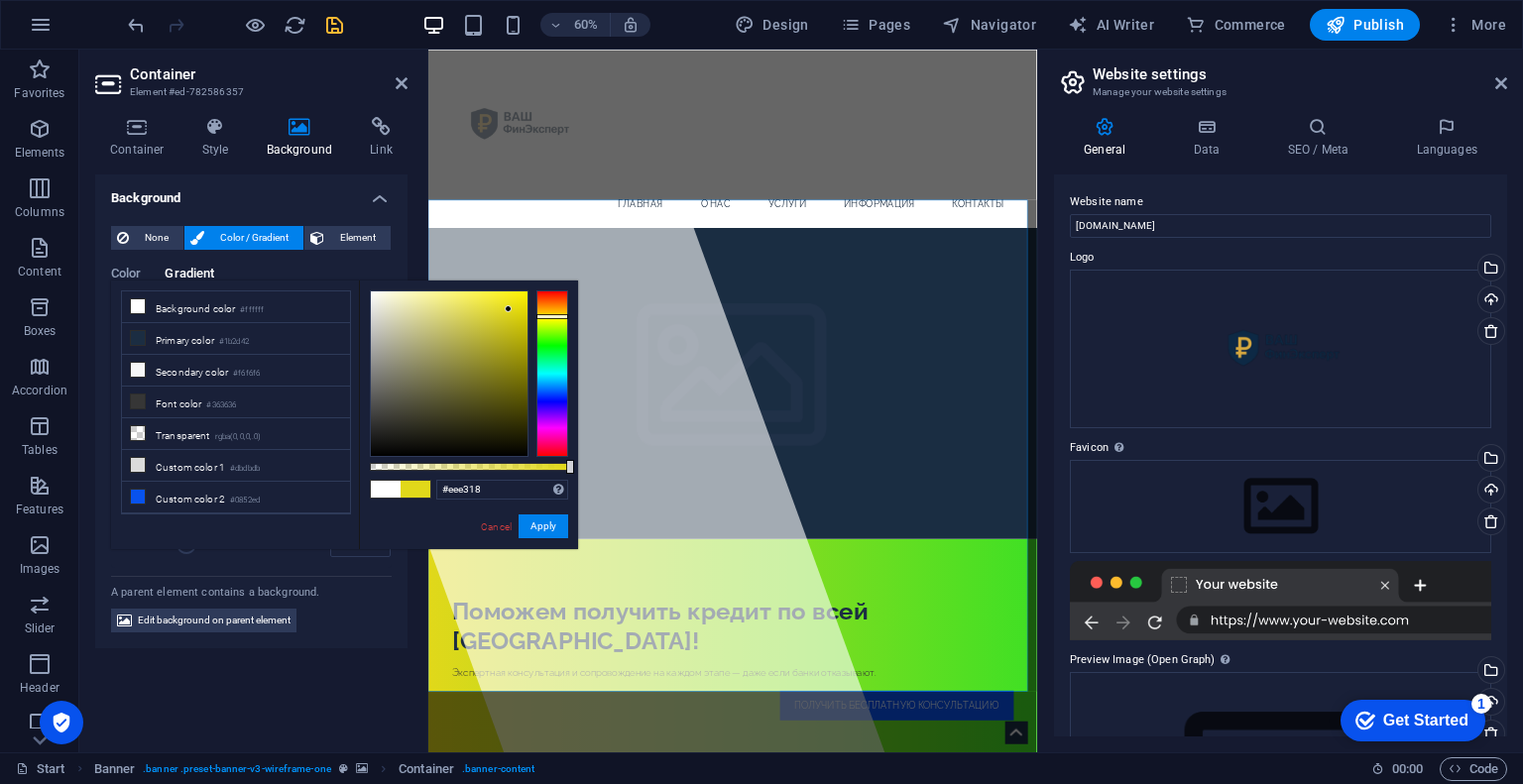 click at bounding box center [449, 374] 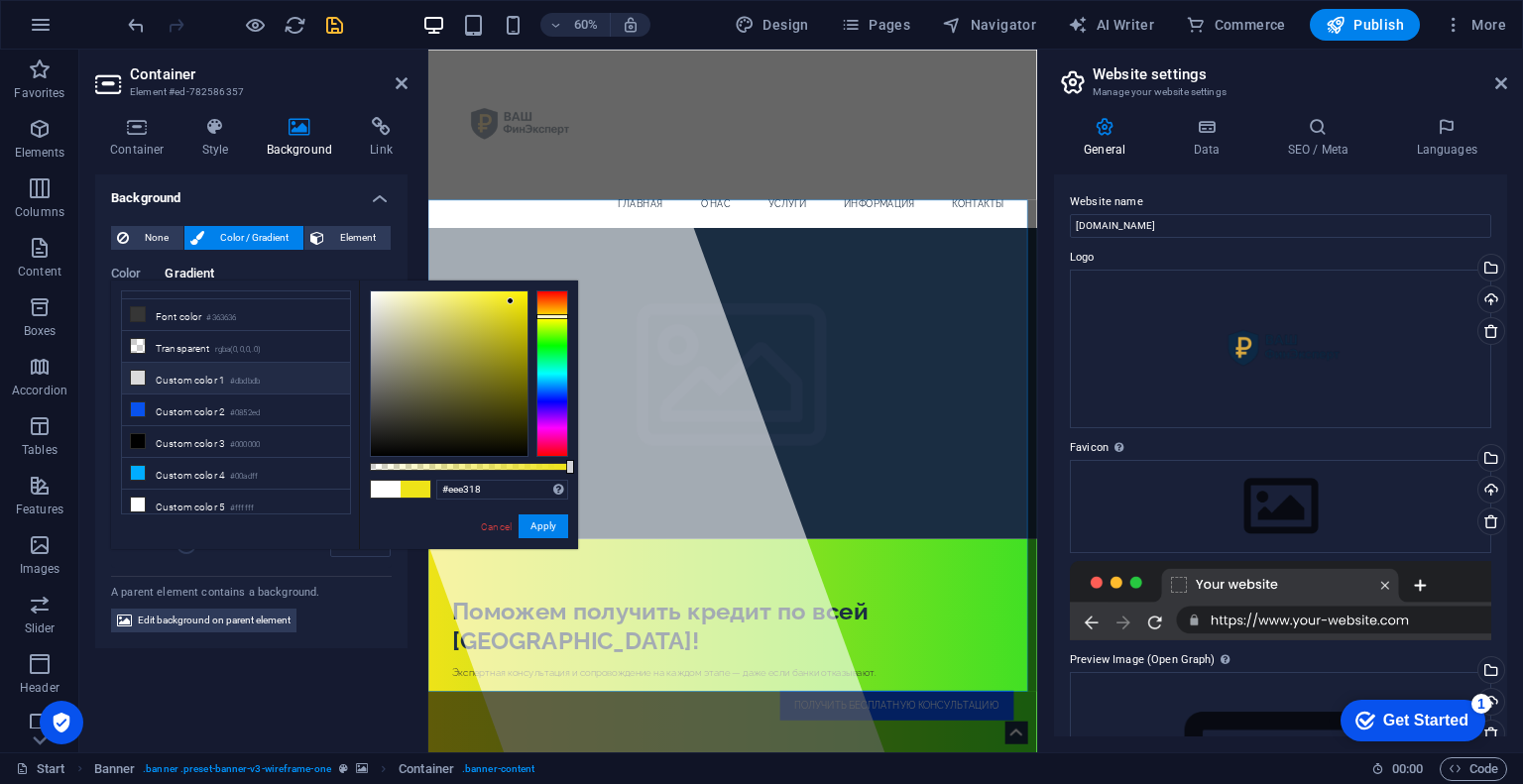 scroll, scrollTop: 0, scrollLeft: 0, axis: both 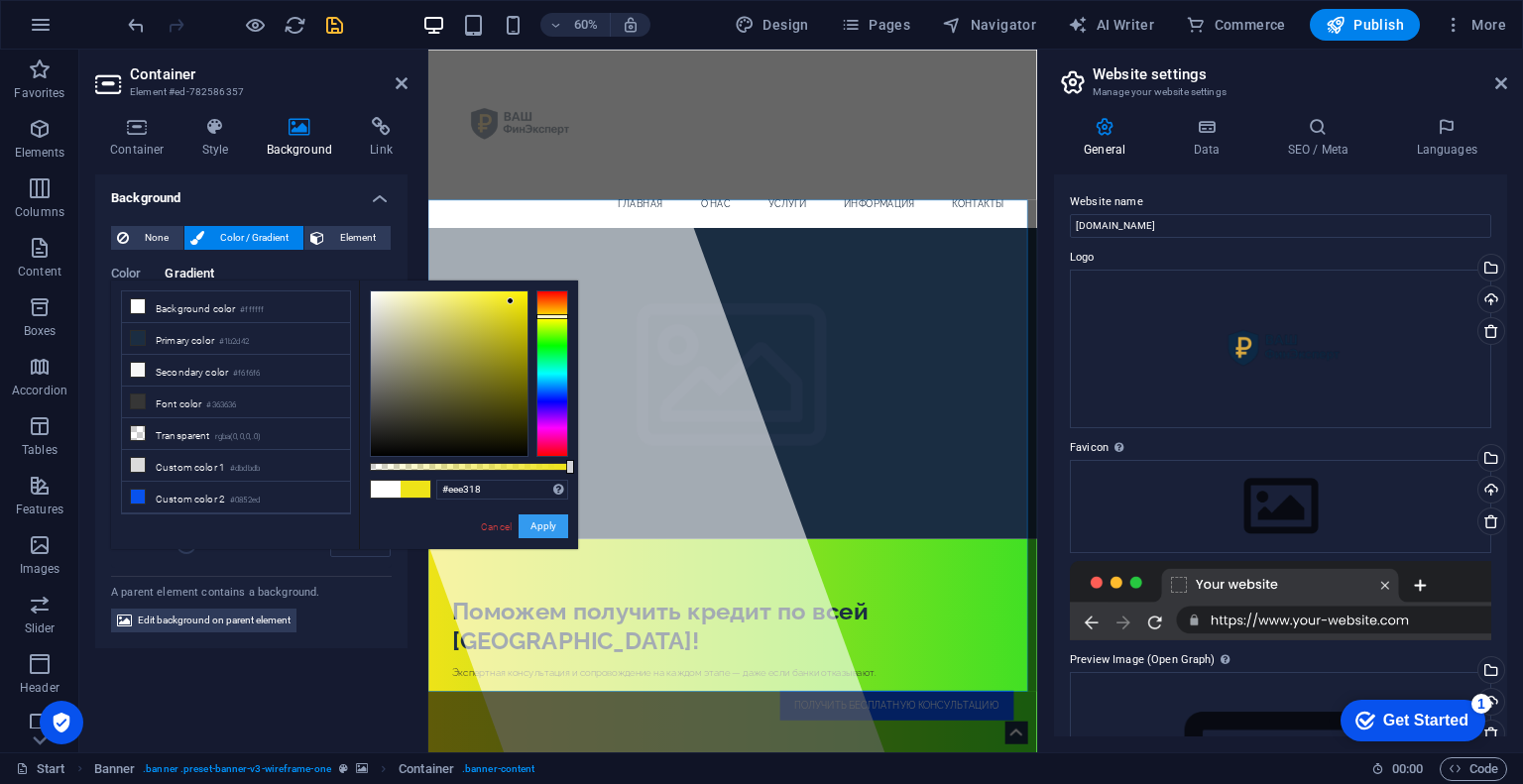 click on "Apply" at bounding box center [543, 526] 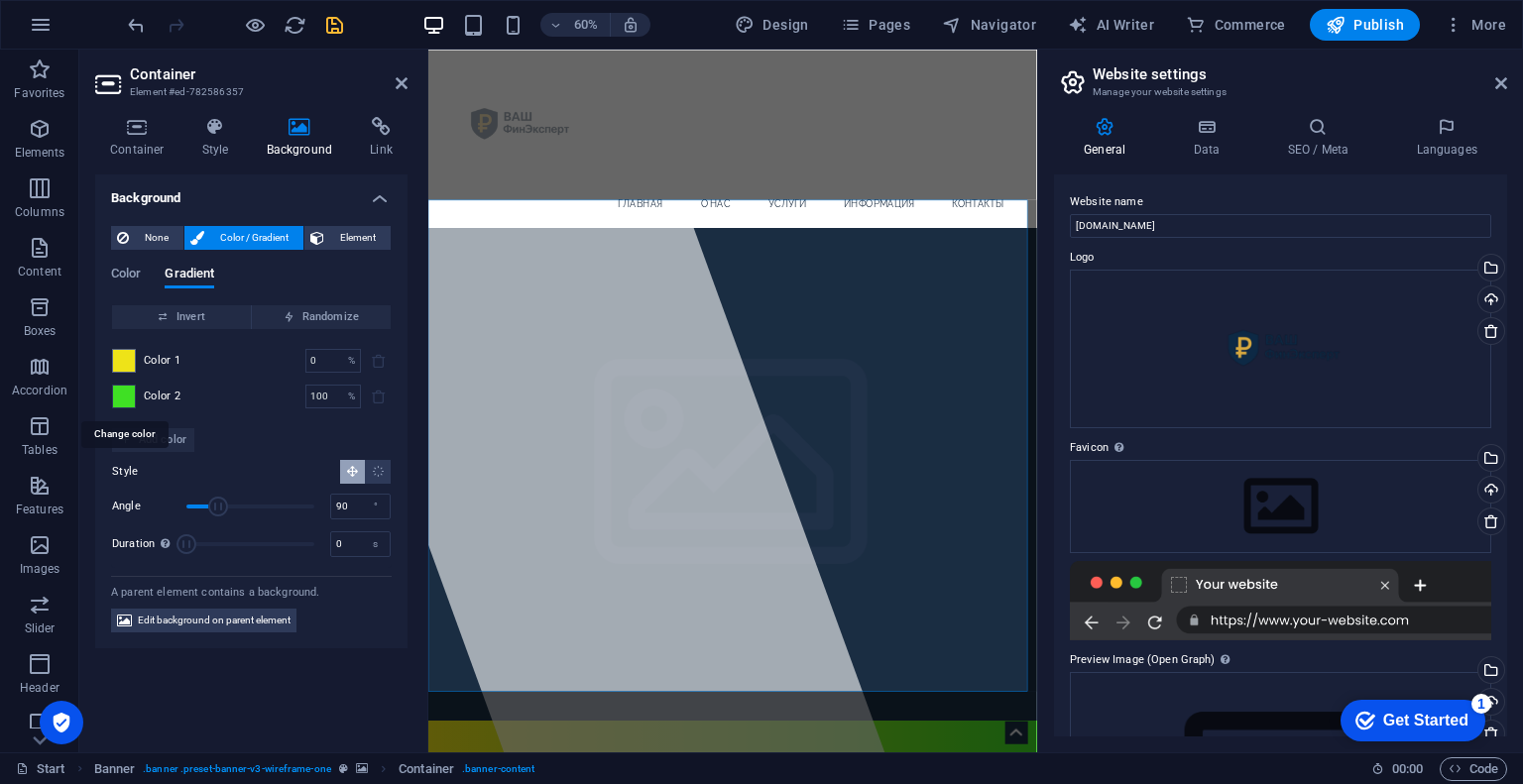 click at bounding box center [124, 396] 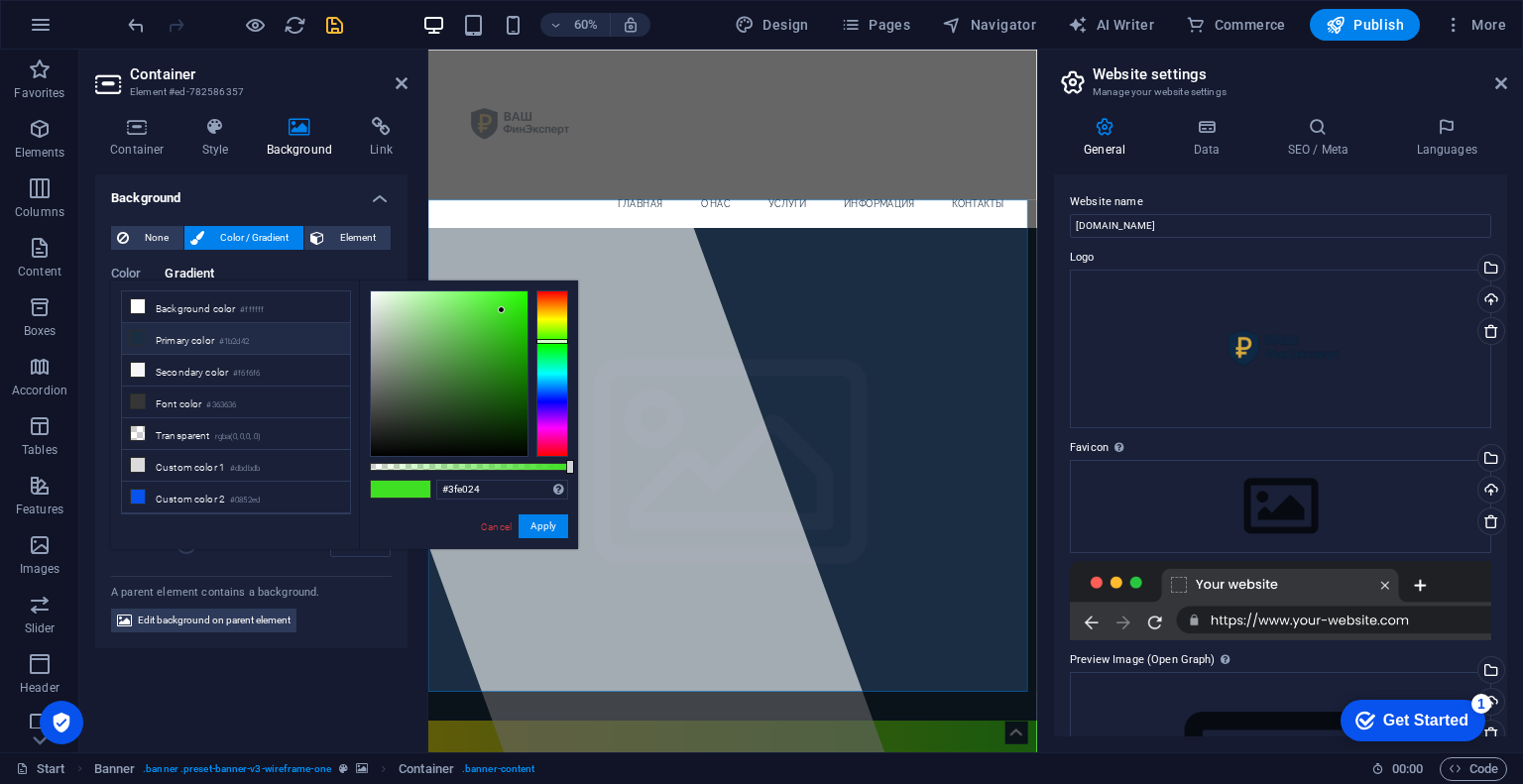 click on "Primary color
#1b2d42" at bounding box center [236, 339] 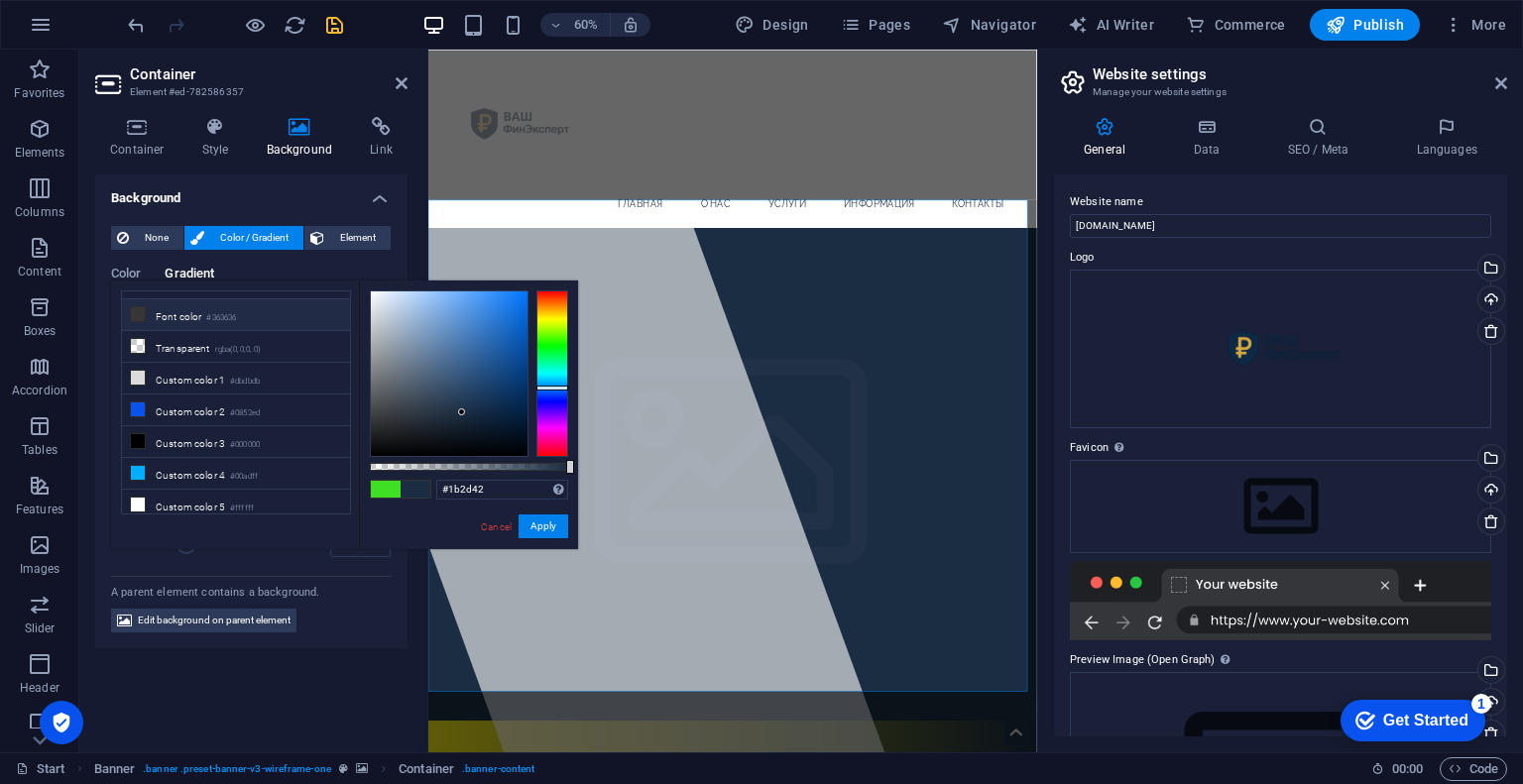 scroll, scrollTop: 0, scrollLeft: 0, axis: both 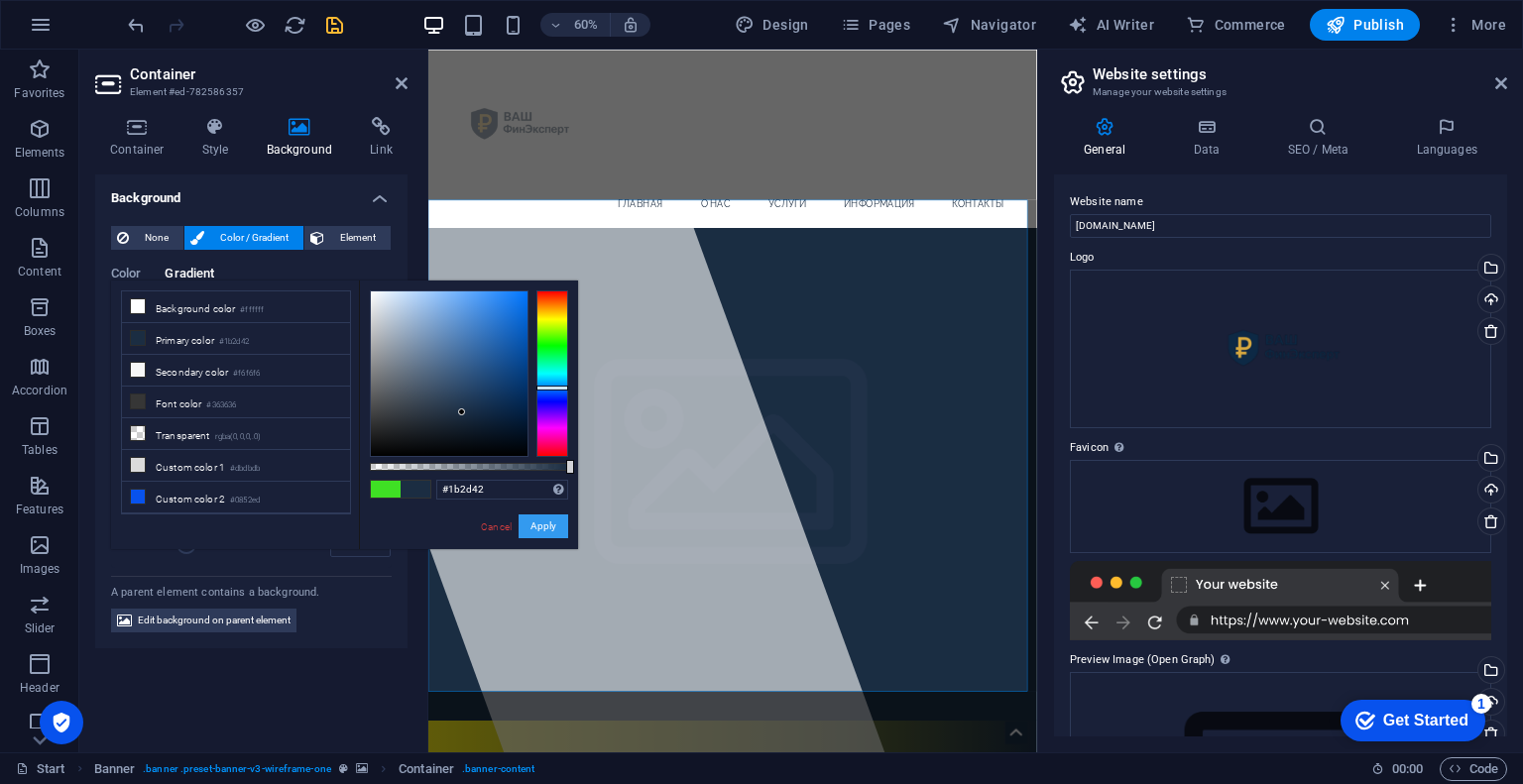 click on "Apply" at bounding box center (543, 526) 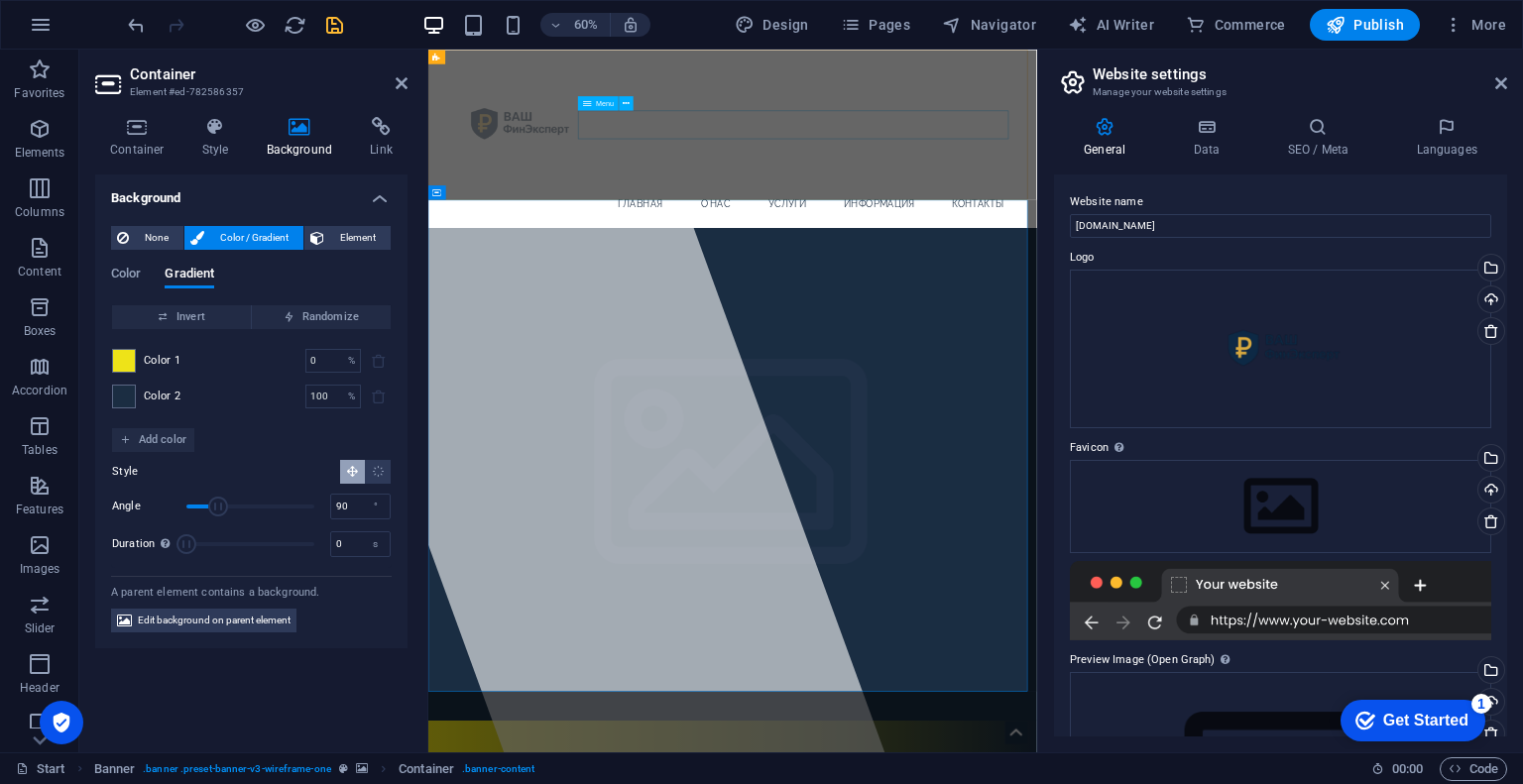 click on "Главная О нас Услуги Информация Контакты" at bounding box center (935, 198) 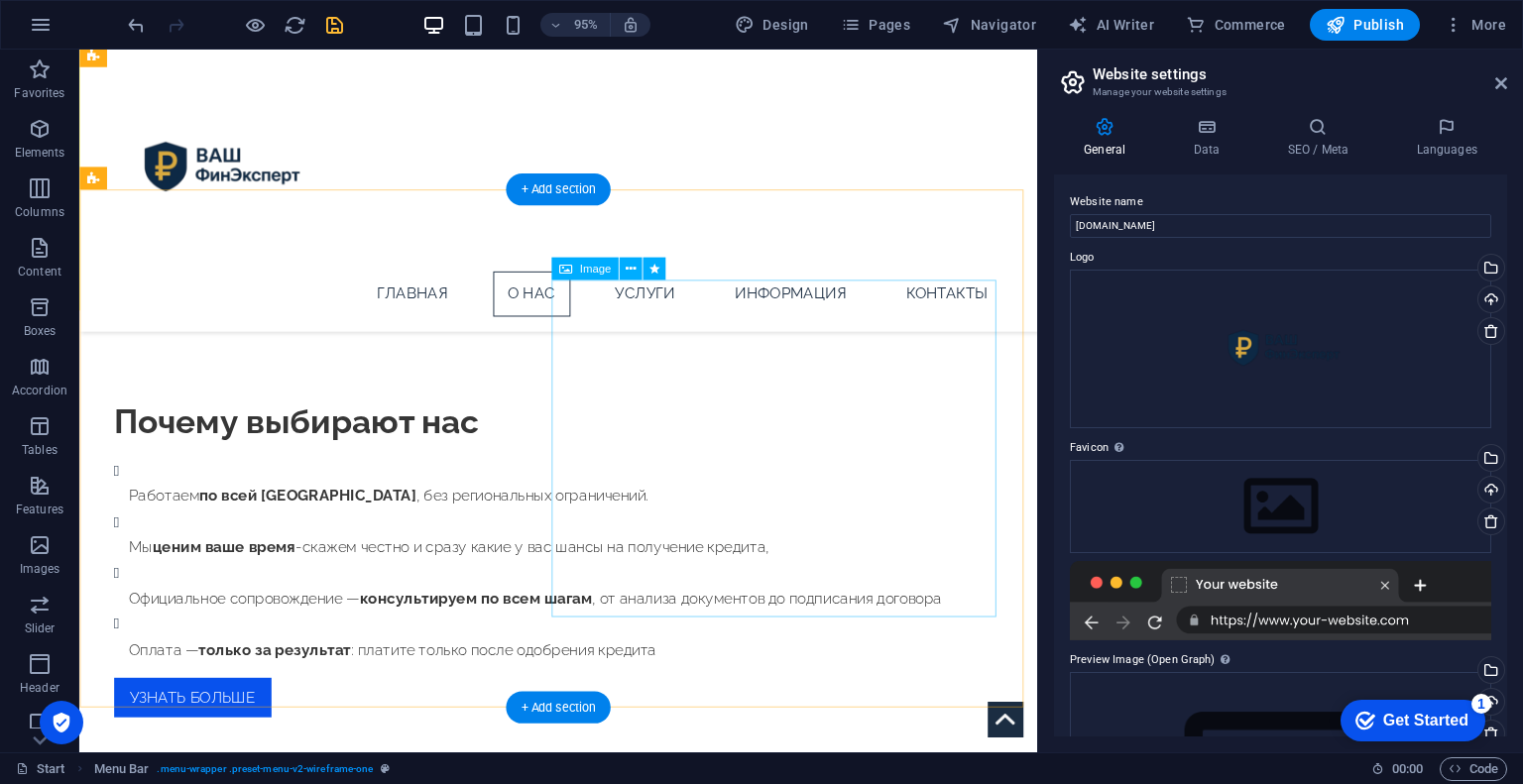 scroll, scrollTop: 1043, scrollLeft: 0, axis: vertical 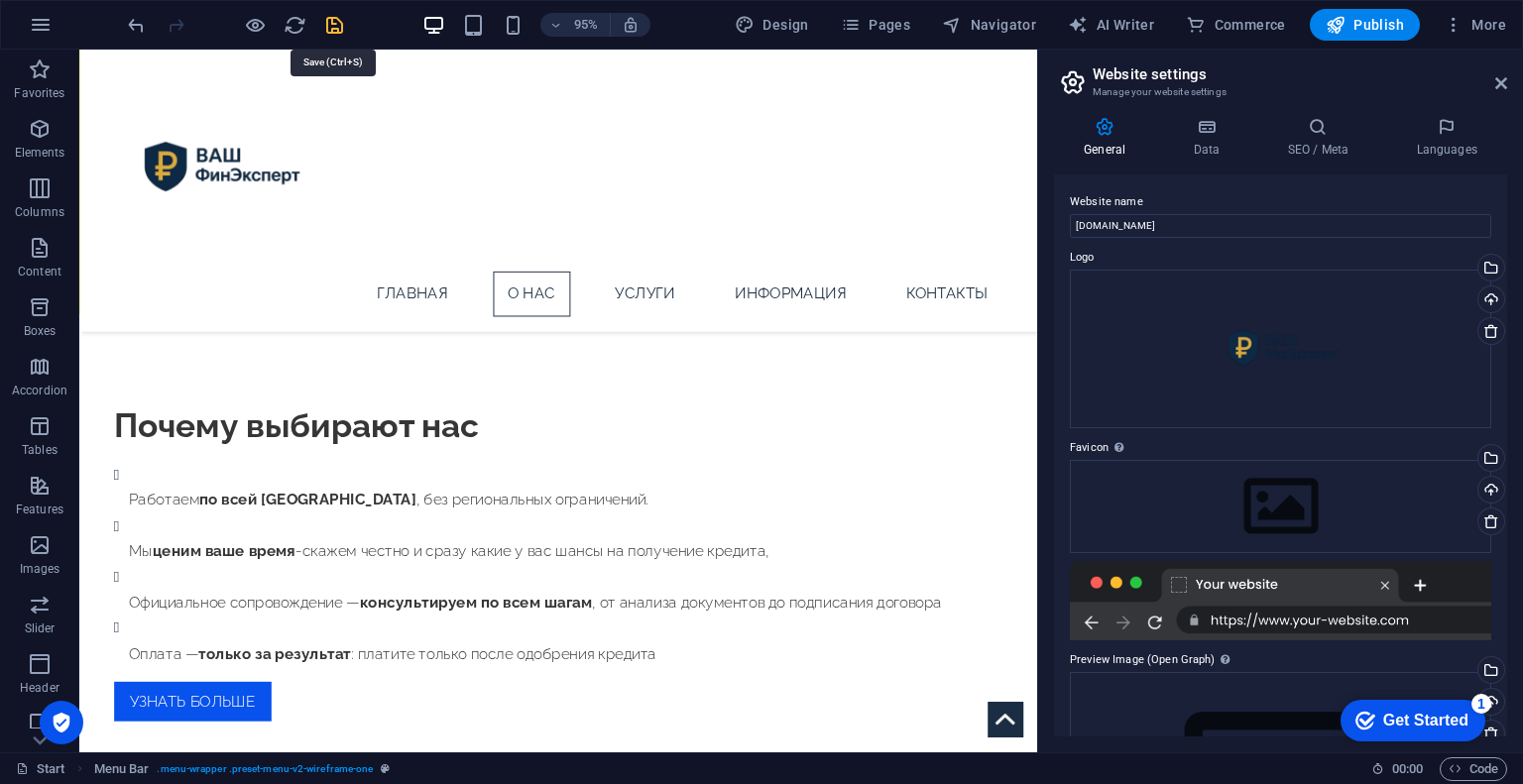 click at bounding box center (334, 25) 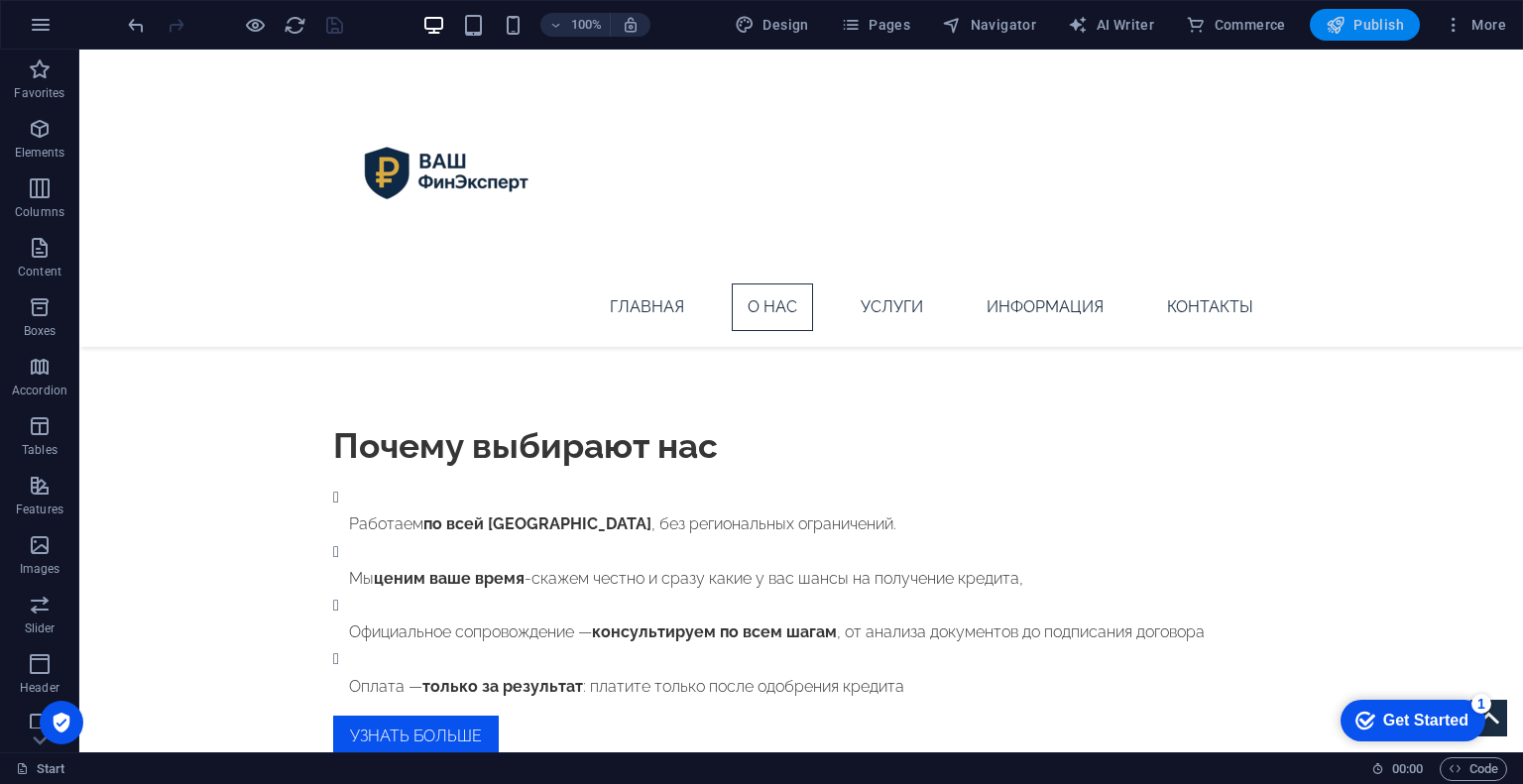 click on "Publish" at bounding box center [1364, 25] 